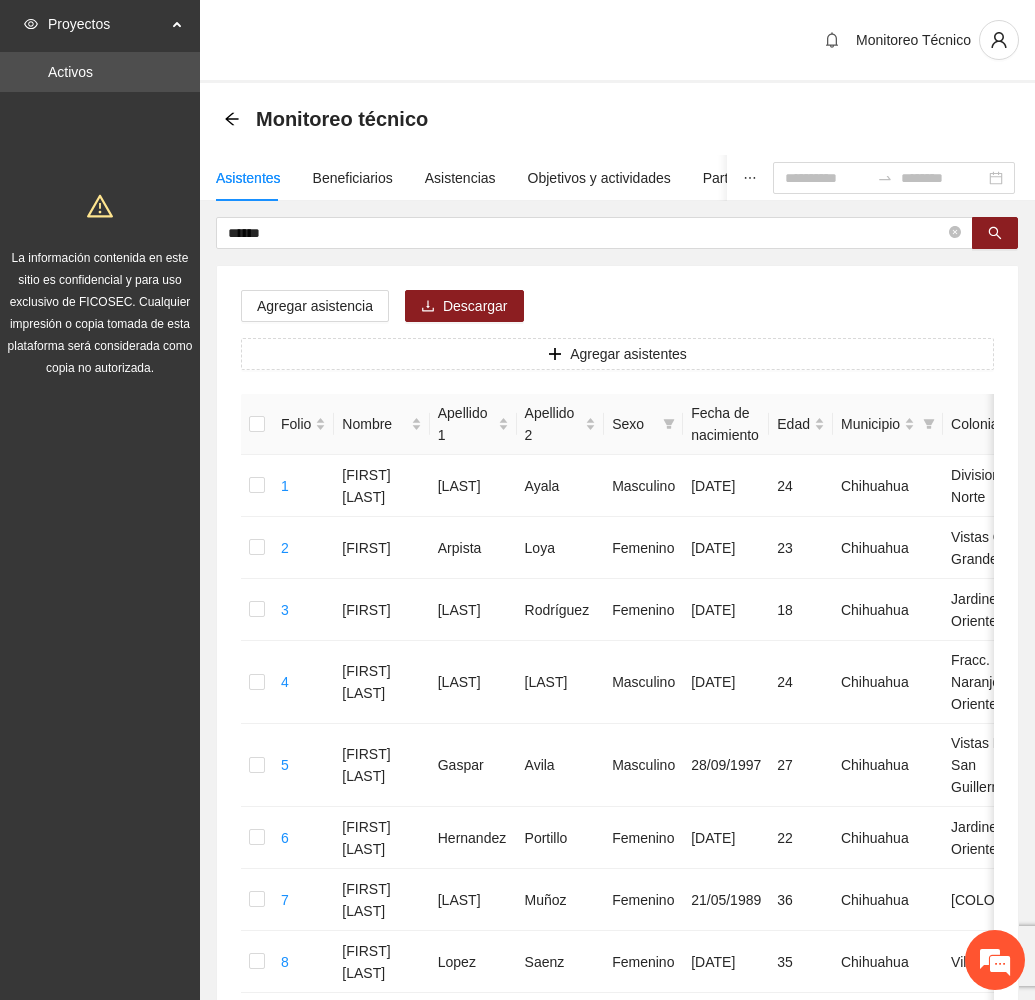scroll, scrollTop: 0, scrollLeft: 0, axis: both 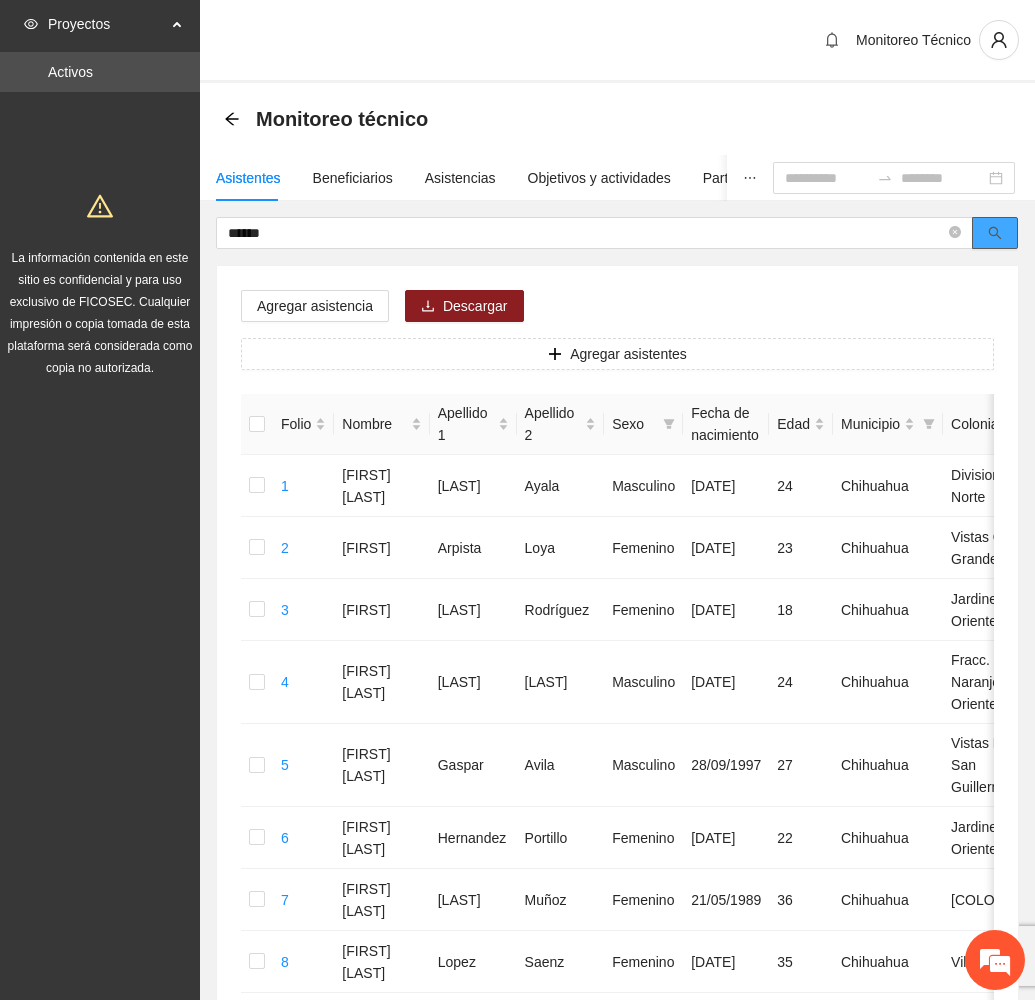 click 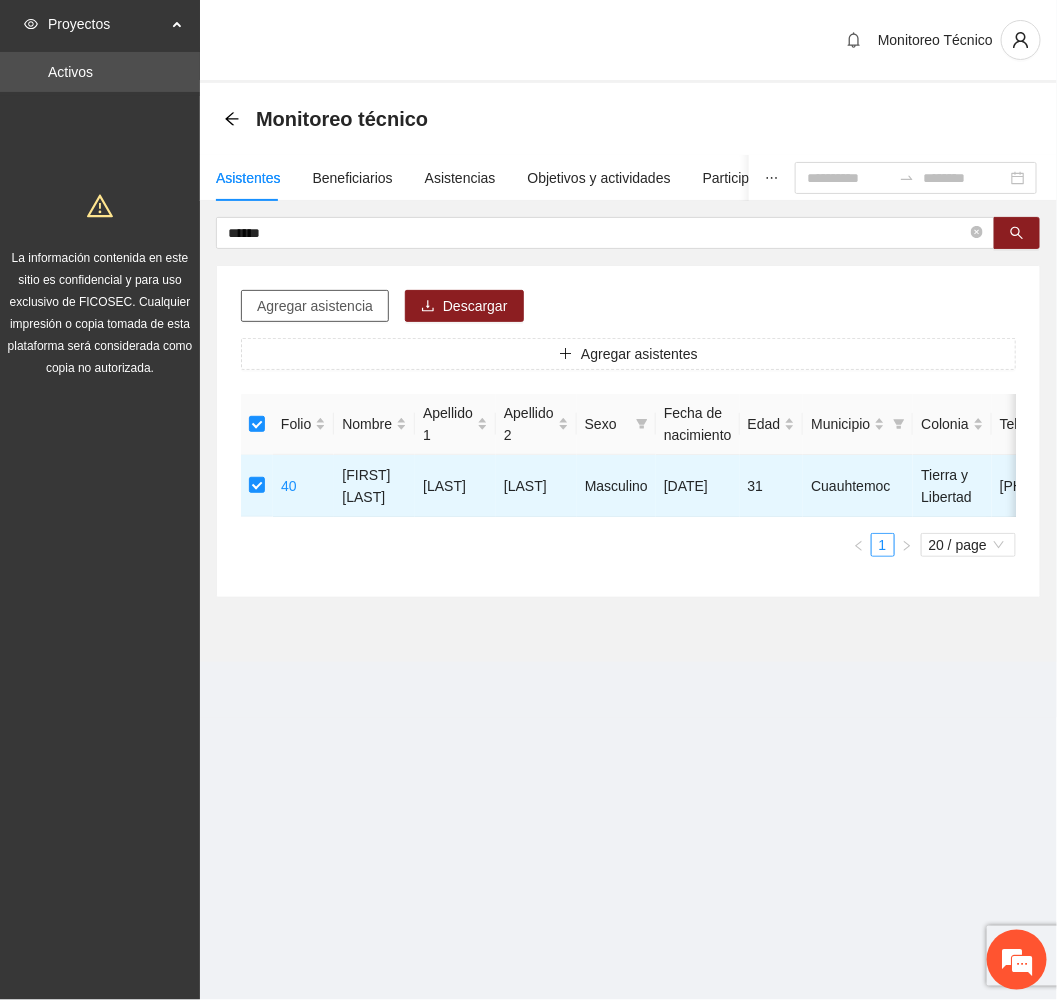 click on "Agregar asistencia" at bounding box center (315, 306) 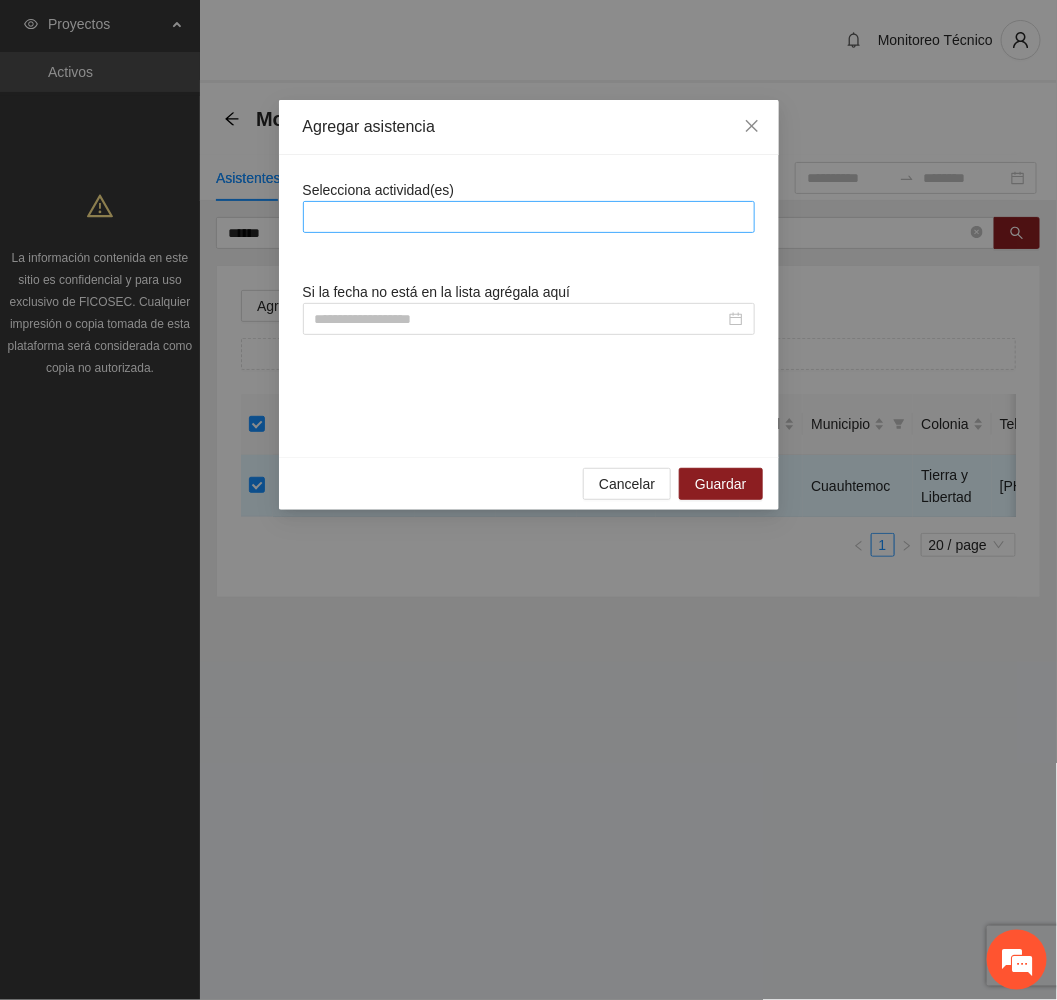 click at bounding box center [529, 217] 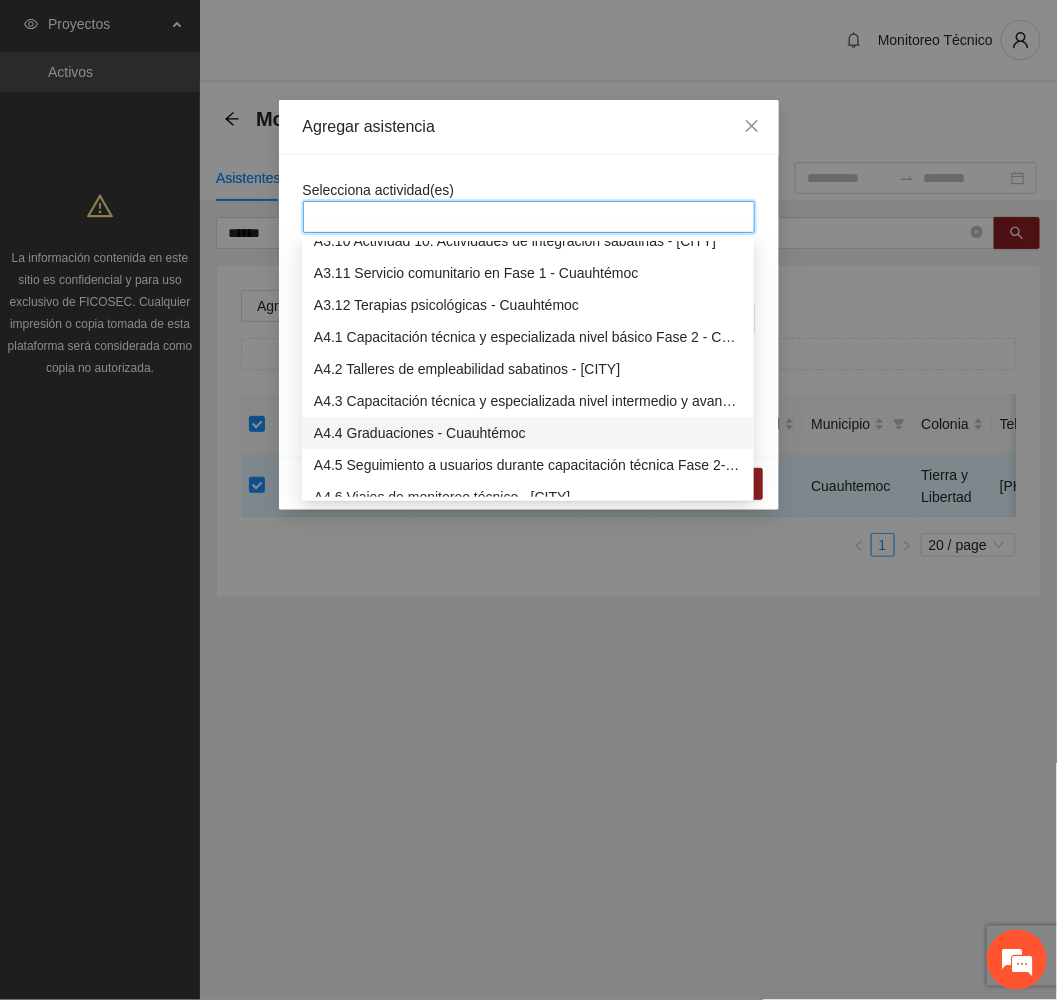 scroll, scrollTop: 1500, scrollLeft: 0, axis: vertical 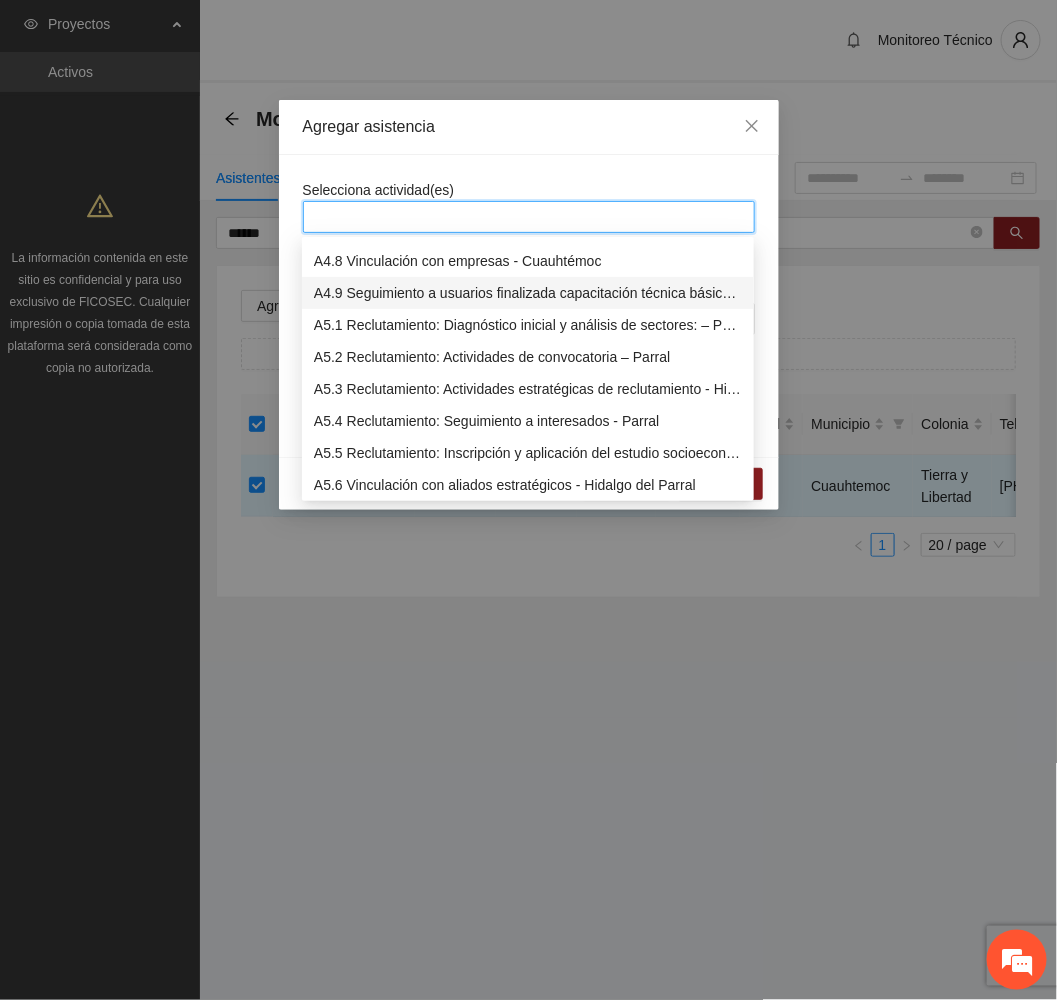 click on "A4.9 Seguimiento a usuarios finalizada capacitación técnica básica- Cuauhtémoc" at bounding box center (528, 293) 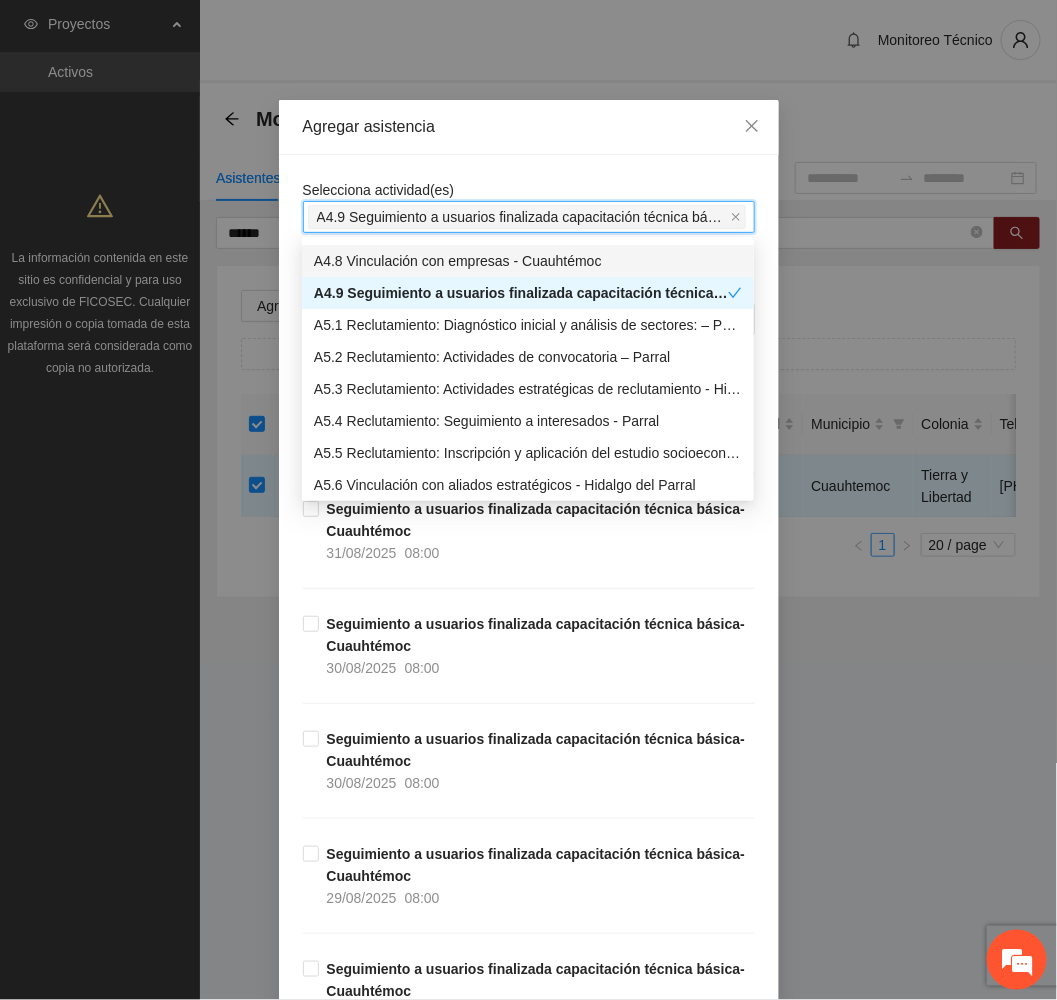 click on "Agregar asistencia" at bounding box center (529, 127) 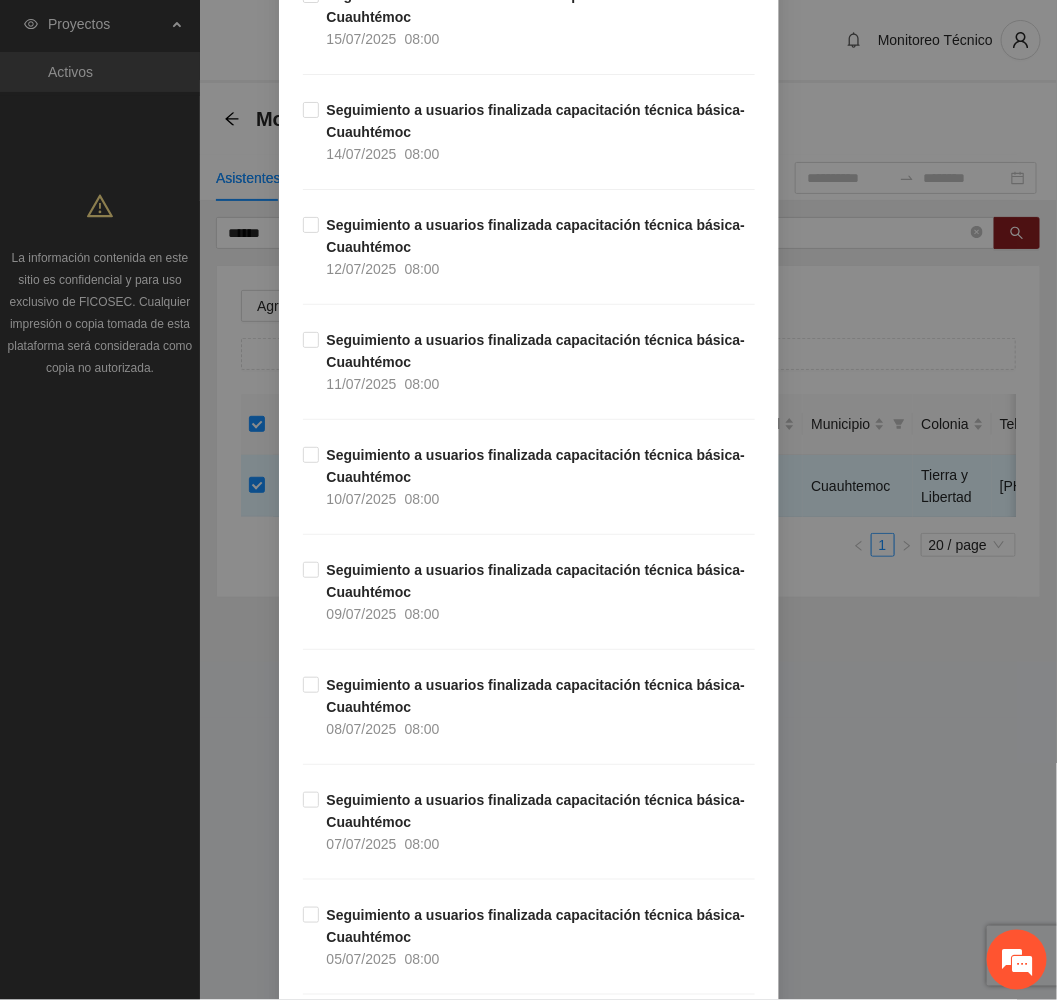 scroll, scrollTop: 9184, scrollLeft: 0, axis: vertical 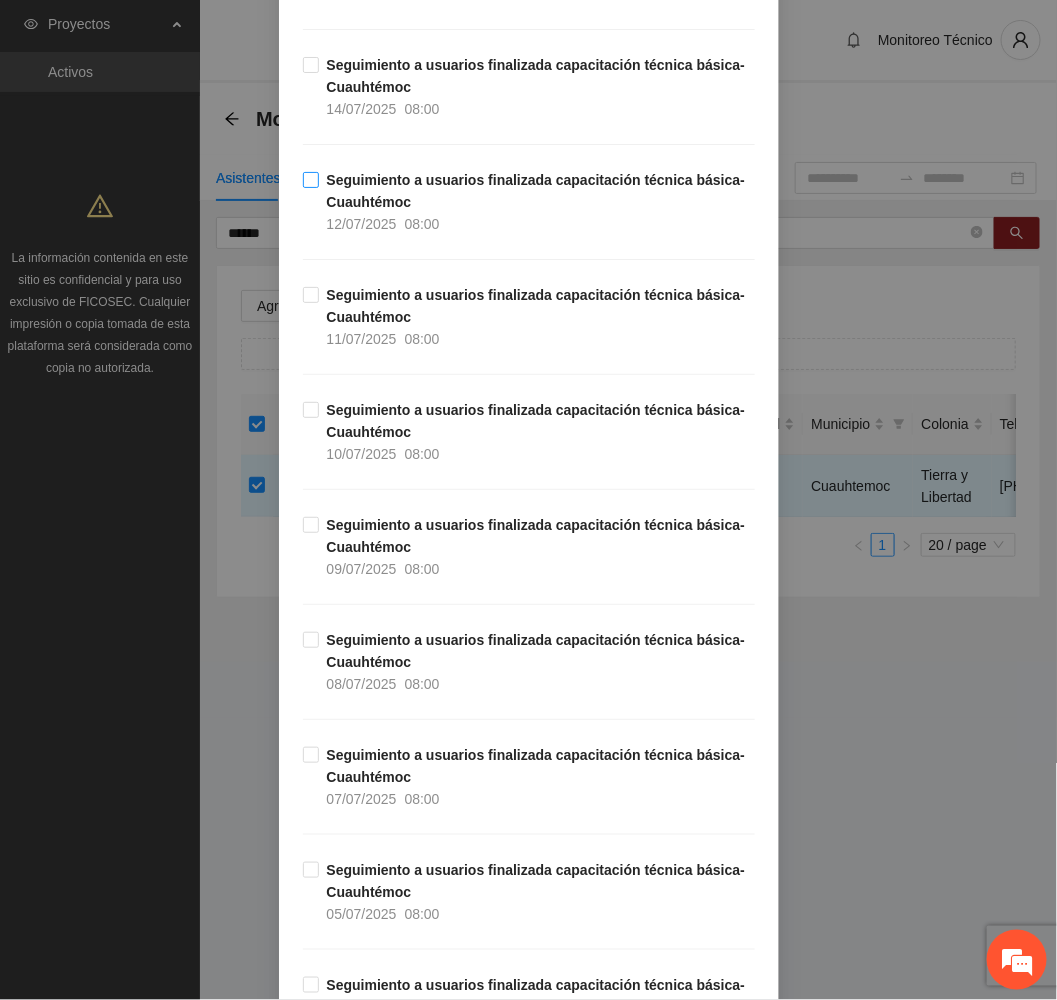 click on "Seguimiento a usuarios finalizada capacitación técnica básica- Cuauhtémoc [DATE] [TIME]" at bounding box center [537, 202] 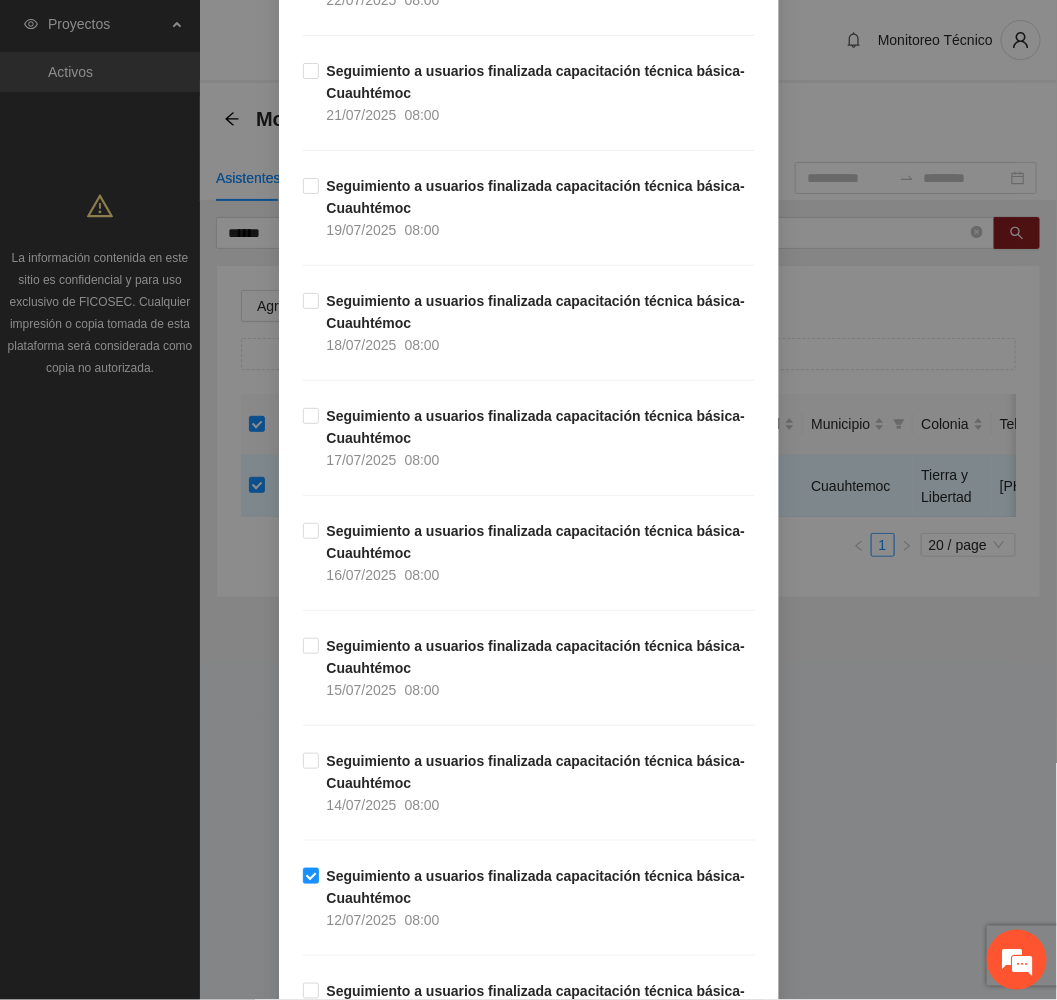 scroll, scrollTop: 8059, scrollLeft: 0, axis: vertical 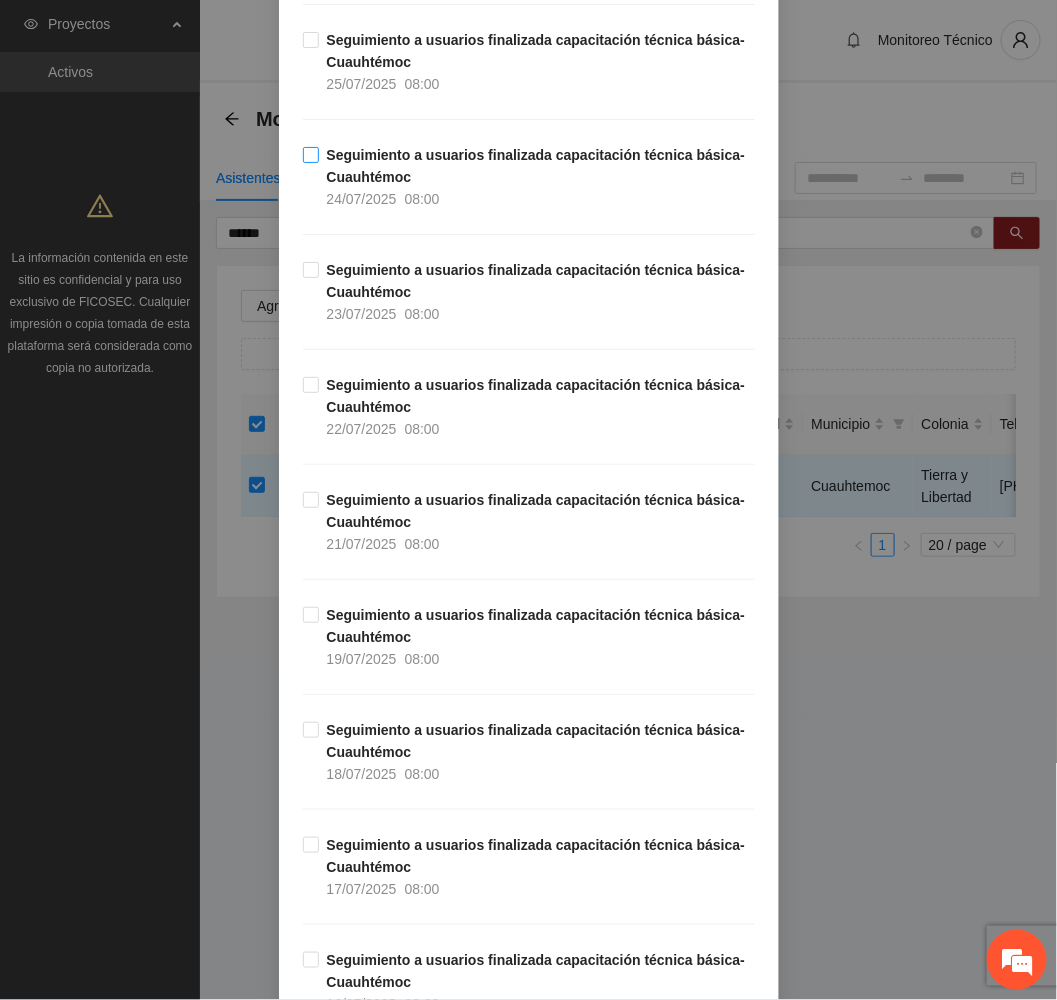 click on "Seguimiento a usuarios finalizada capacitación técnica básica- Cuauhtémoc [DATE] [TIME]" at bounding box center (537, 177) 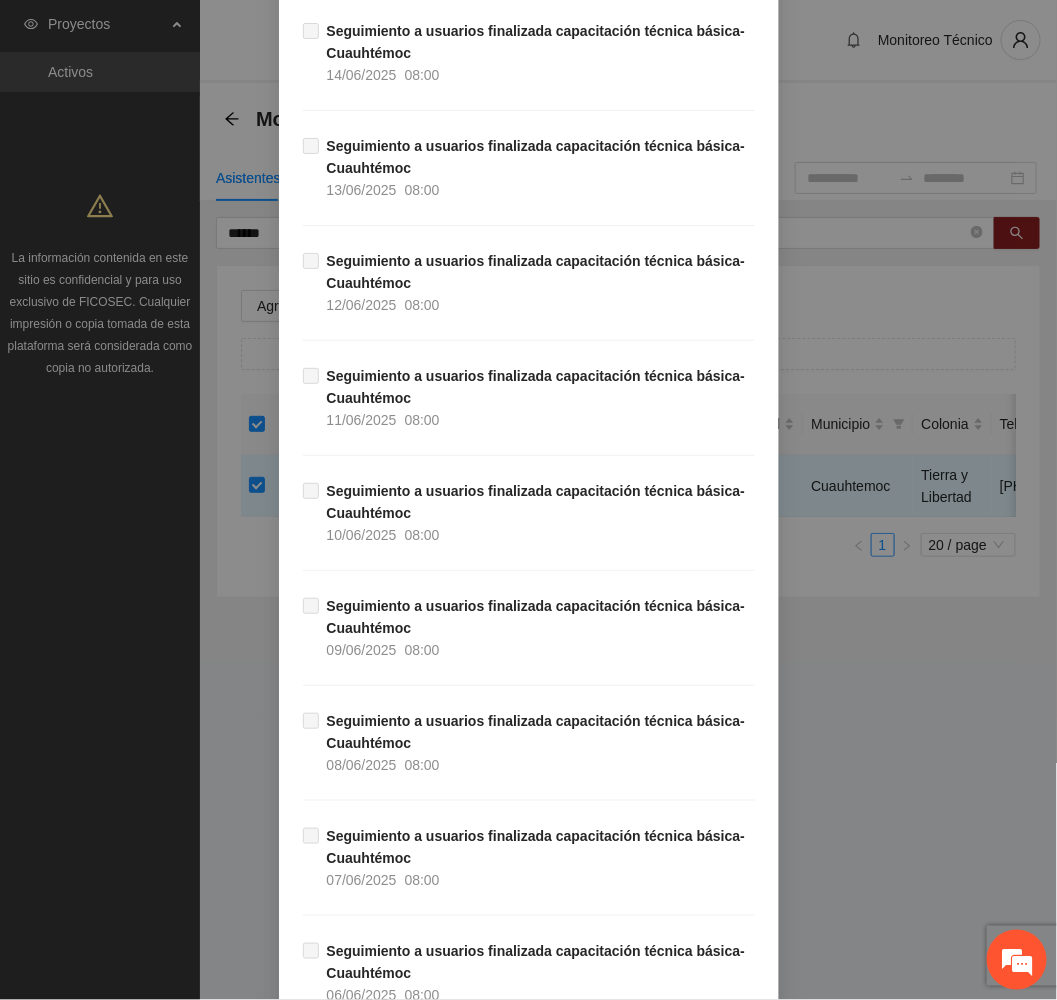 scroll, scrollTop: 13159, scrollLeft: 0, axis: vertical 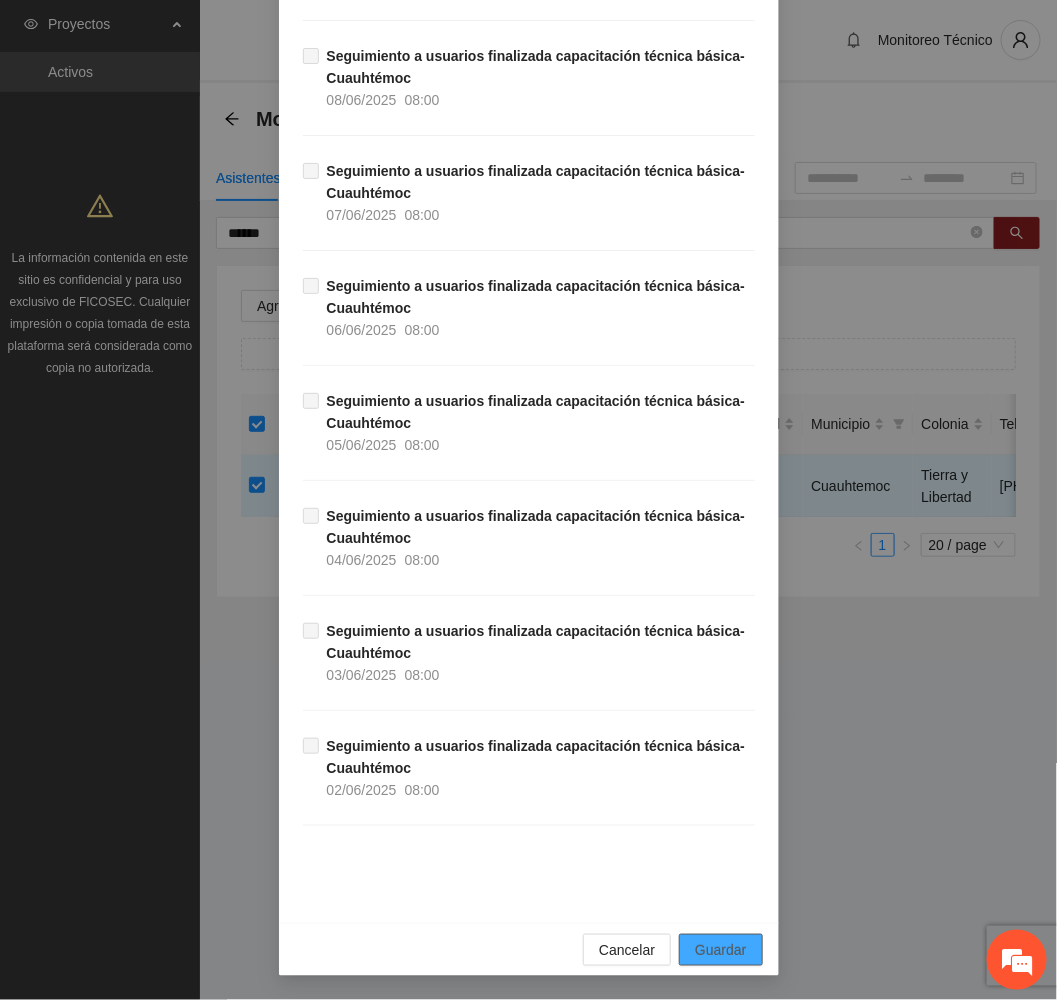 click on "Guardar" at bounding box center (720, 950) 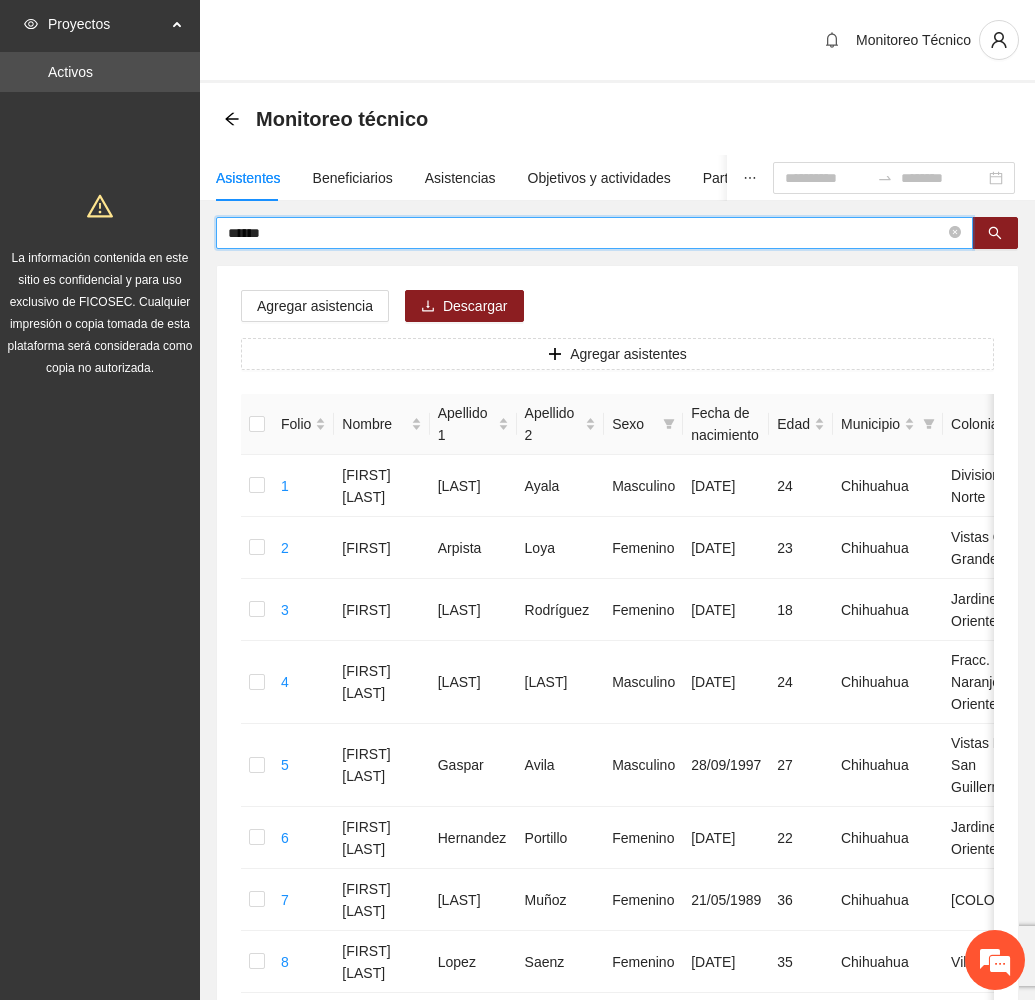 drag, startPoint x: 355, startPoint y: 235, endPoint x: 135, endPoint y: 199, distance: 222.926 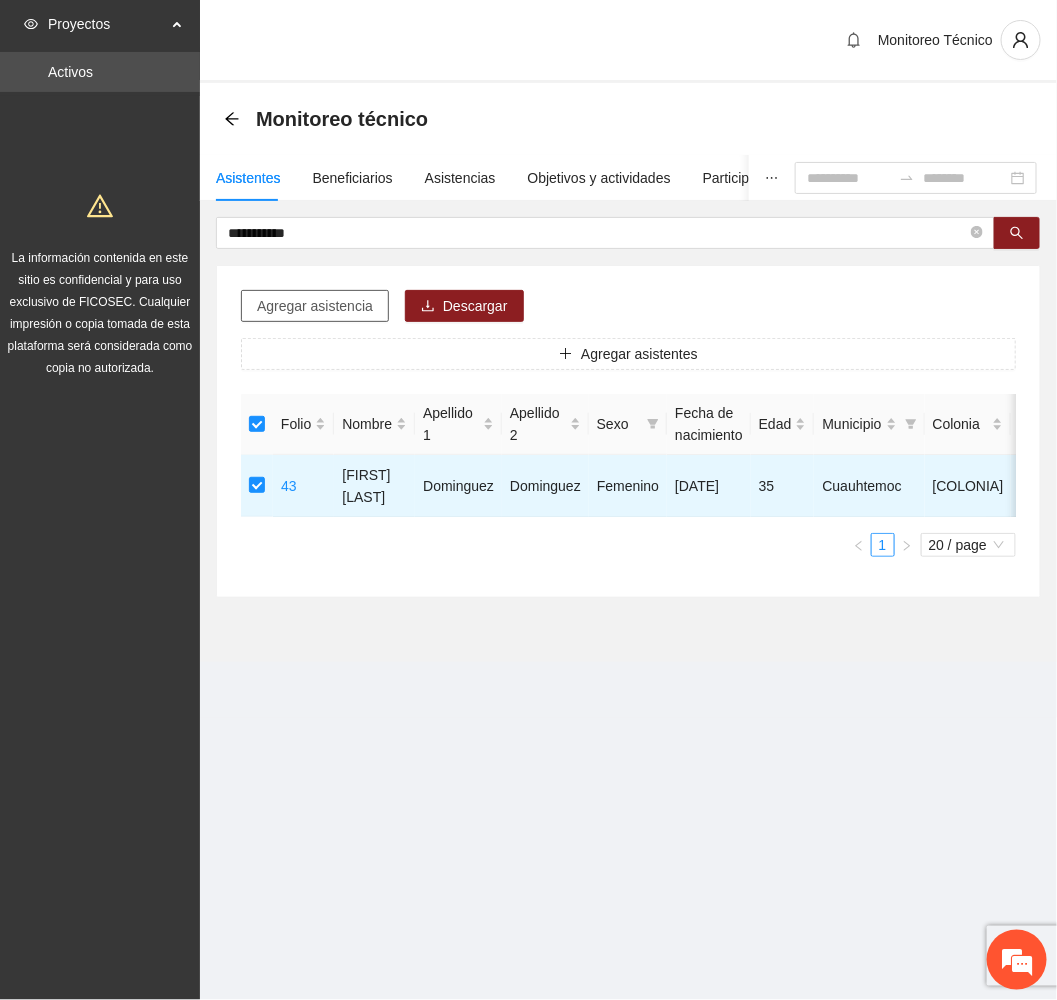click on "Agregar asistencia" at bounding box center [315, 306] 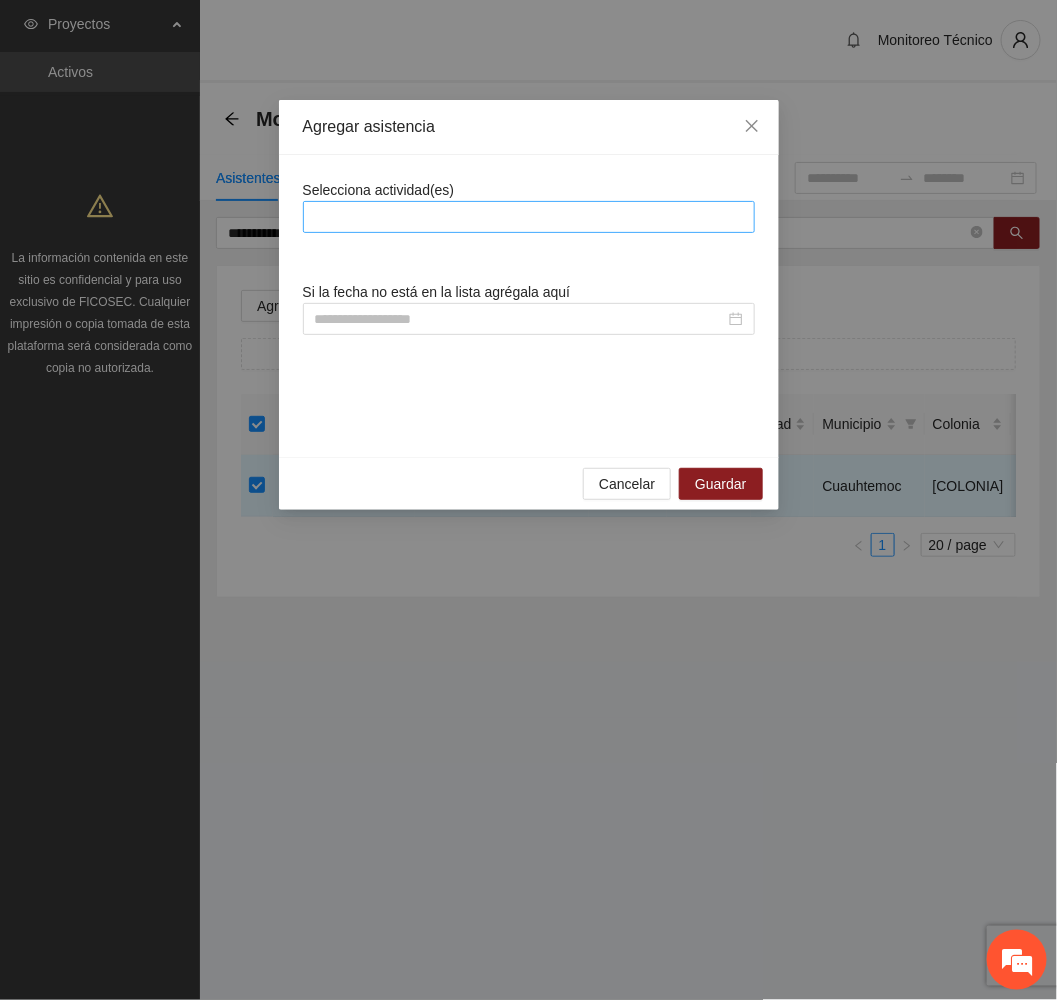 click at bounding box center [529, 217] 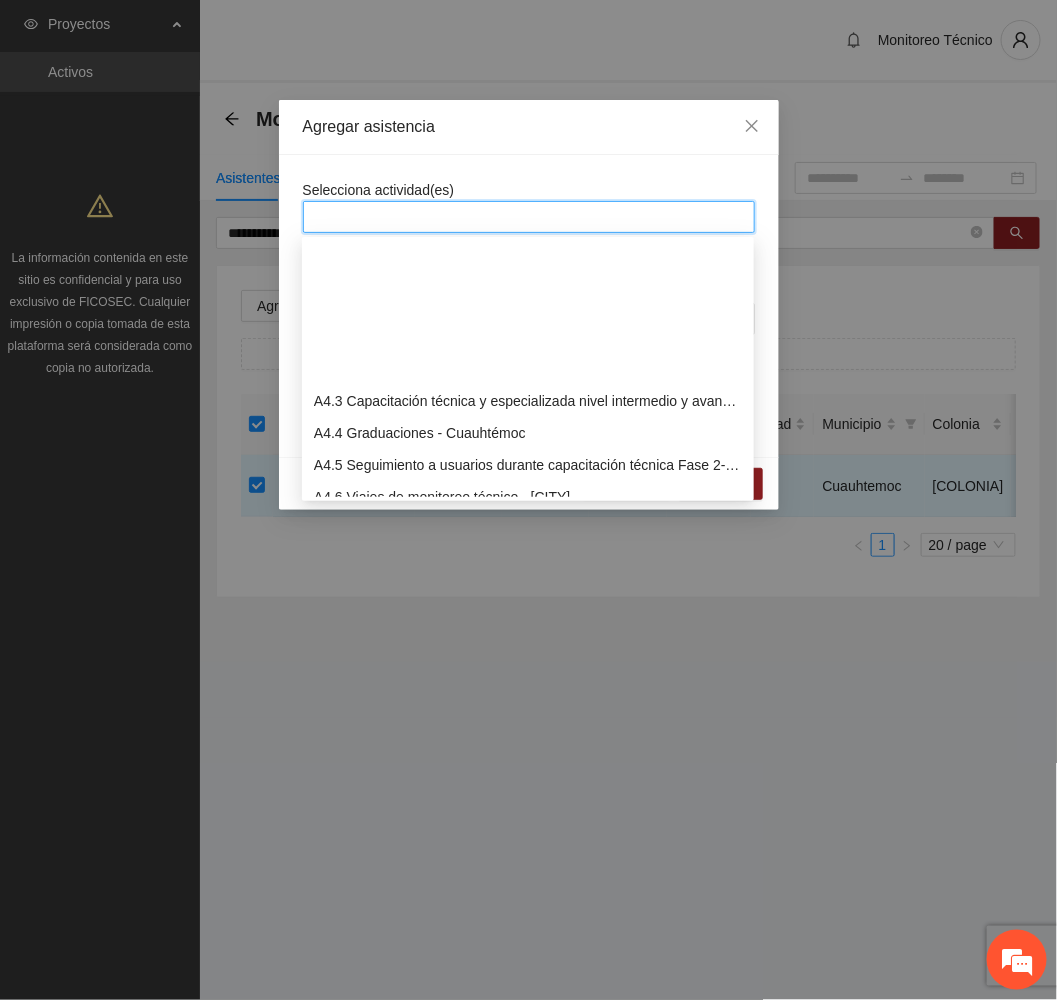 scroll, scrollTop: 1350, scrollLeft: 0, axis: vertical 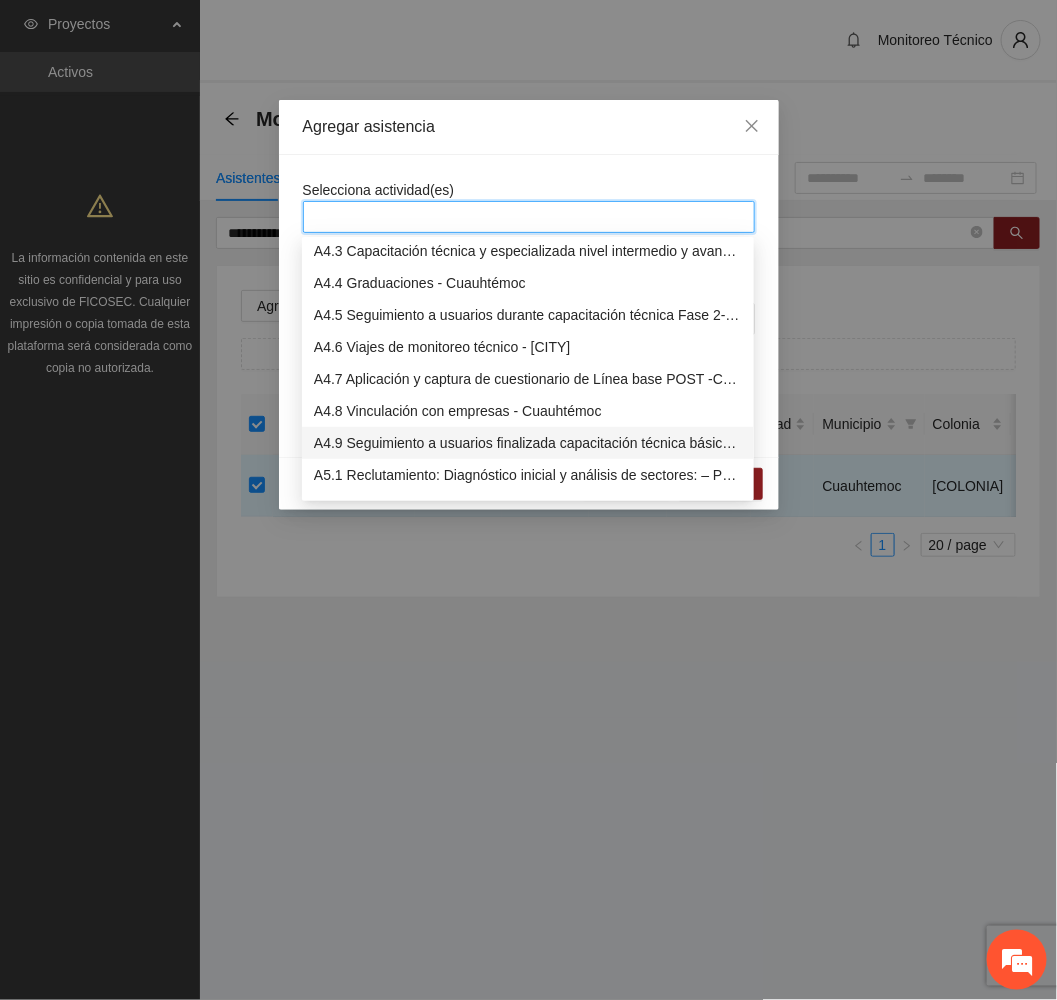 click on "A4.9 Seguimiento a usuarios finalizada capacitación técnica básica- Cuauhtémoc" at bounding box center [528, 443] 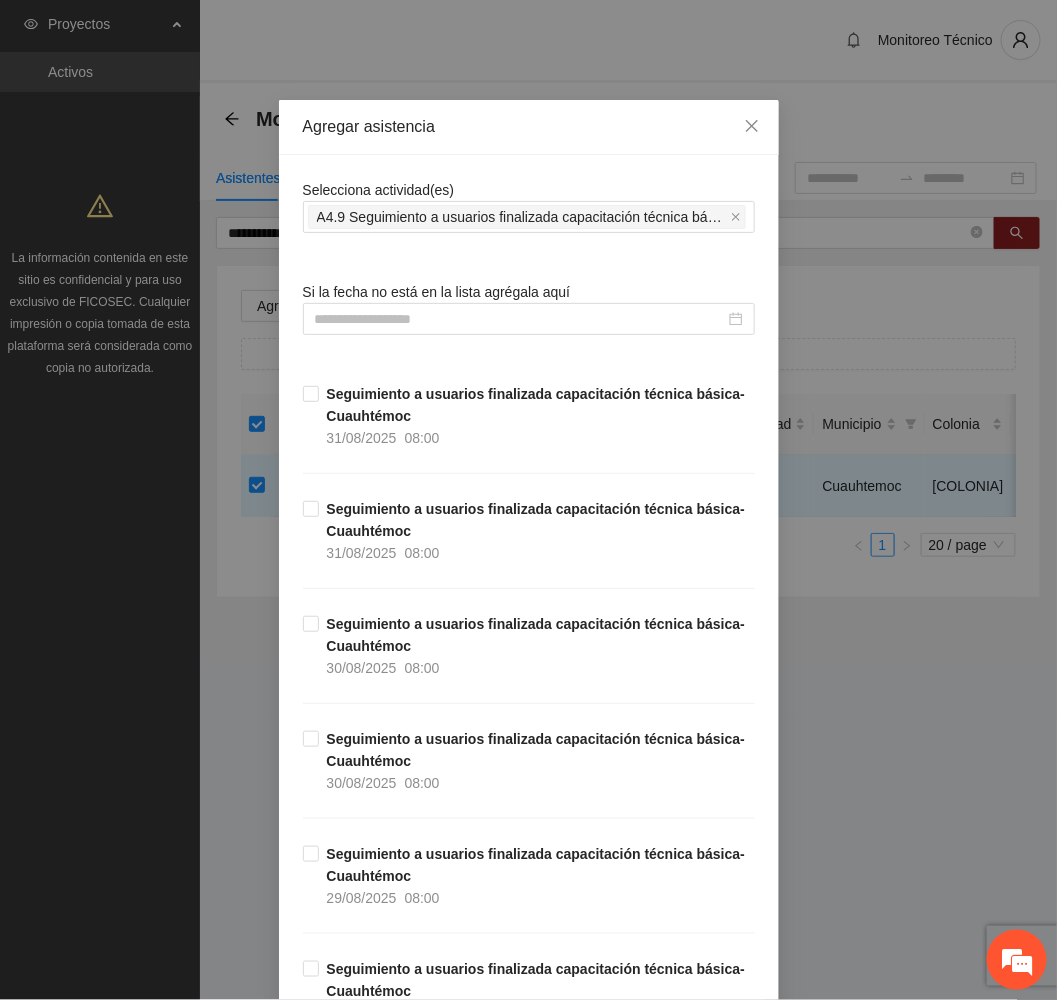 click on "Agregar asistencia" at bounding box center (529, 127) 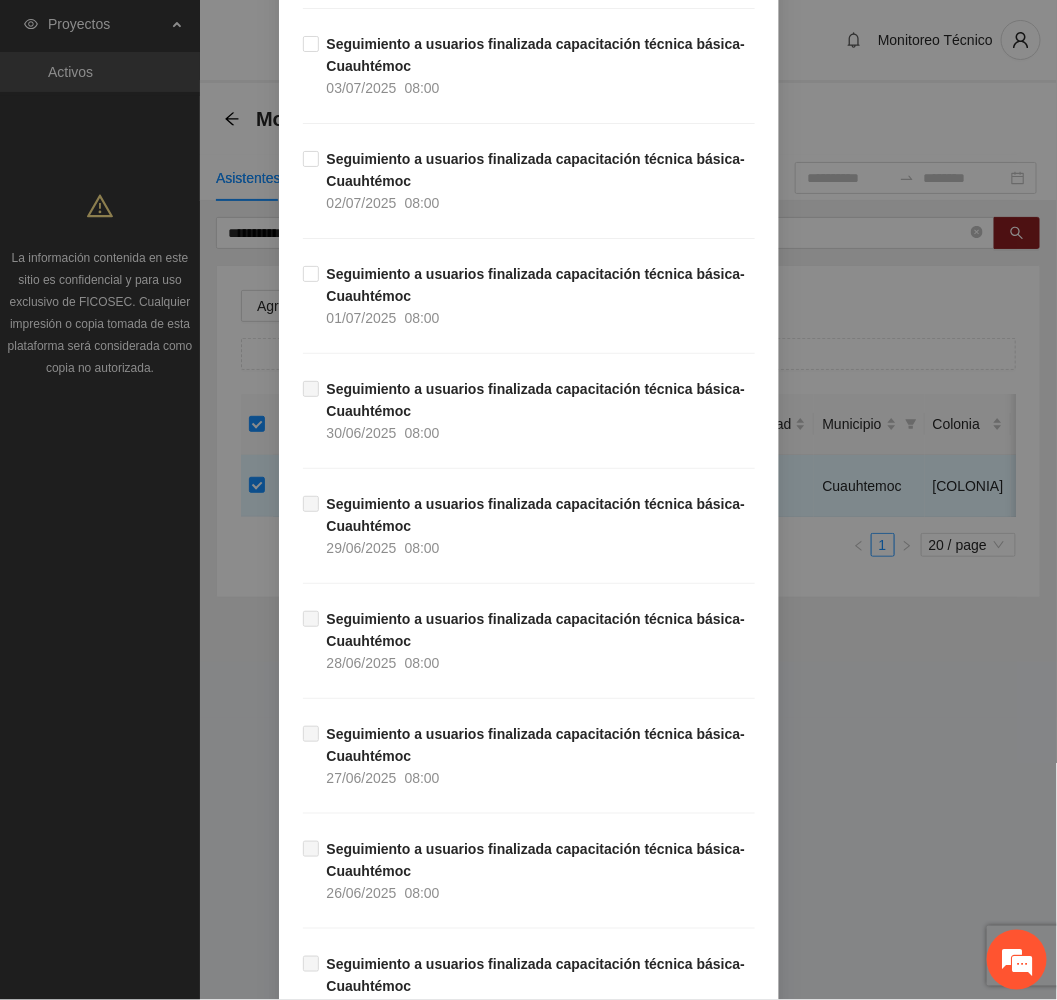 scroll, scrollTop: 10486, scrollLeft: 0, axis: vertical 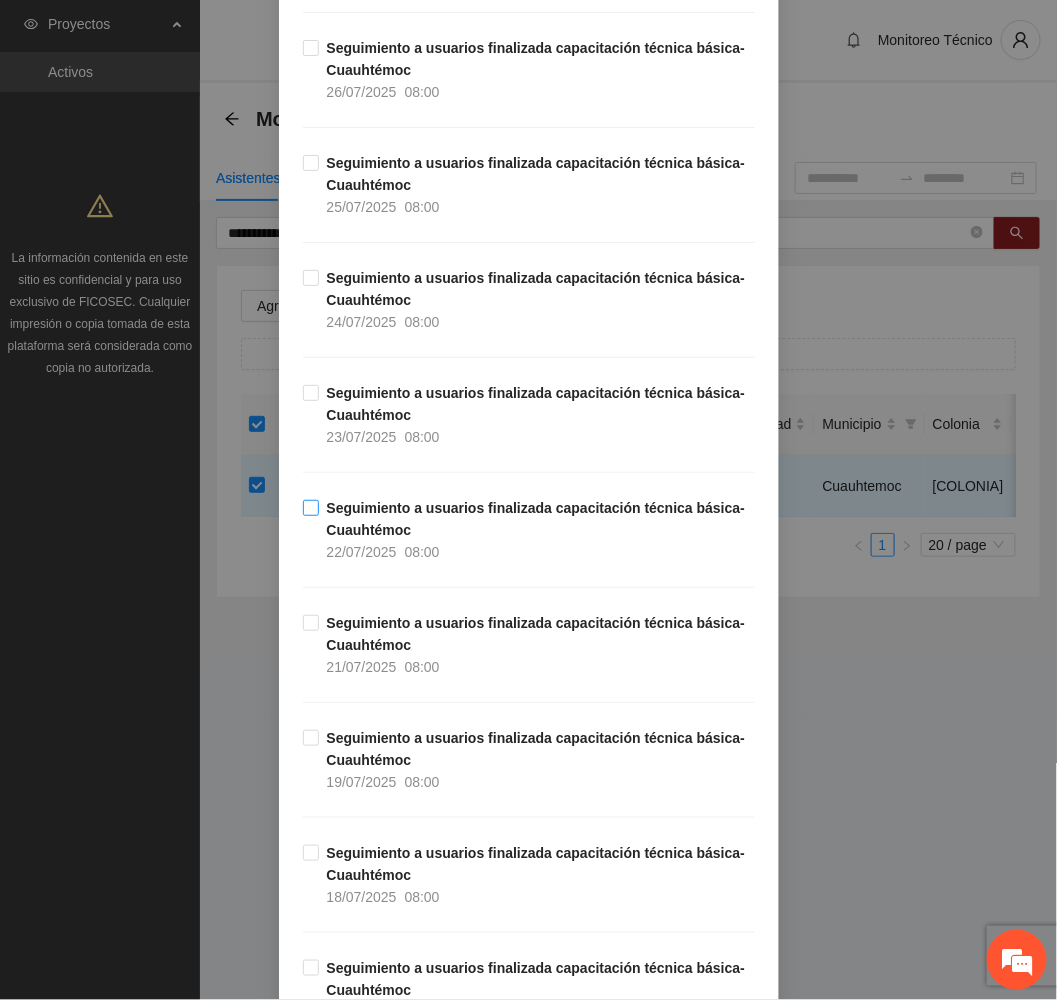 click on "Seguimiento a usuarios finalizada capacitación técnica básica- Cuauhtémoc" at bounding box center [536, 519] 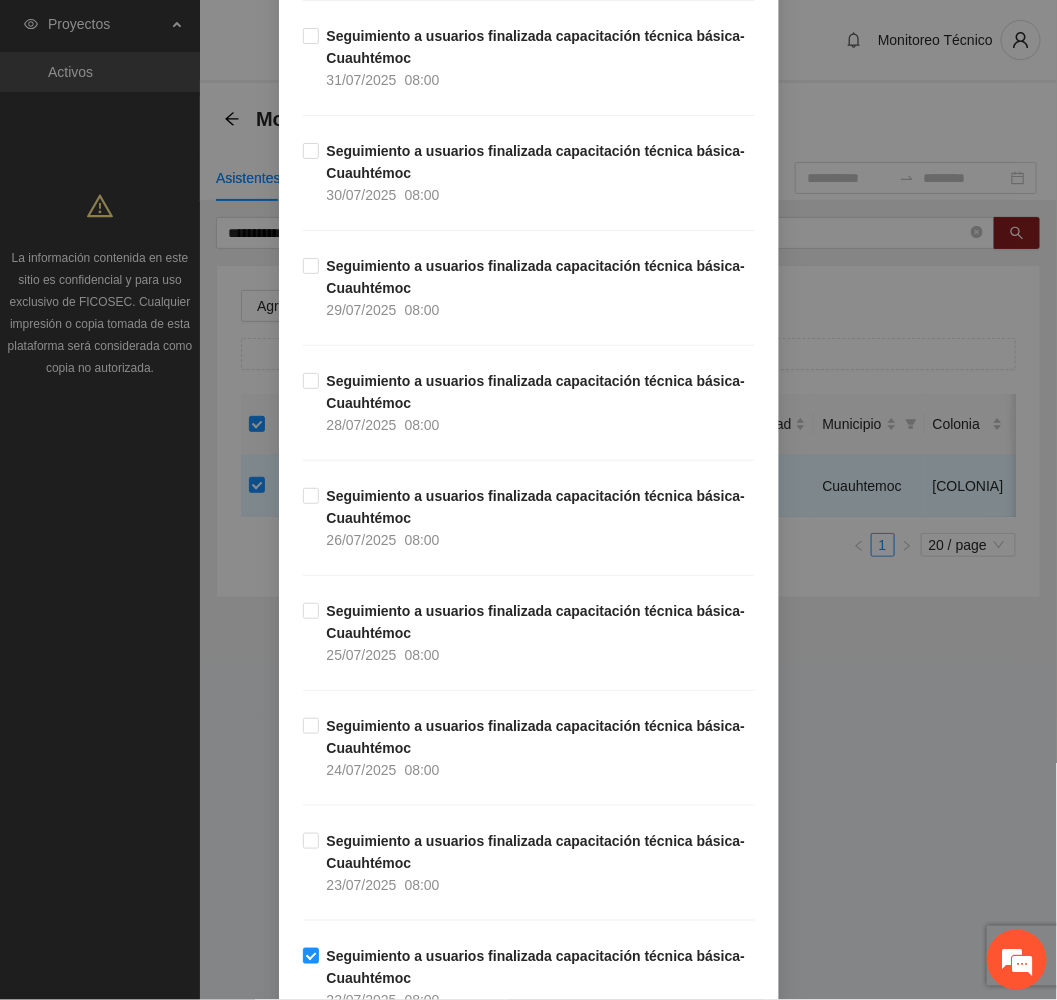 scroll, scrollTop: 7486, scrollLeft: 0, axis: vertical 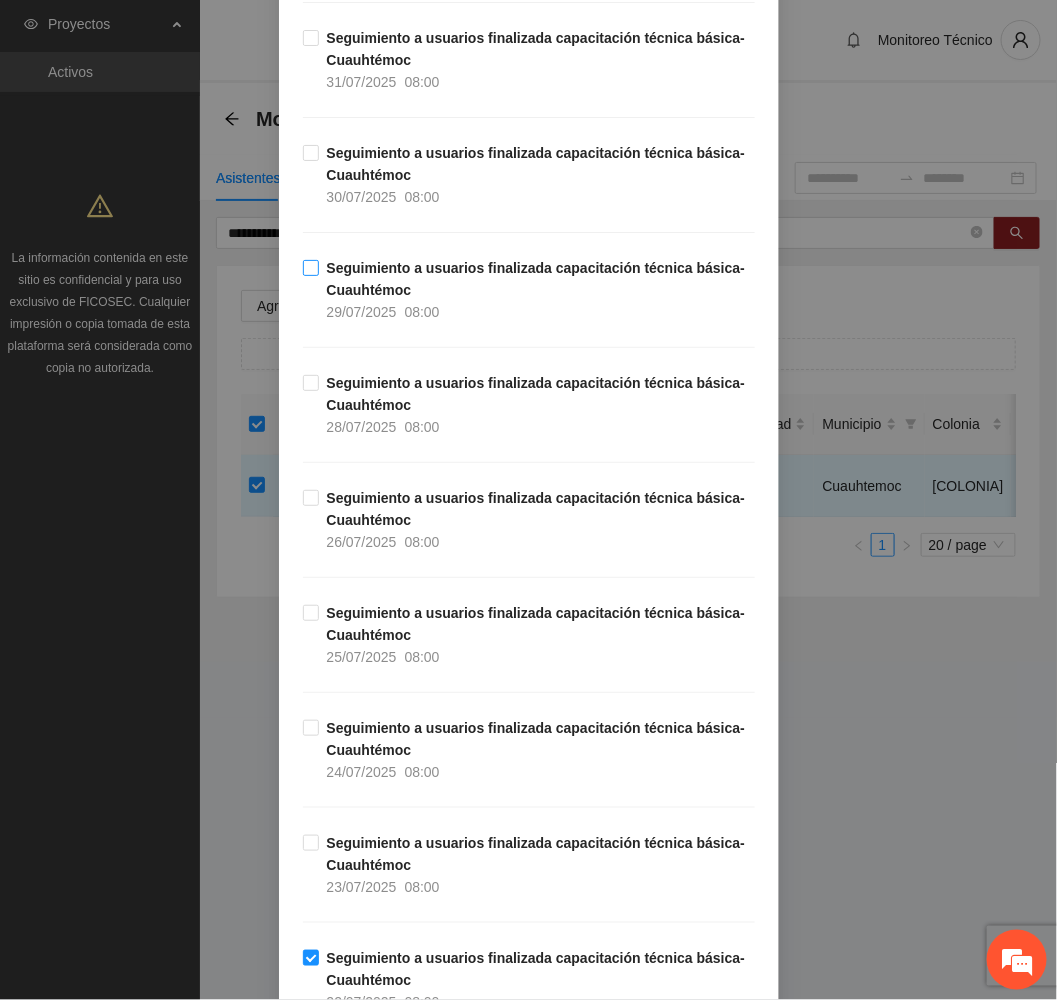 click on "Seguimiento a usuarios finalizada capacitación técnica básica- Cuauhtémoc" at bounding box center [536, 279] 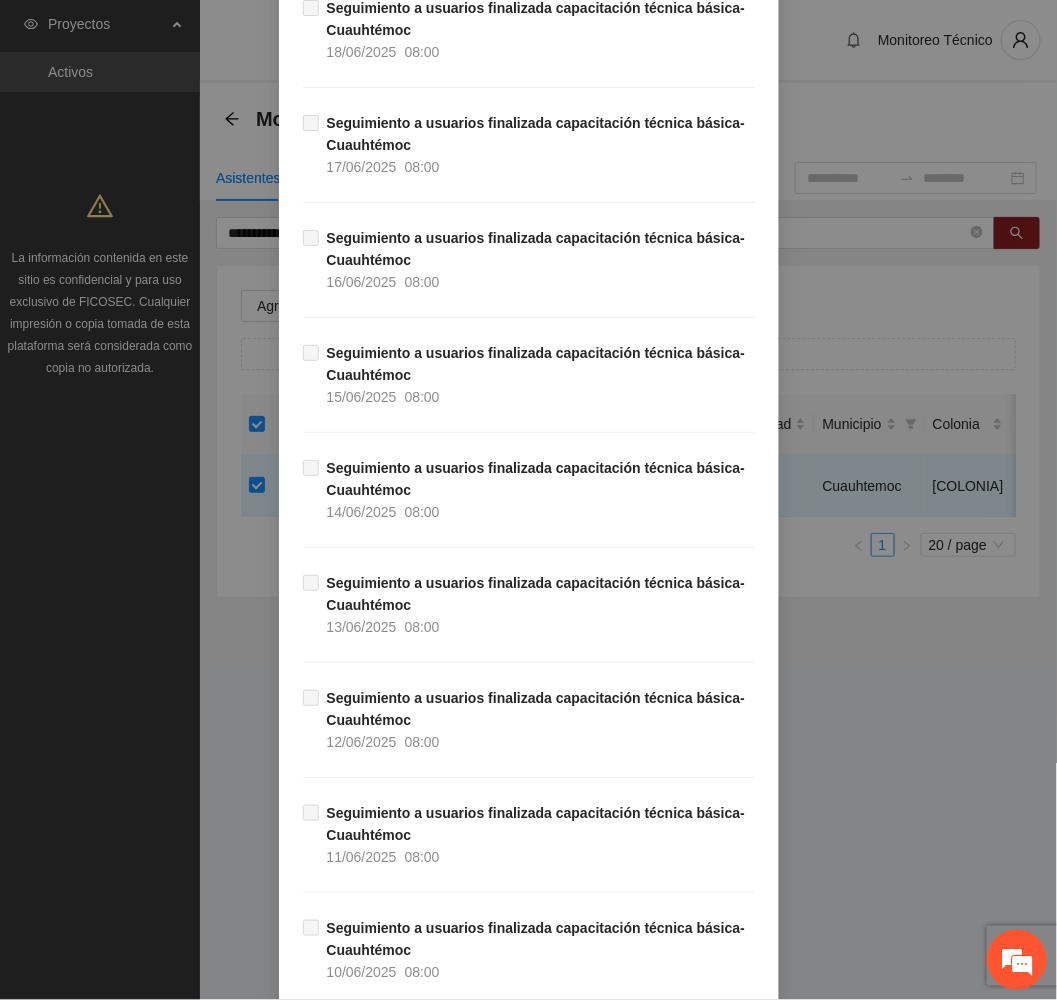 scroll, scrollTop: 13159, scrollLeft: 0, axis: vertical 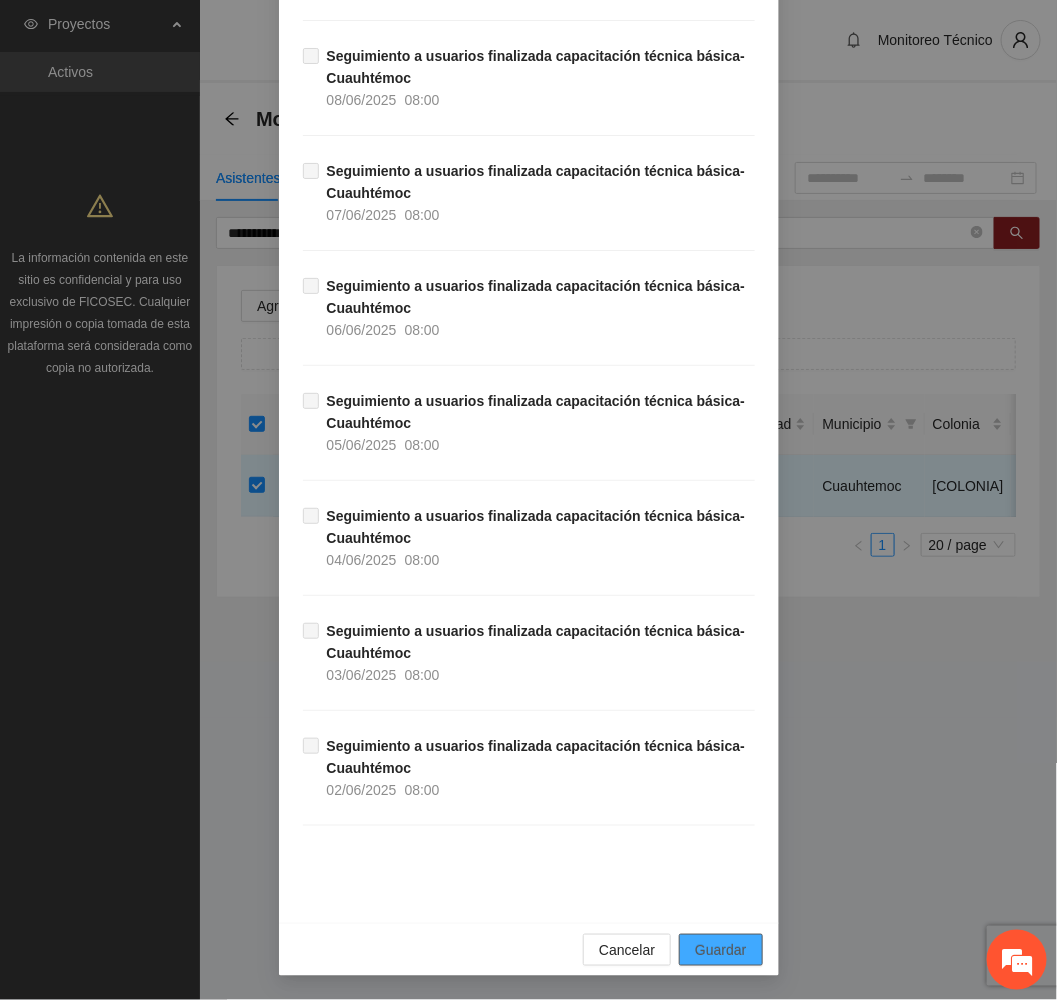 click on "Guardar" at bounding box center (720, 950) 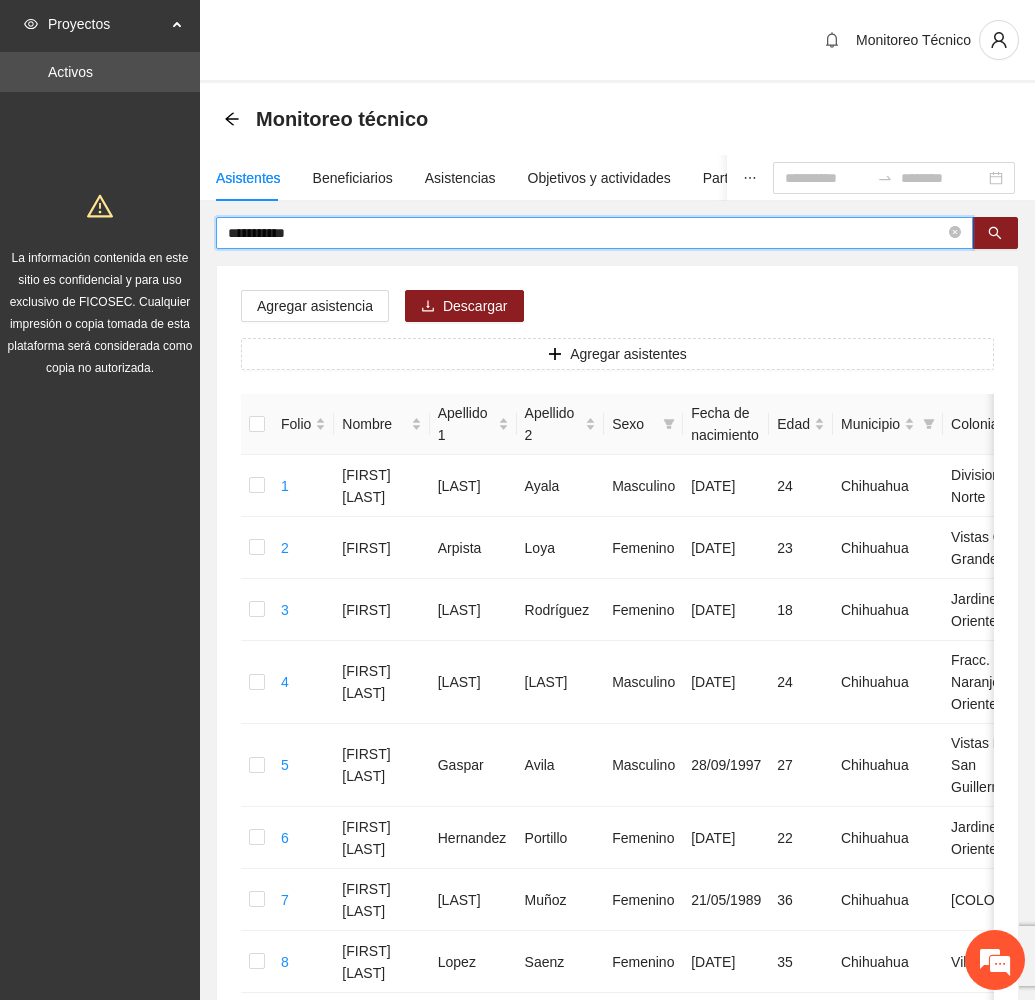 drag, startPoint x: 354, startPoint y: 237, endPoint x: 174, endPoint y: 231, distance: 180.09998 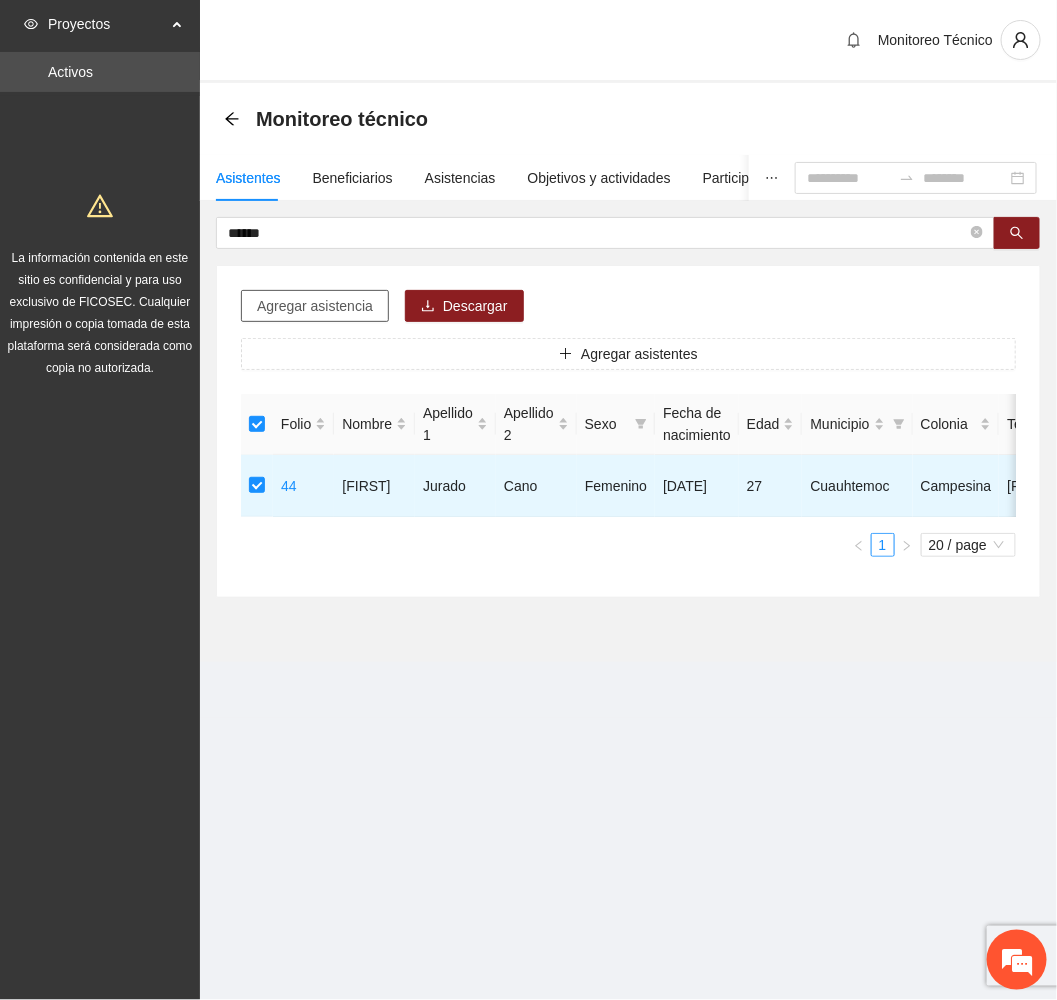 click on "Agregar asistencia" at bounding box center (315, 306) 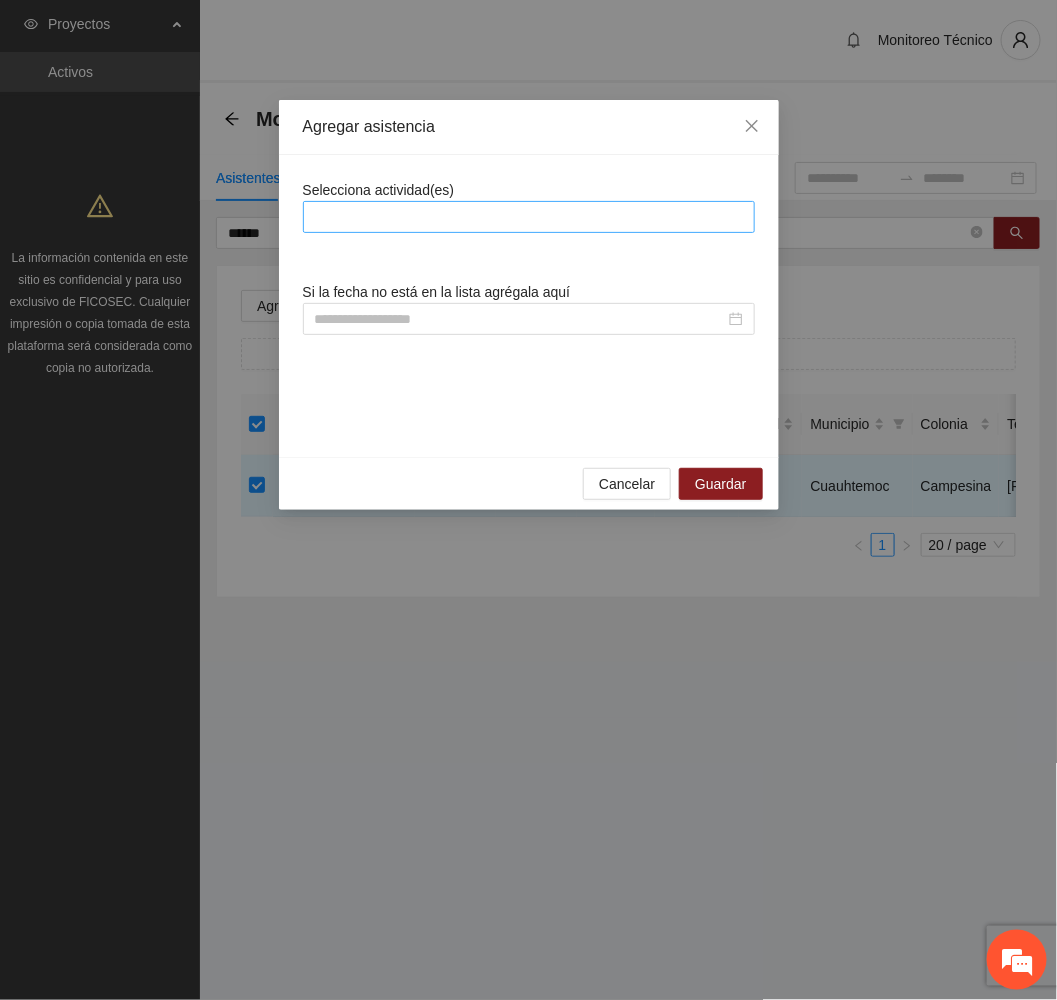 click at bounding box center (529, 217) 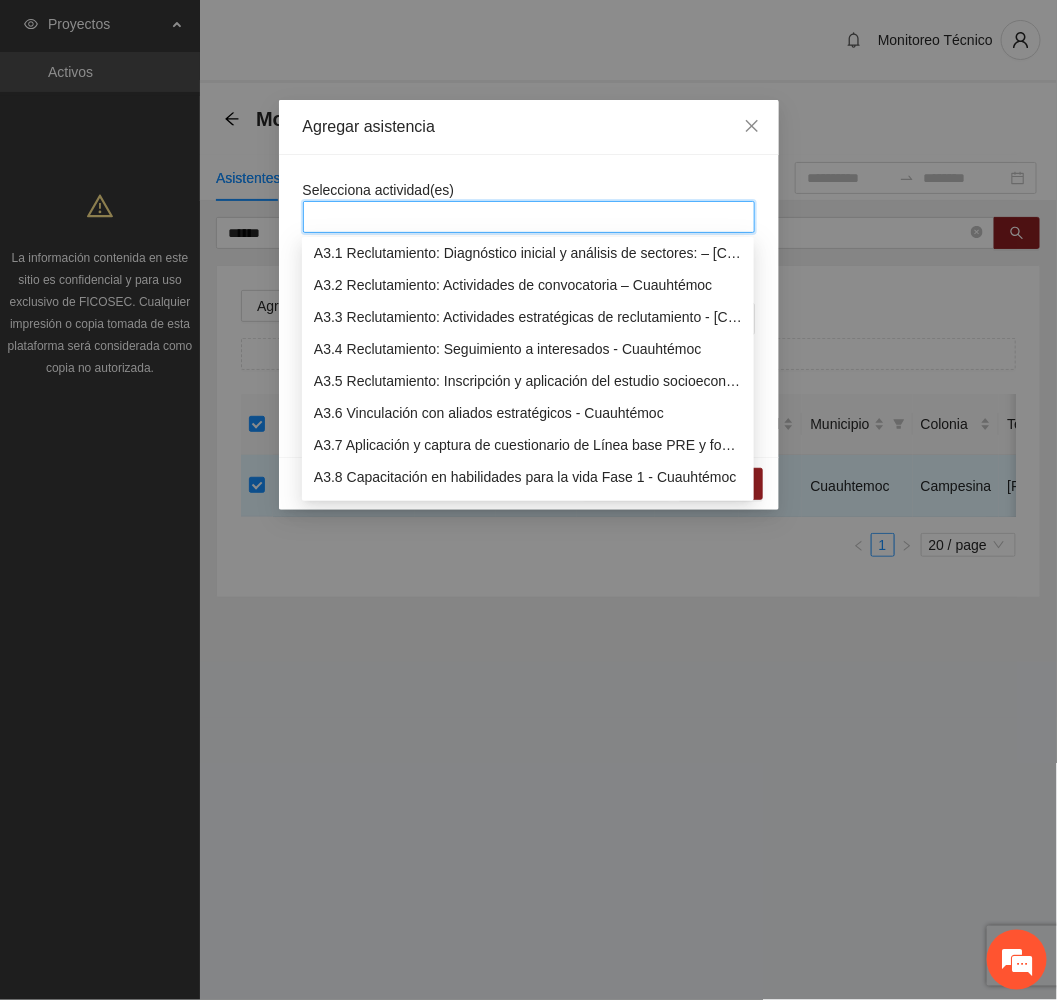 scroll, scrollTop: 1350, scrollLeft: 0, axis: vertical 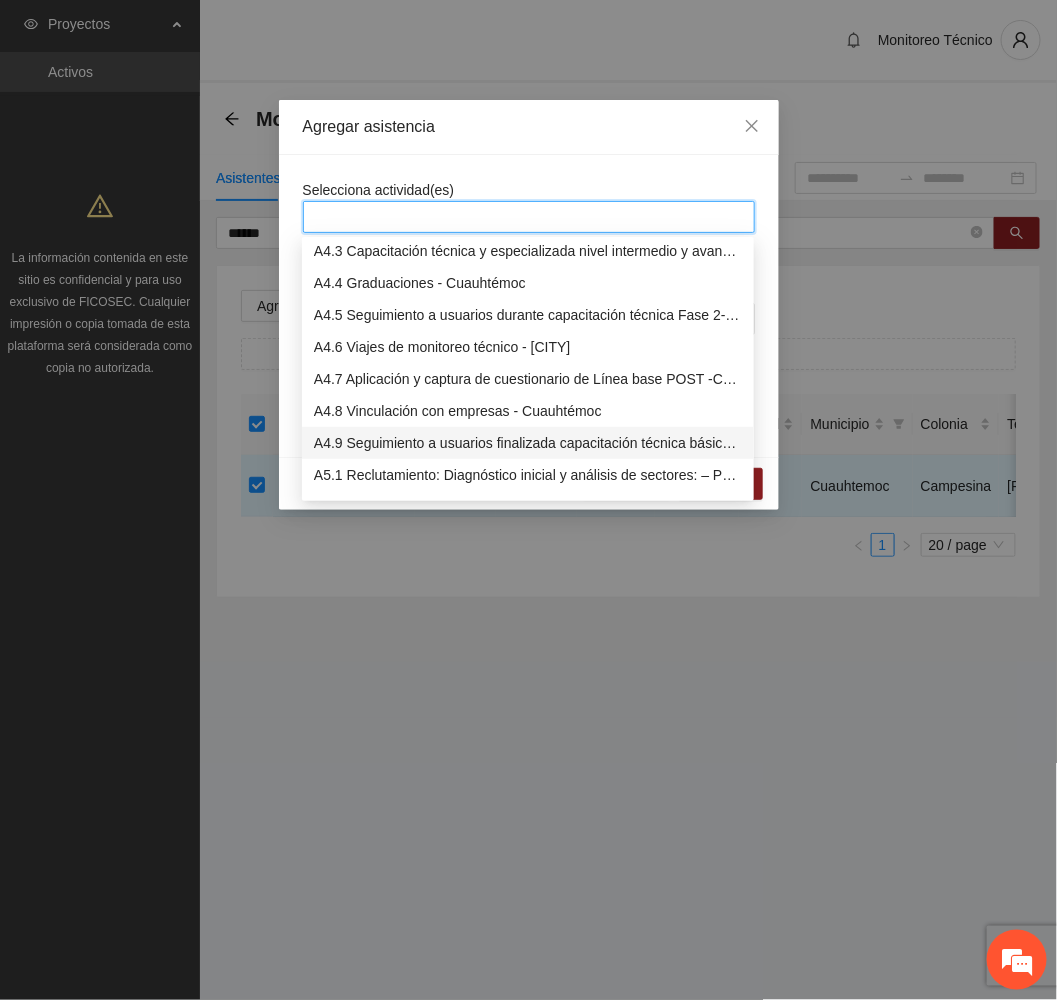 click on "A4.9 Seguimiento a usuarios finalizada capacitación técnica básica- Cuauhtémoc" at bounding box center (528, 443) 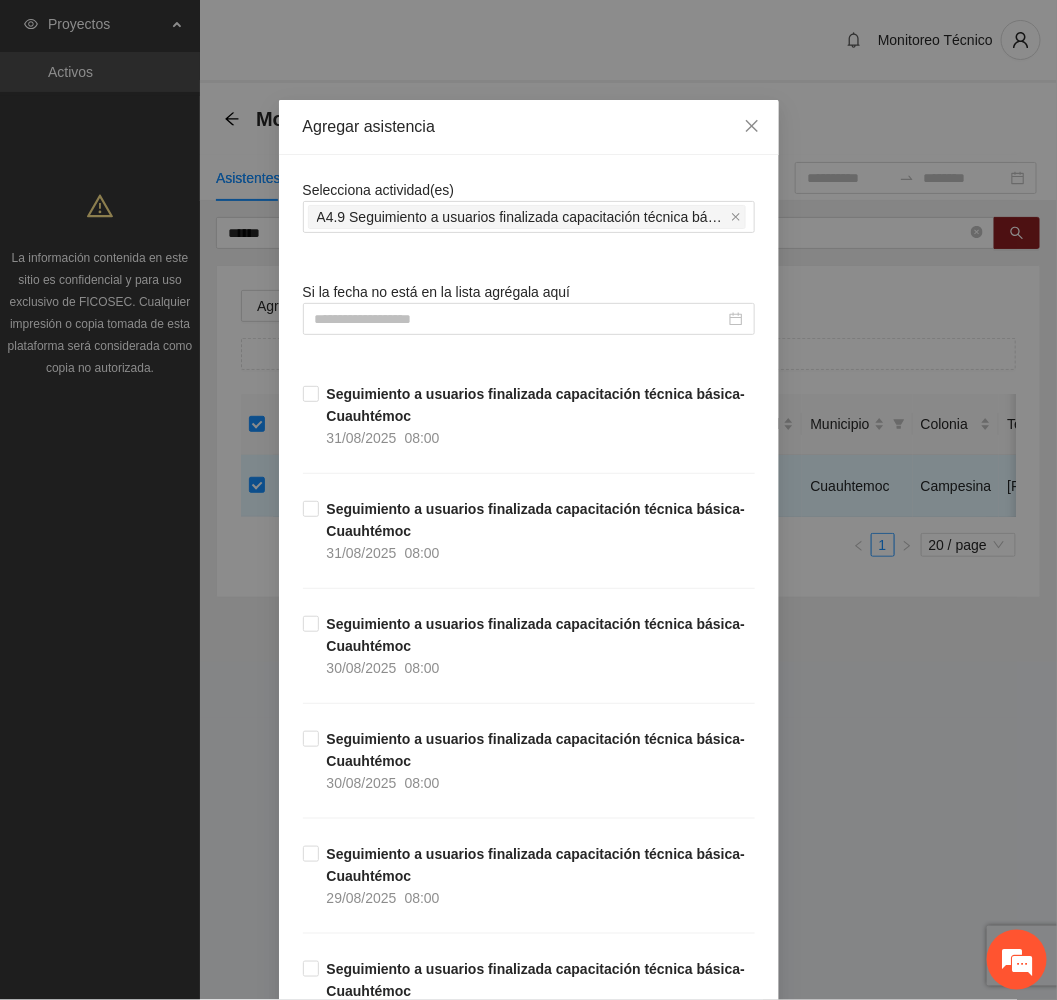click on "Agregar asistencia" at bounding box center (529, 127) 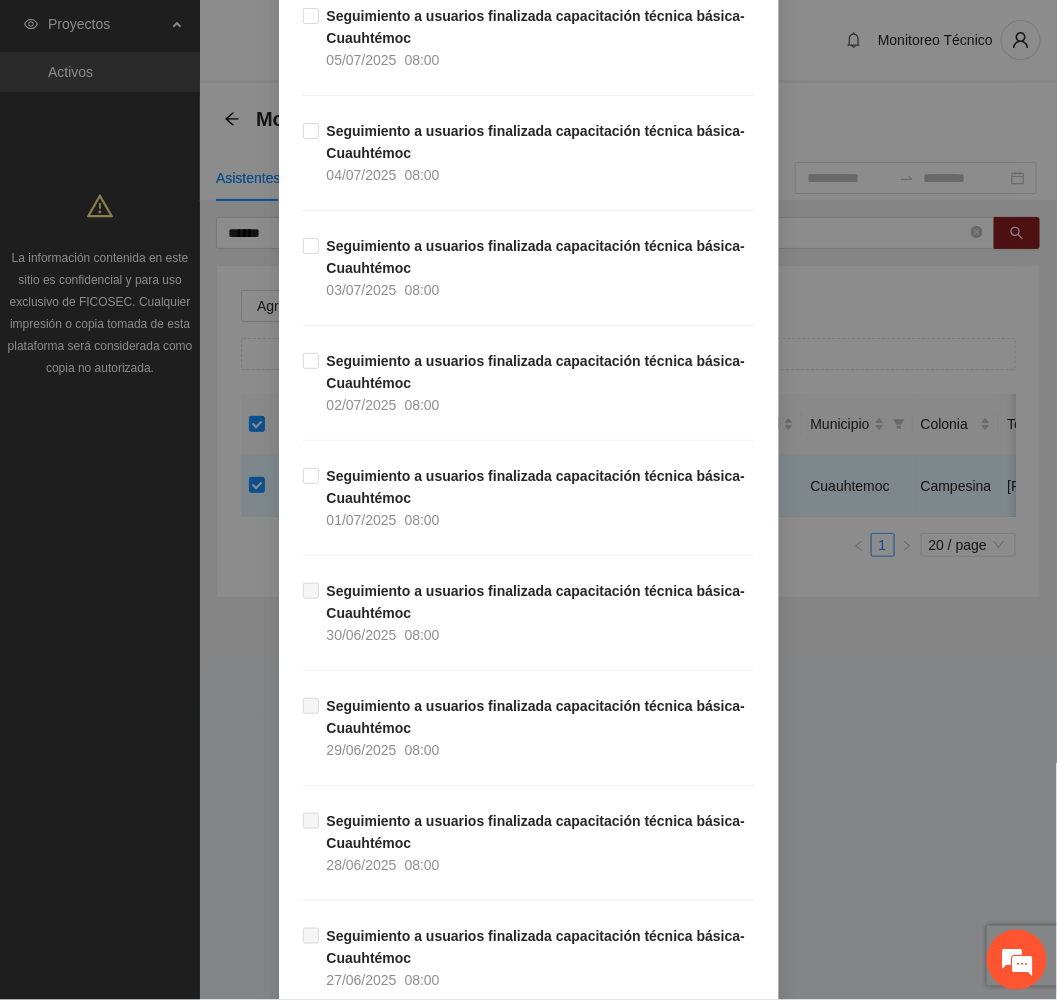 scroll, scrollTop: 10734, scrollLeft: 0, axis: vertical 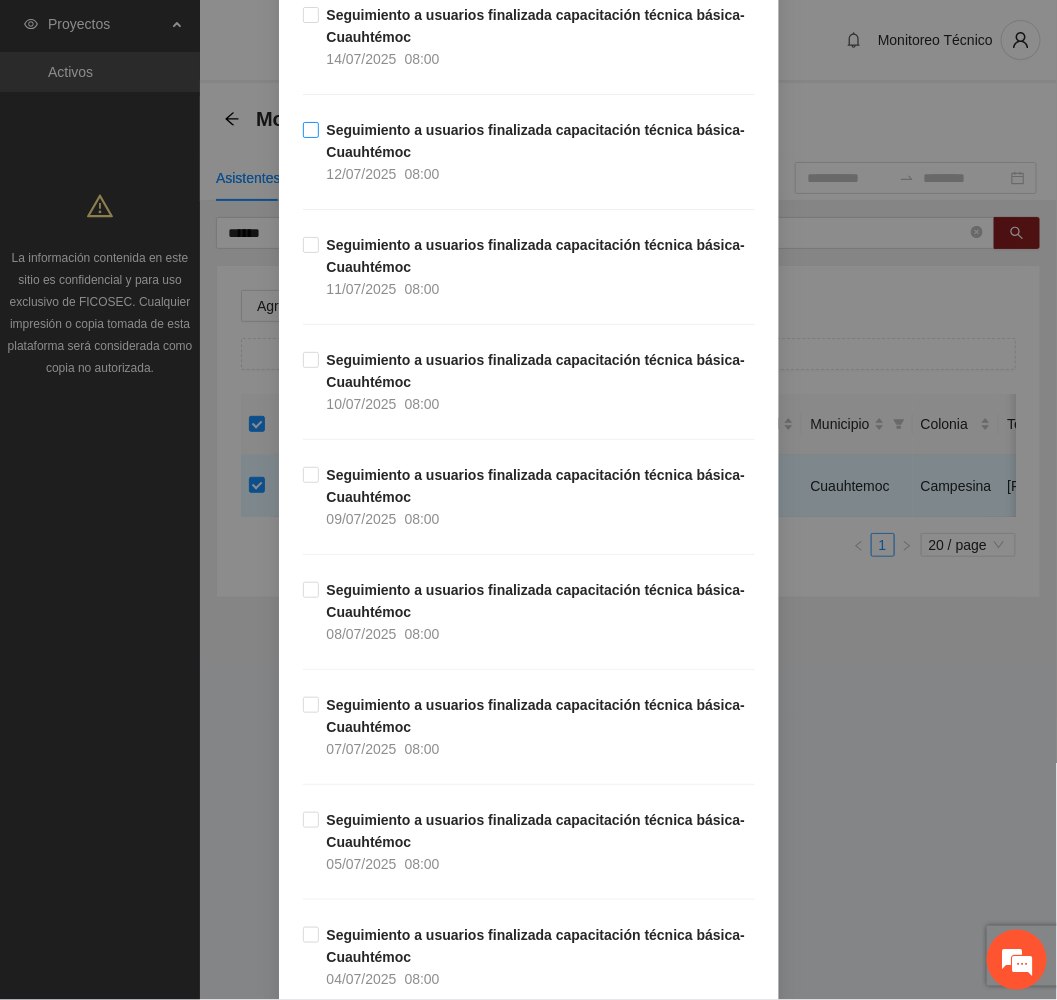 click on "Seguimiento a usuarios finalizada capacitación técnica básica- Cuauhtémoc" at bounding box center (536, 141) 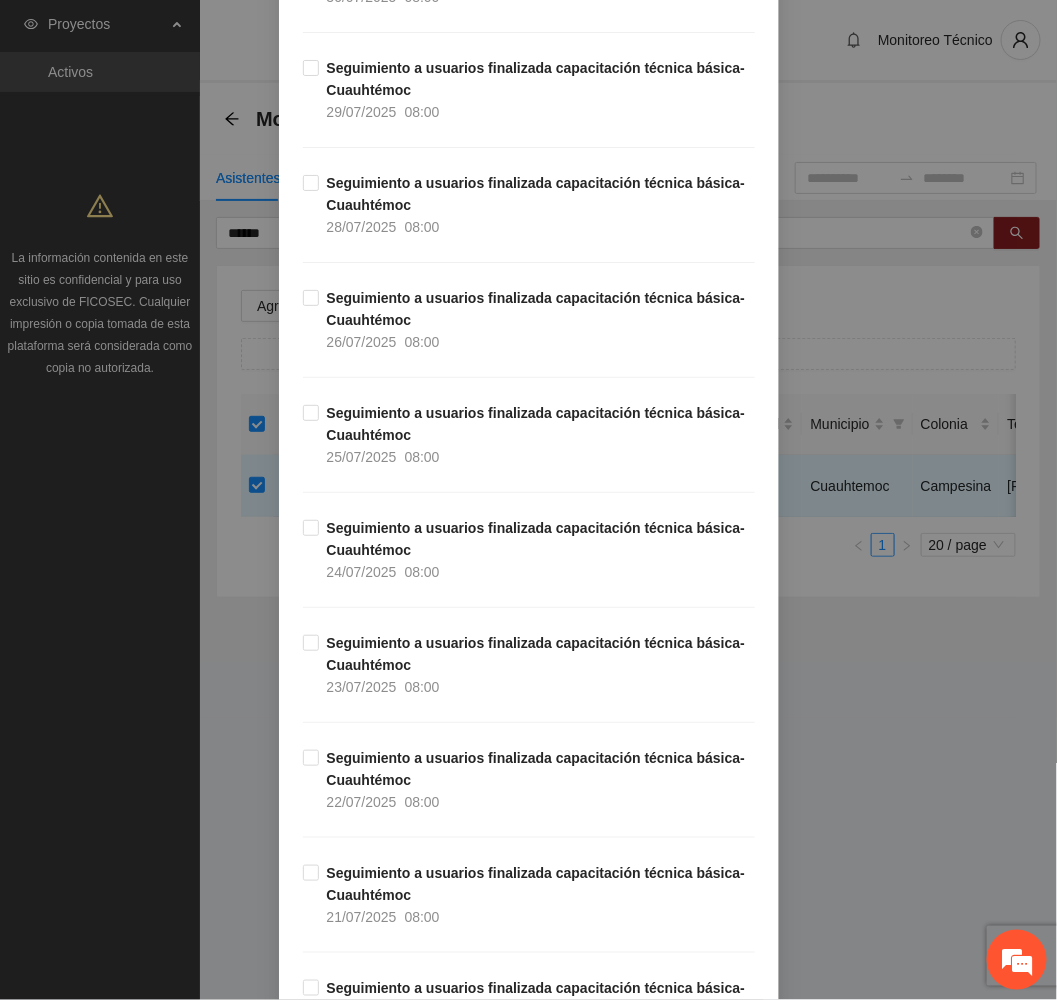 scroll, scrollTop: 7584, scrollLeft: 0, axis: vertical 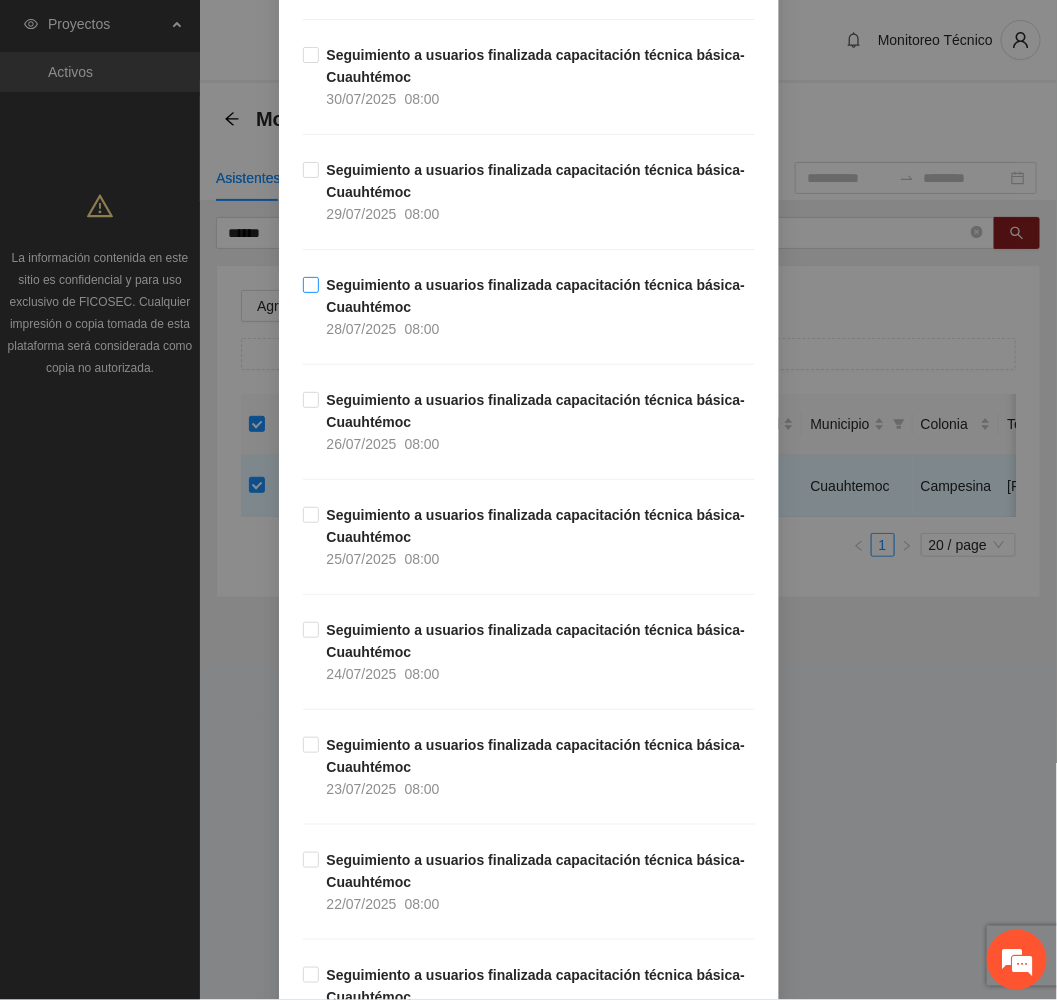 click on "Seguimiento a usuarios finalizada capacitación técnica básica- Cuauhtémoc" at bounding box center [536, 296] 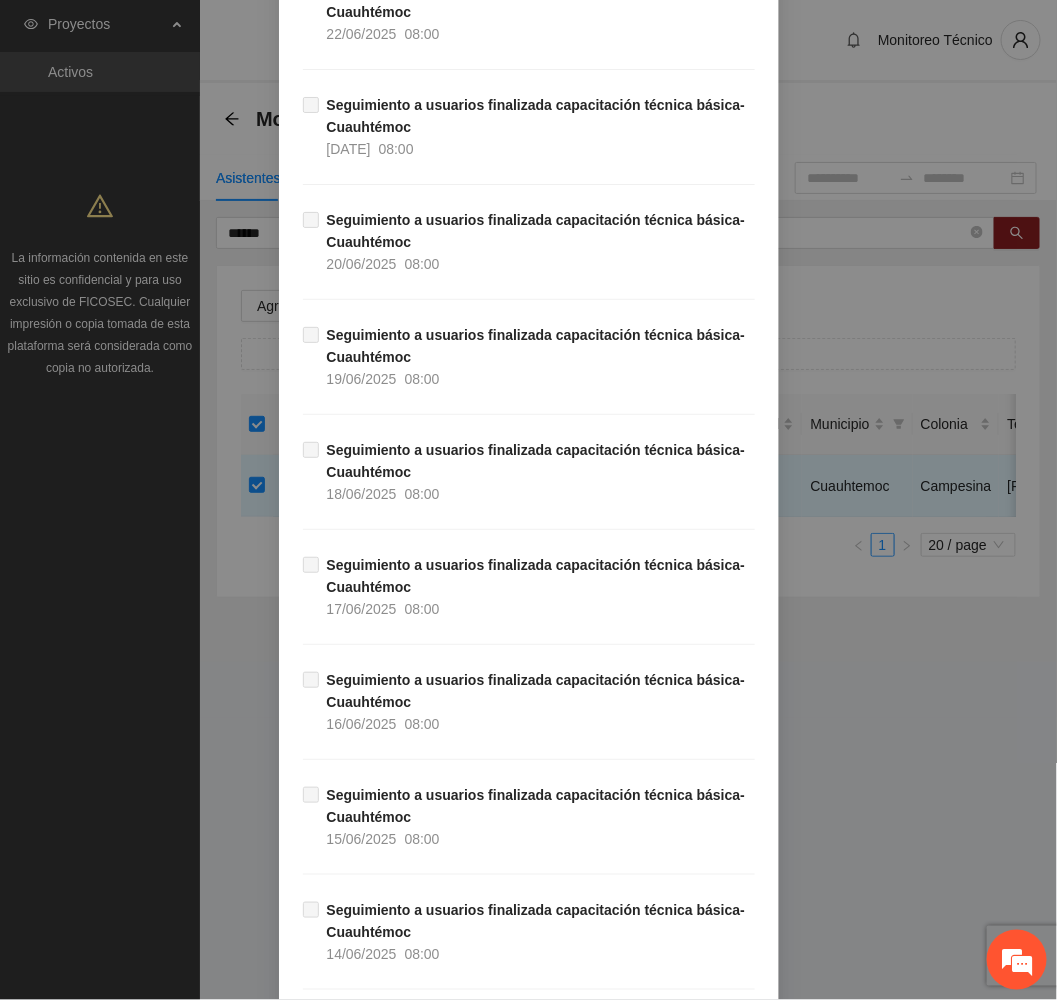 scroll, scrollTop: 13159, scrollLeft: 0, axis: vertical 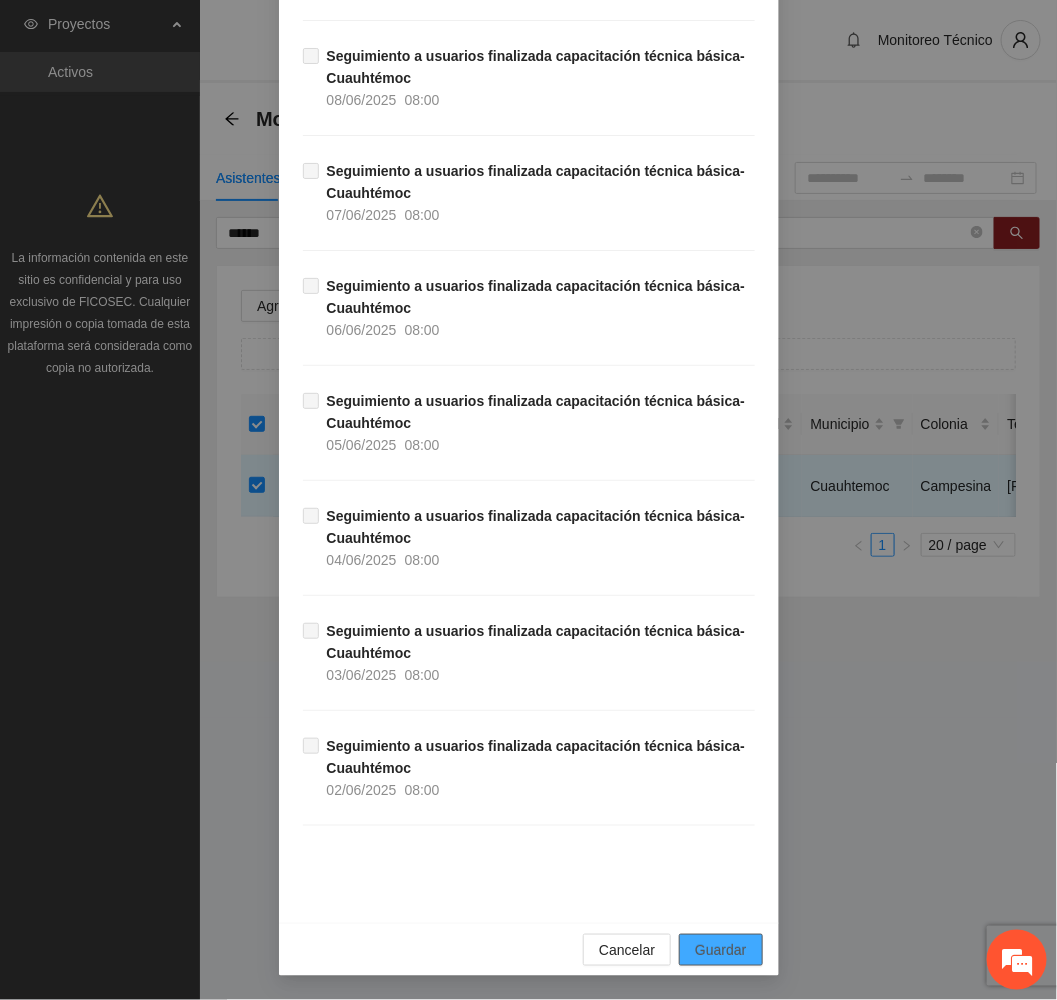 click on "Guardar" at bounding box center [720, 950] 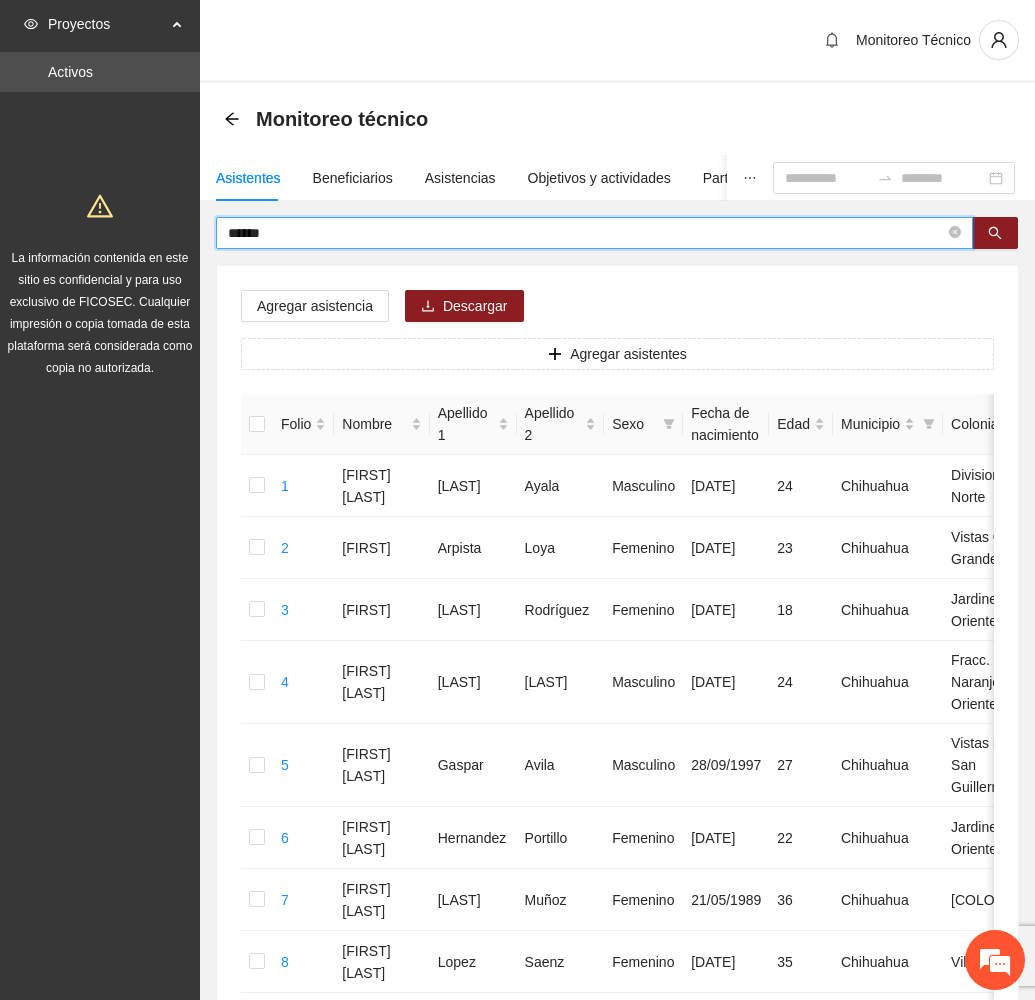 drag, startPoint x: 313, startPoint y: 223, endPoint x: 141, endPoint y: 232, distance: 172.2353 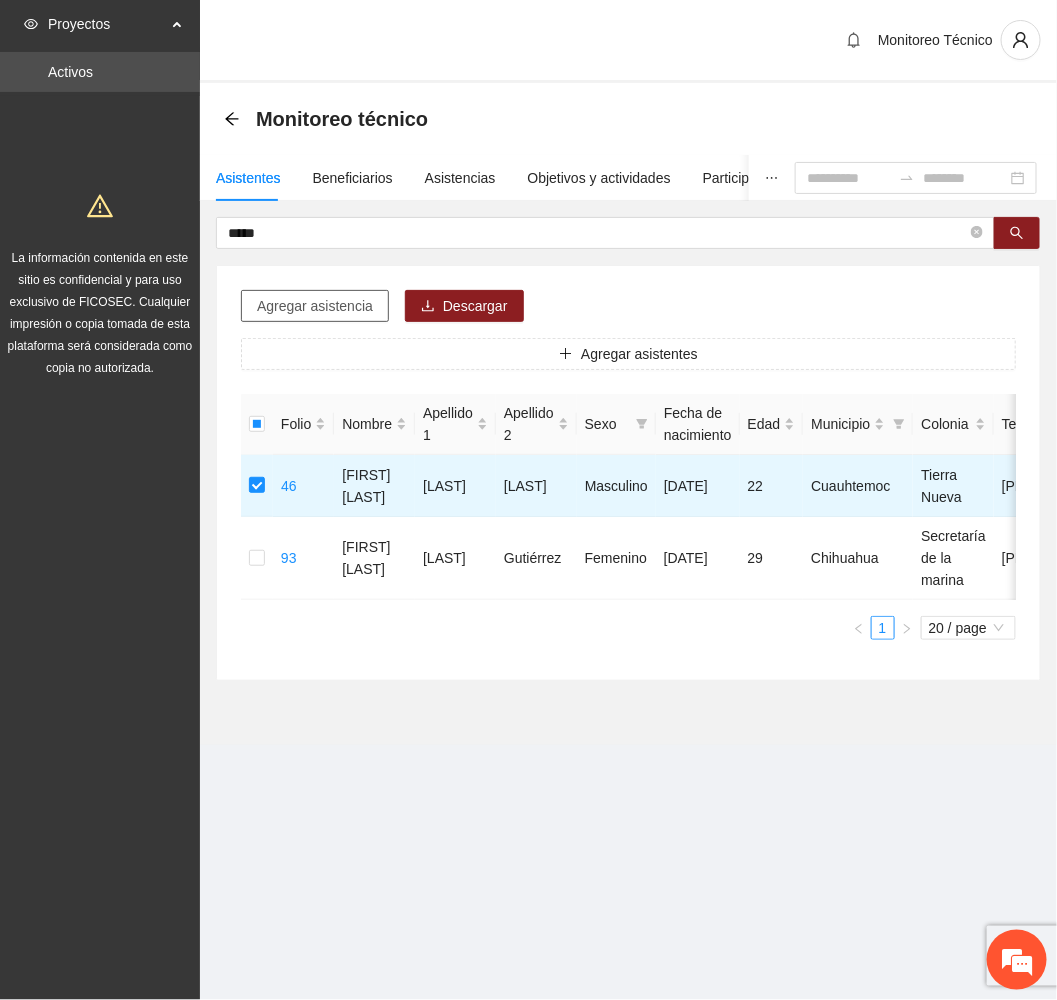 click on "Agregar asistencia" at bounding box center (315, 306) 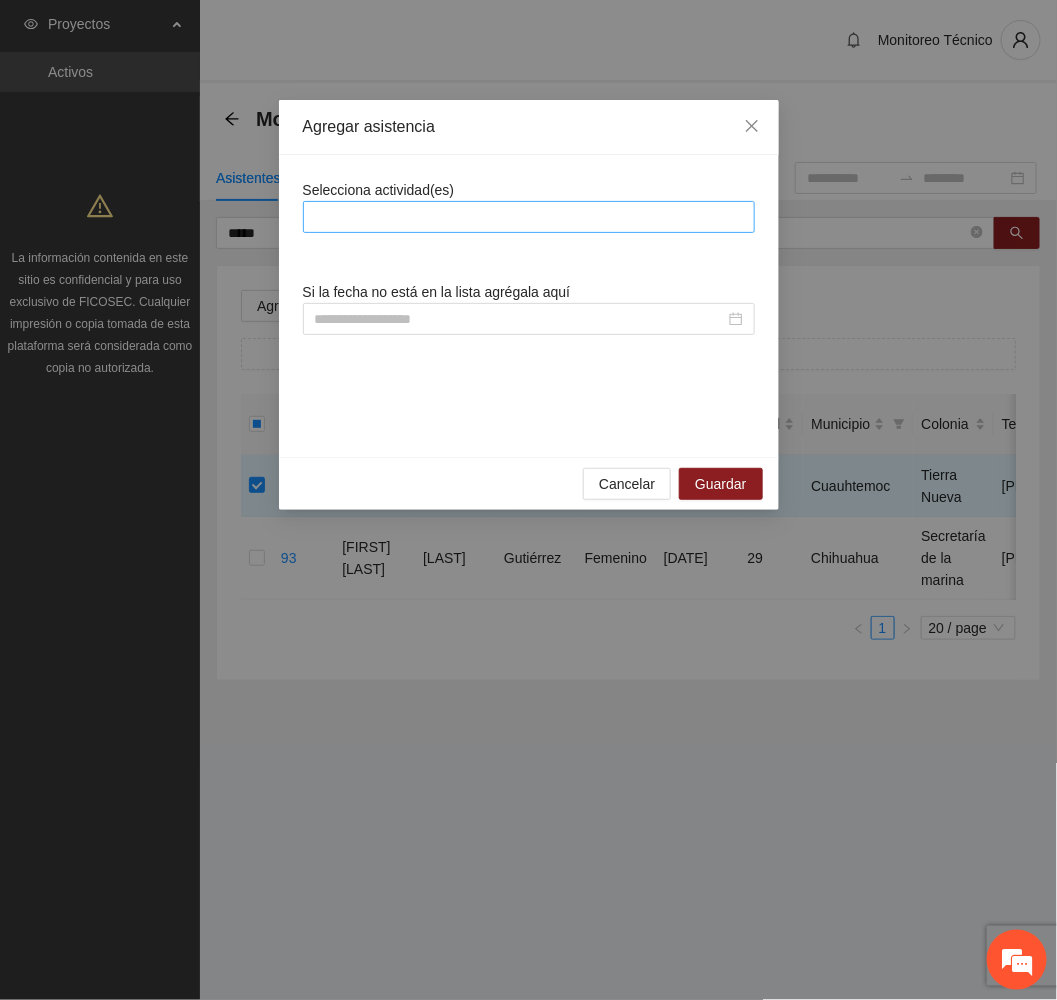 click at bounding box center [529, 217] 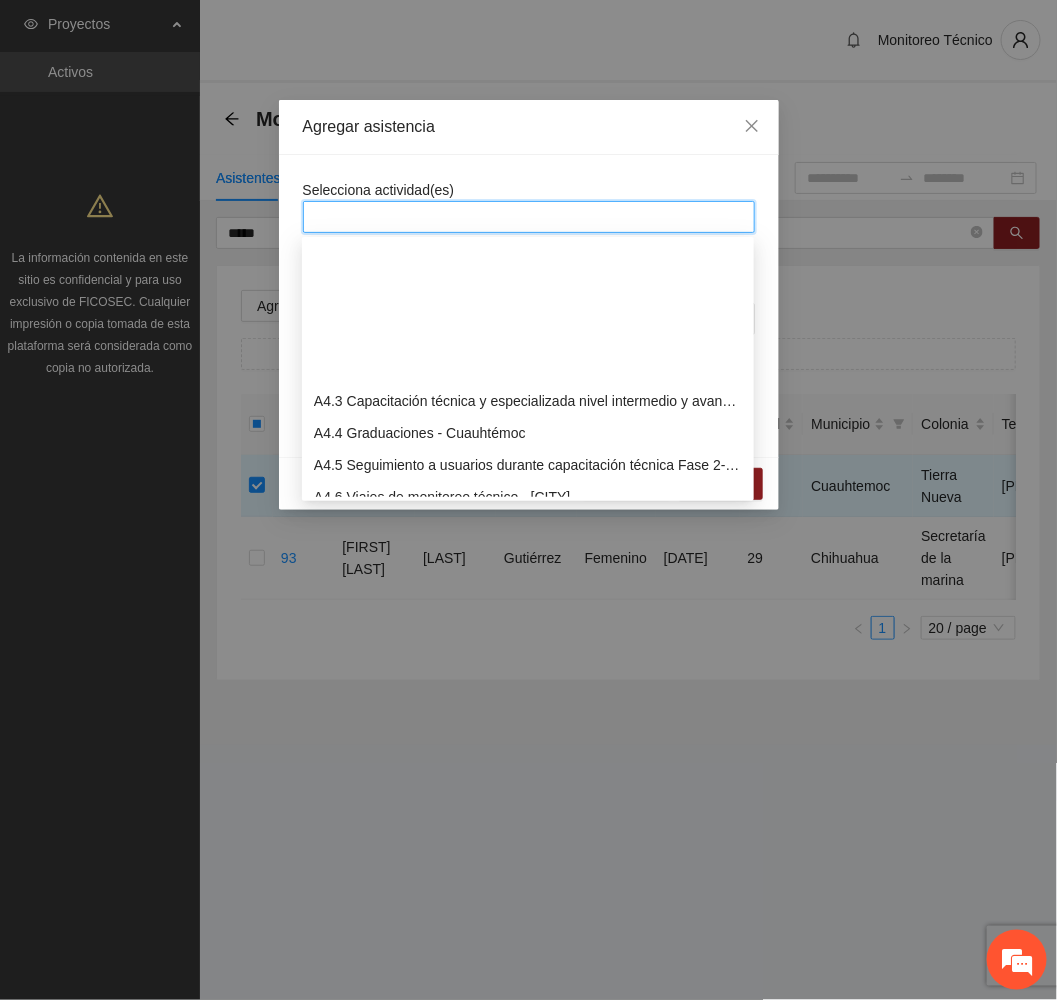 scroll, scrollTop: 1350, scrollLeft: 0, axis: vertical 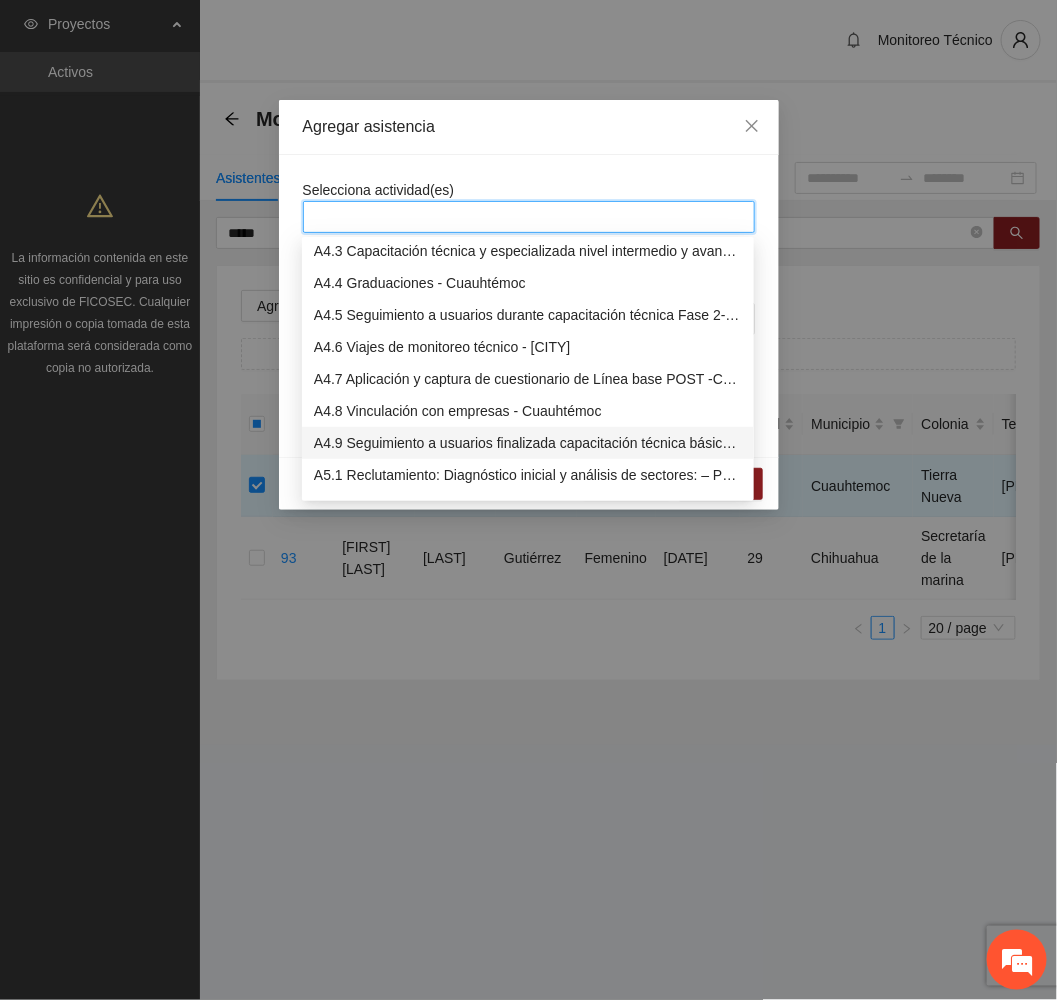click on "A4.9 Seguimiento a usuarios finalizada capacitación técnica básica- Cuauhtémoc" at bounding box center [528, 443] 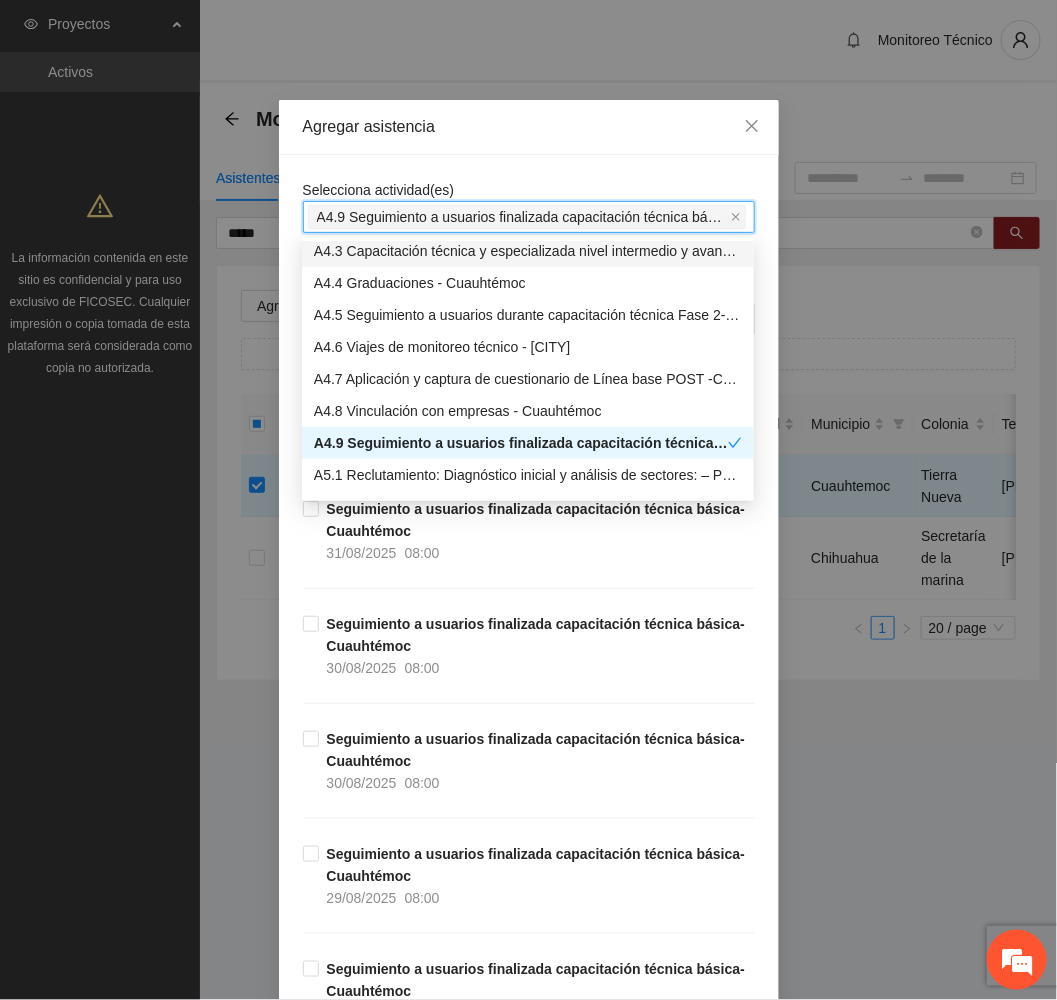click on "Agregar asistencia" at bounding box center (529, 127) 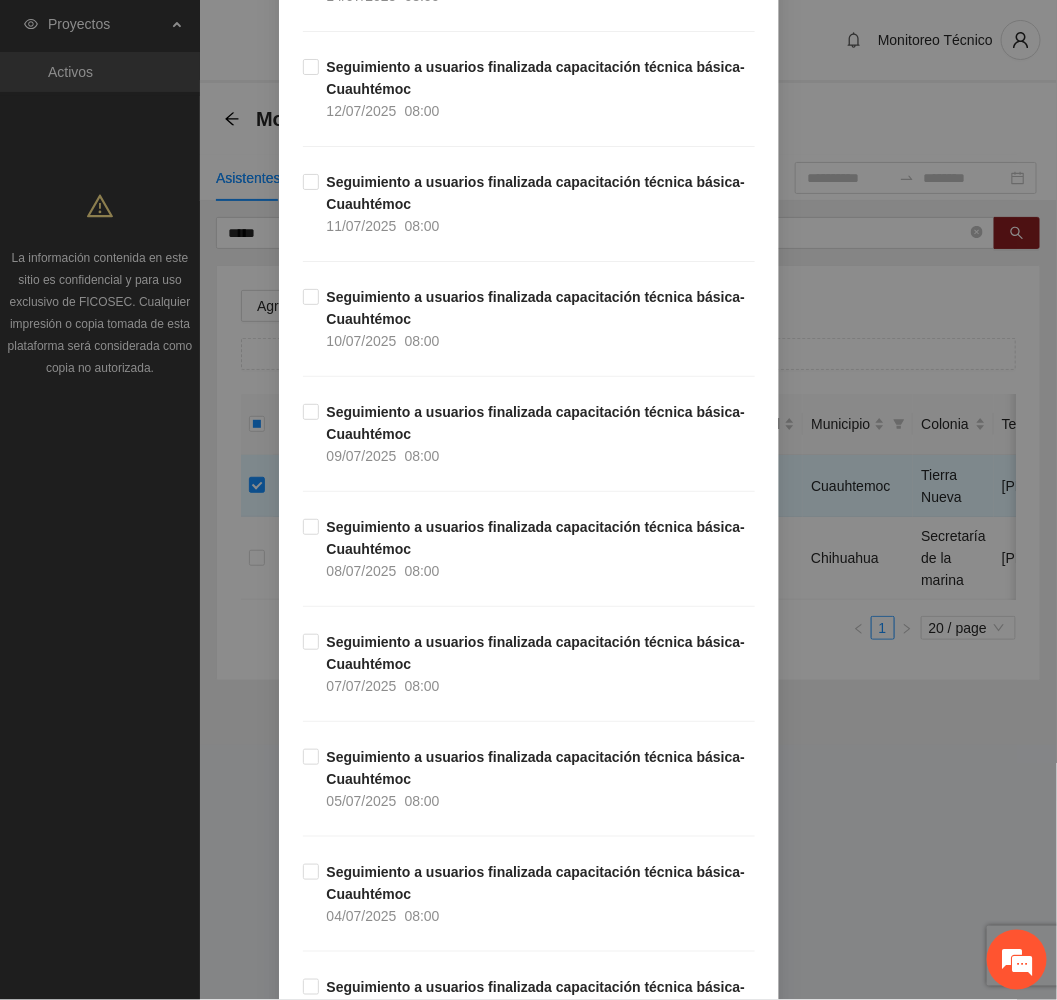 scroll, scrollTop: 9858, scrollLeft: 0, axis: vertical 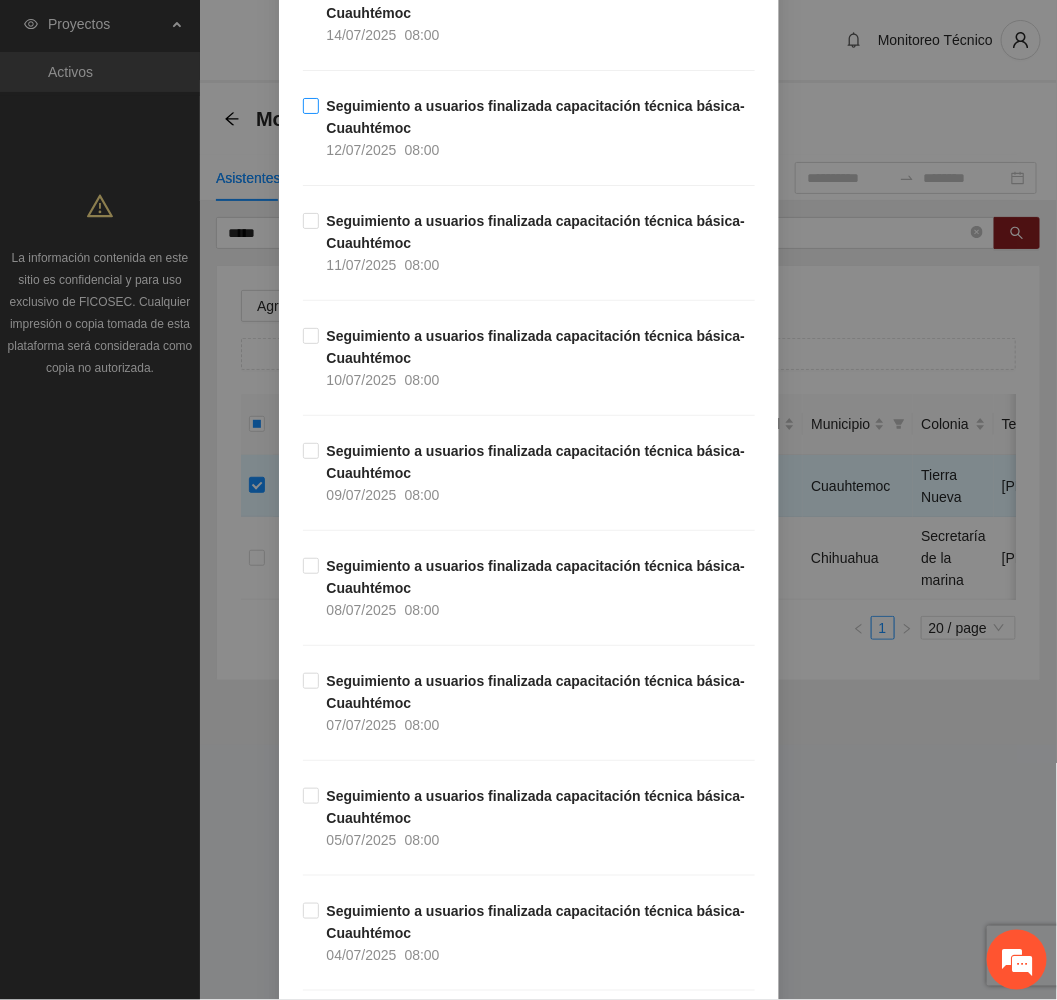 click on "Seguimiento a usuarios finalizada capacitación técnica básica- Cuauhtémoc [DATE] [TIME]" at bounding box center [537, 128] 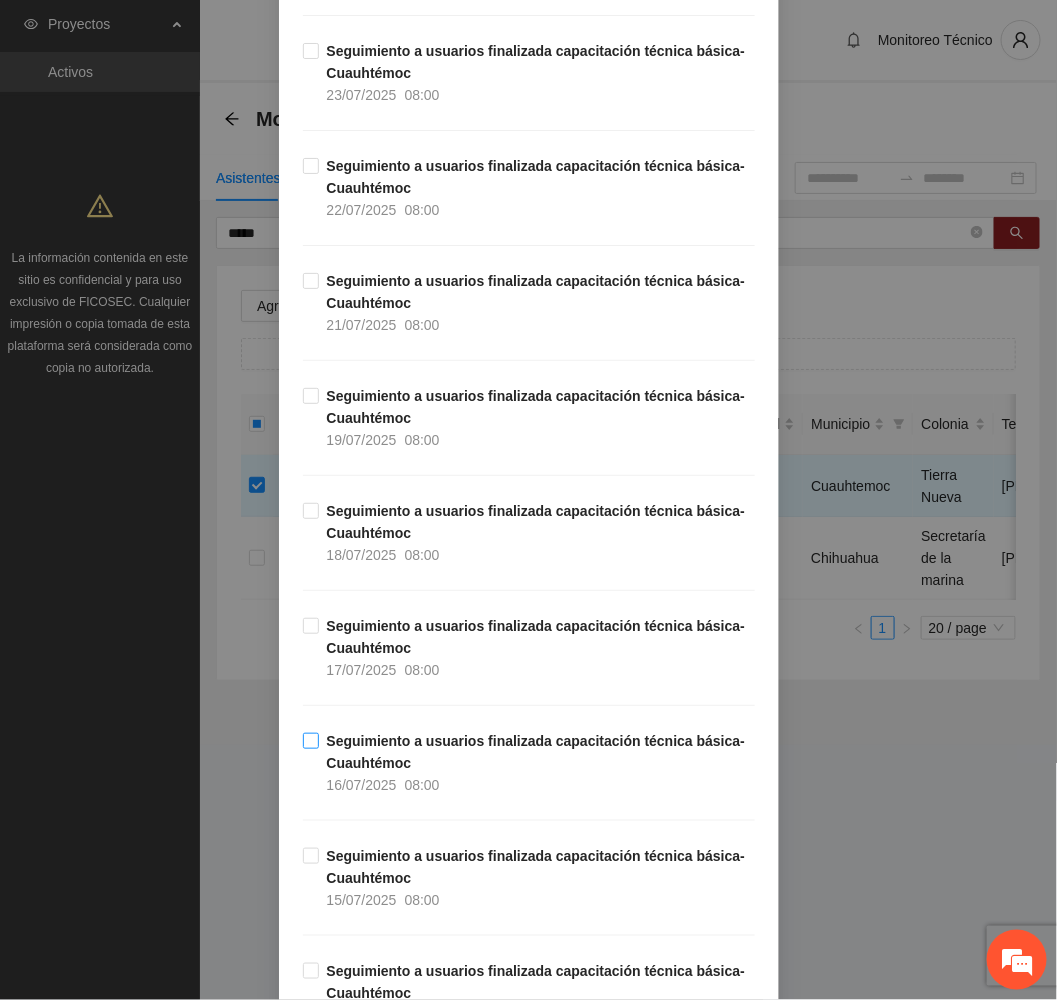 scroll, scrollTop: 8058, scrollLeft: 0, axis: vertical 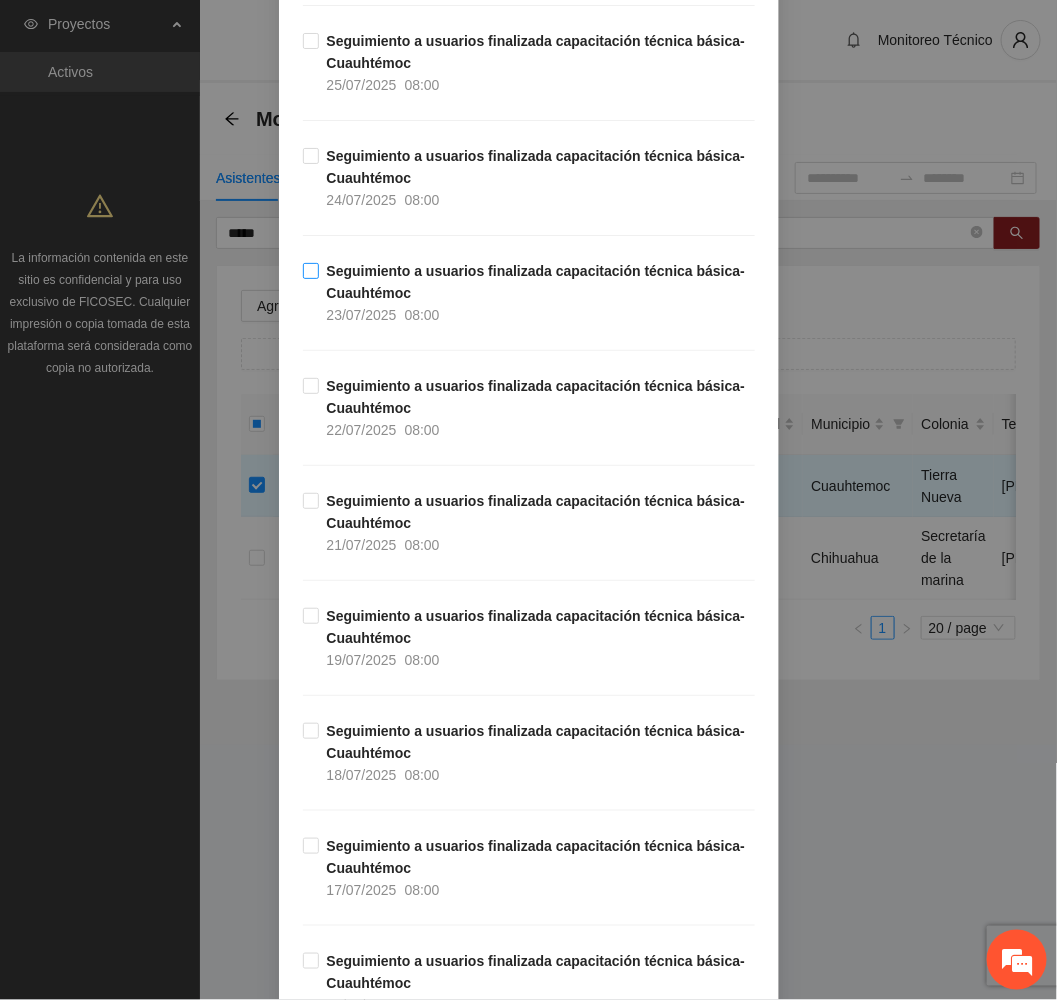 click on "Seguimiento a usuarios finalizada capacitación técnica básica- Cuauhtémoc [DATE] [TIME]" at bounding box center (537, 293) 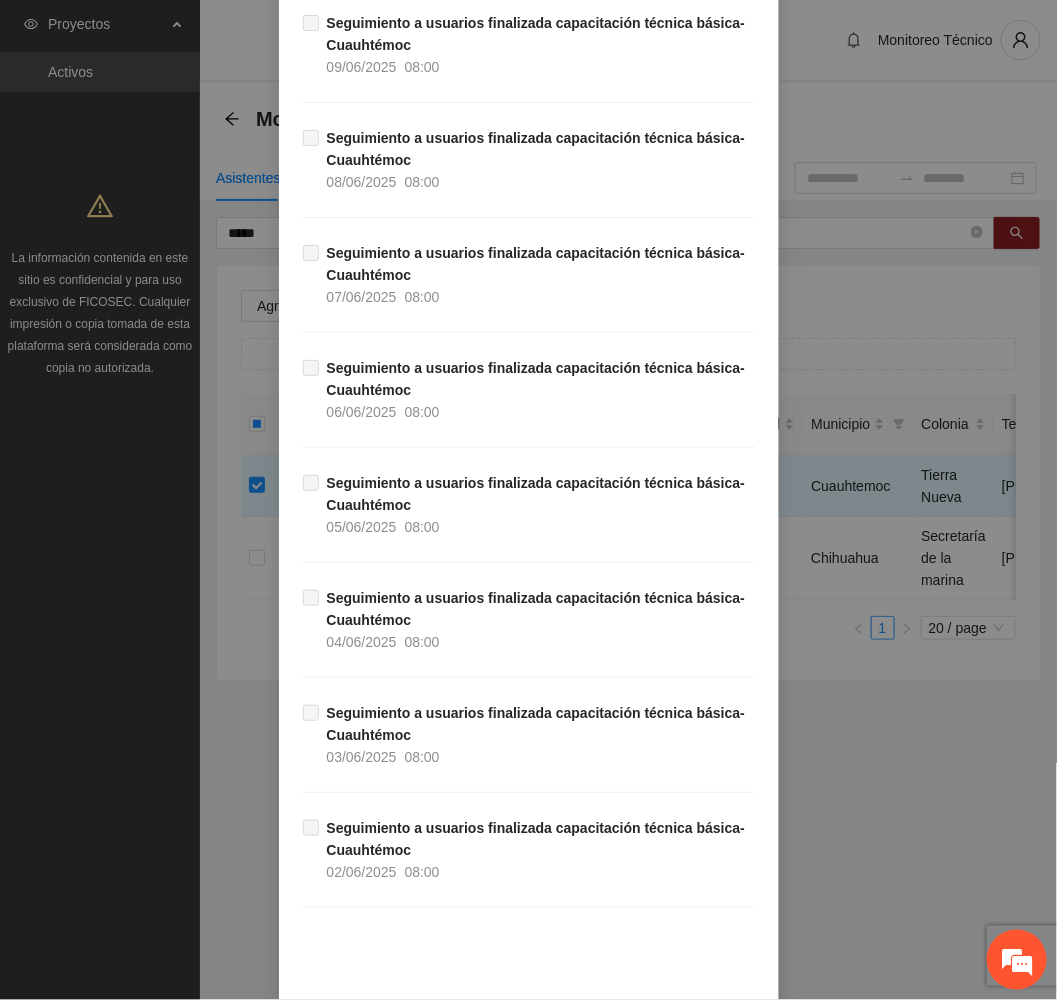 scroll, scrollTop: 13159, scrollLeft: 0, axis: vertical 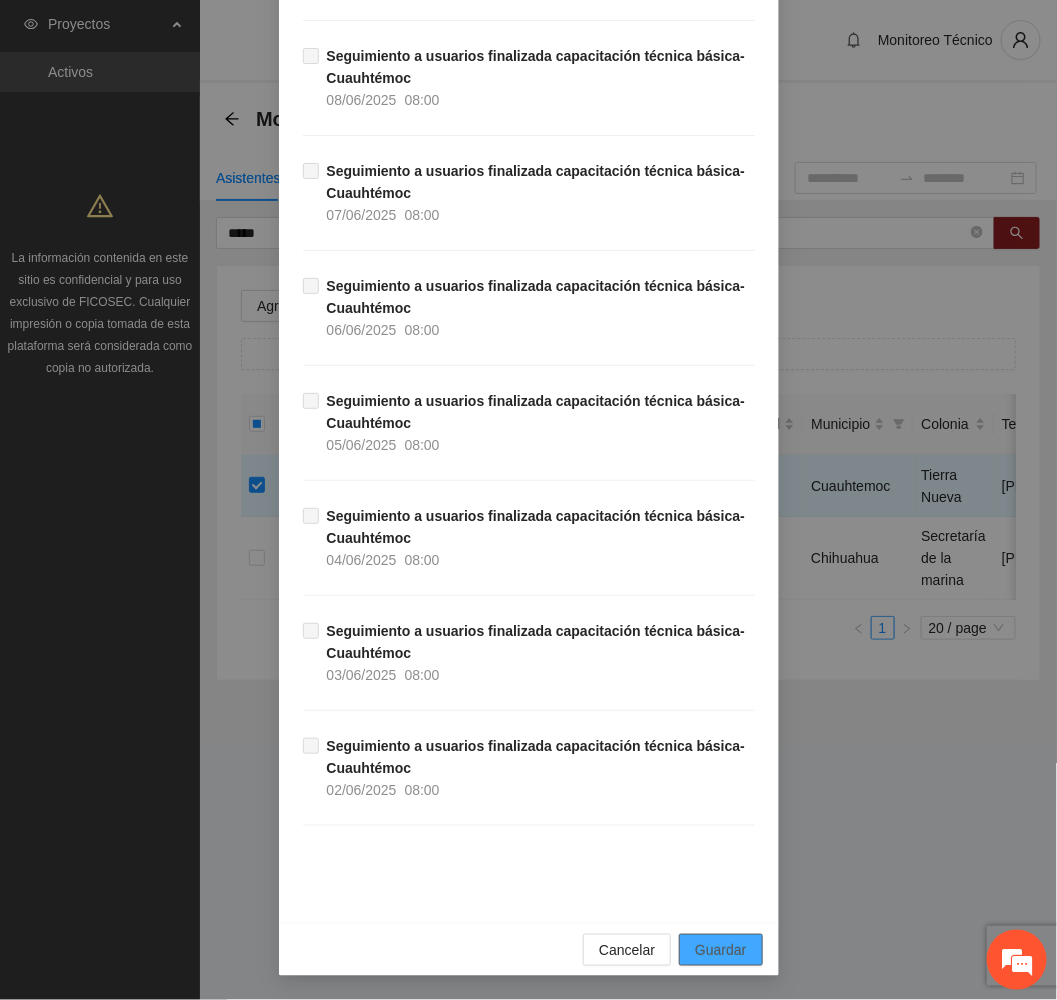 click on "Guardar" at bounding box center (720, 950) 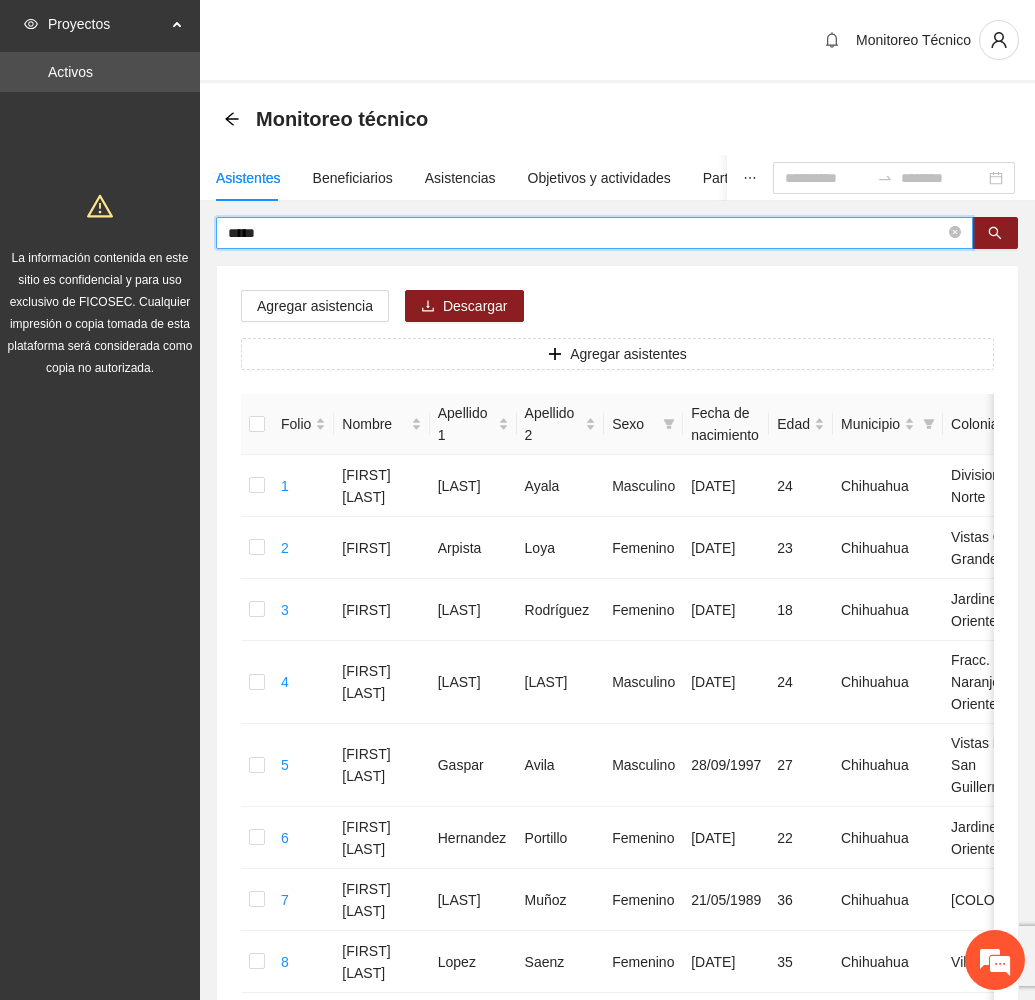 drag, startPoint x: 348, startPoint y: 240, endPoint x: -5, endPoint y: 226, distance: 353.2775 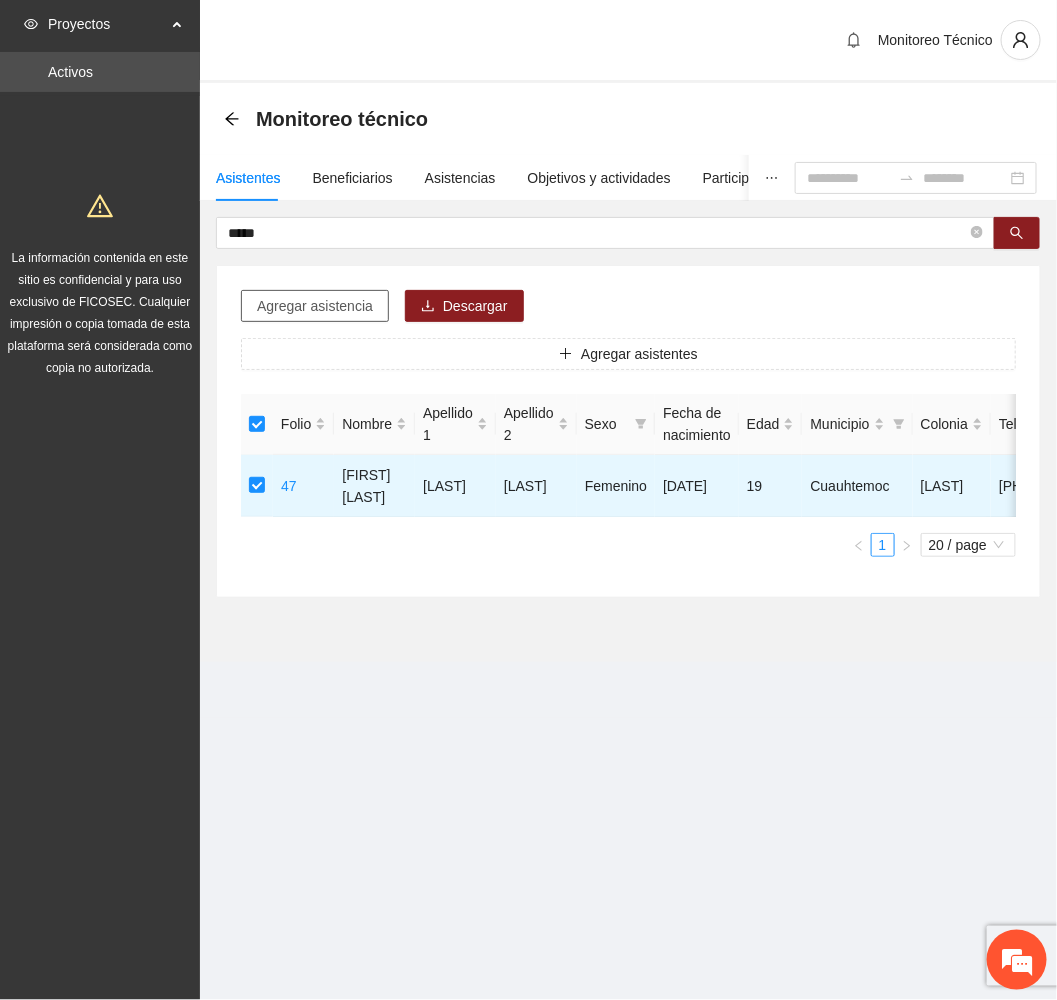 click on "Agregar asistencia" at bounding box center [315, 306] 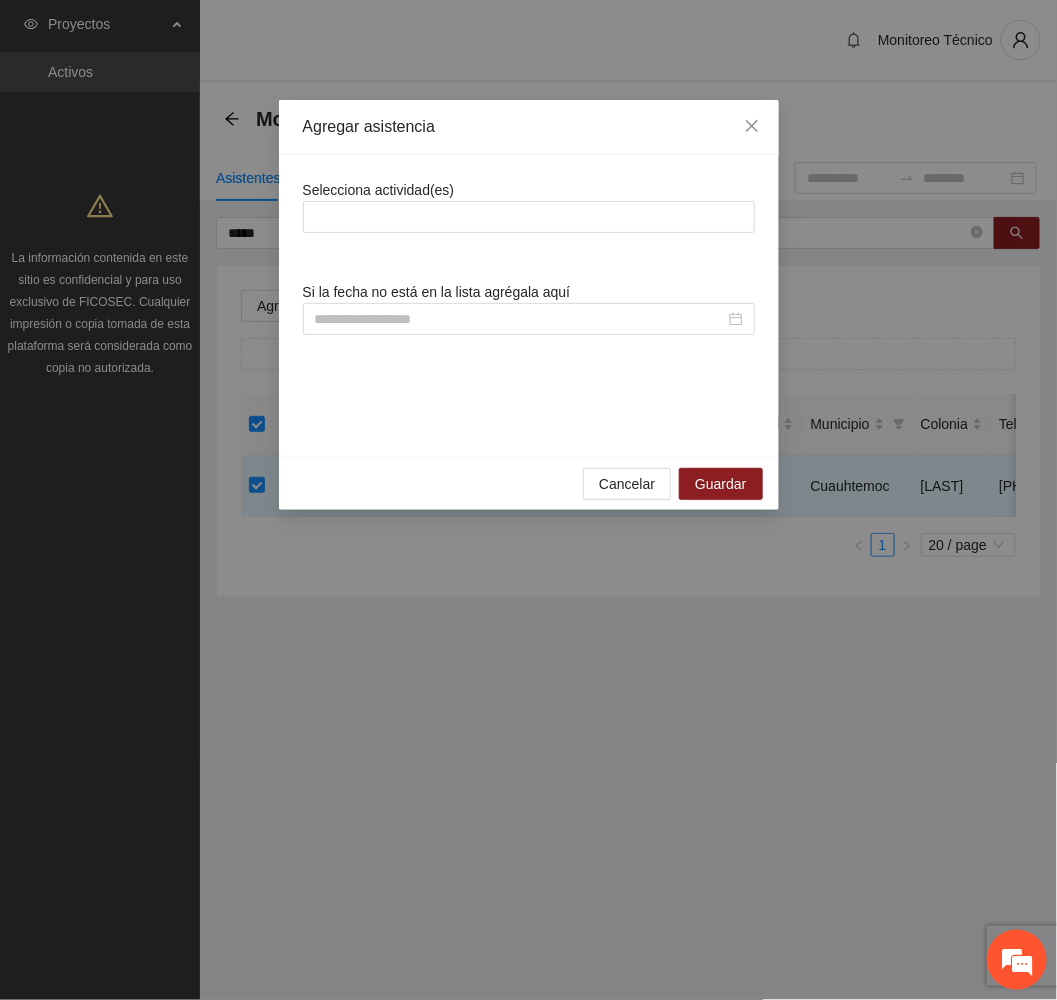click on "Selecciona actividad(es)" at bounding box center (379, 190) 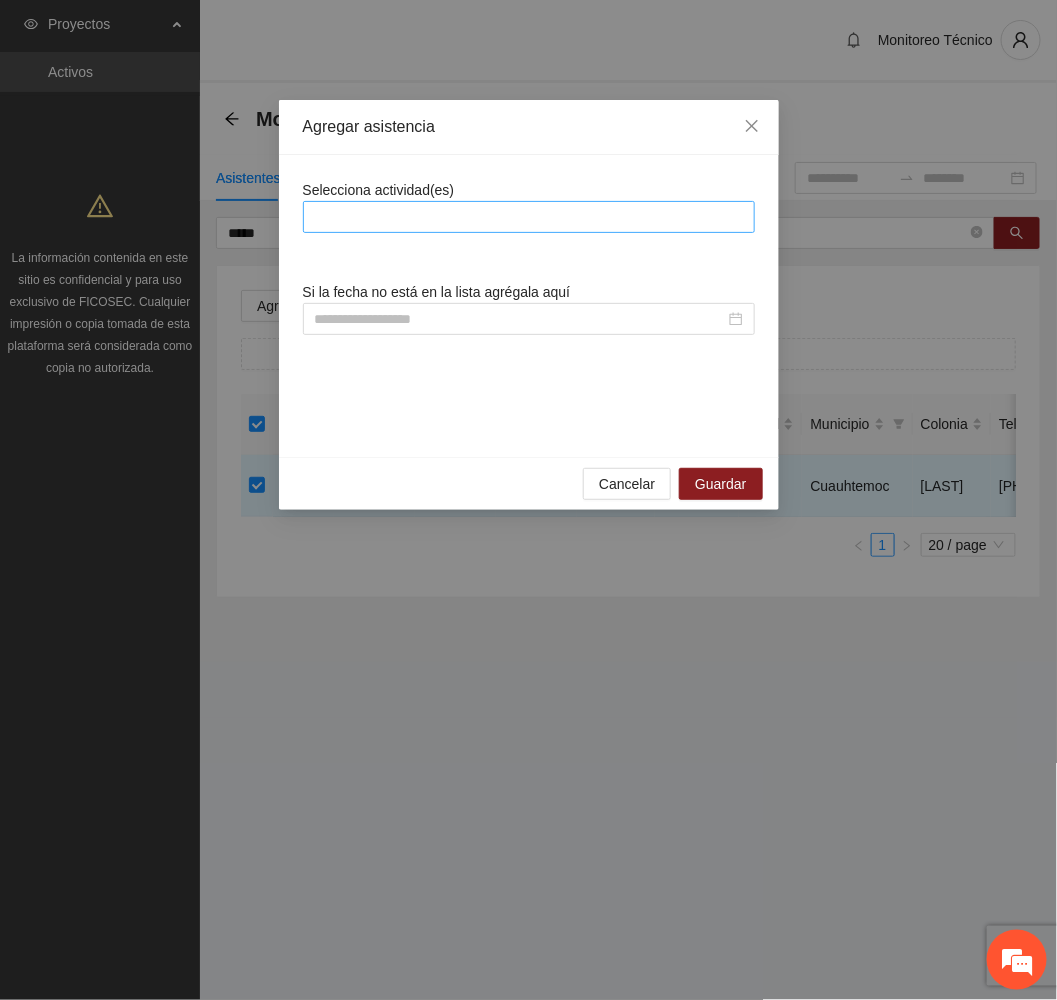 click at bounding box center [529, 217] 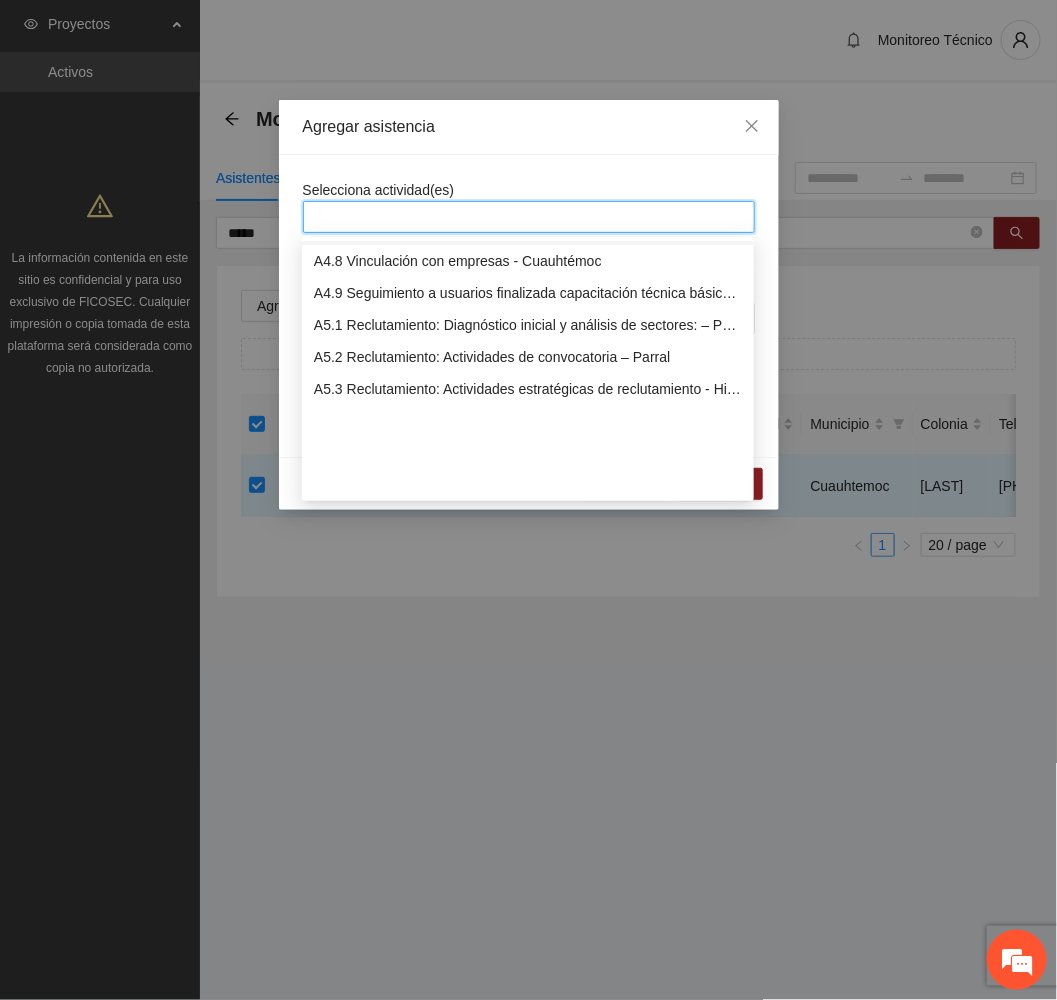 scroll, scrollTop: 1350, scrollLeft: 0, axis: vertical 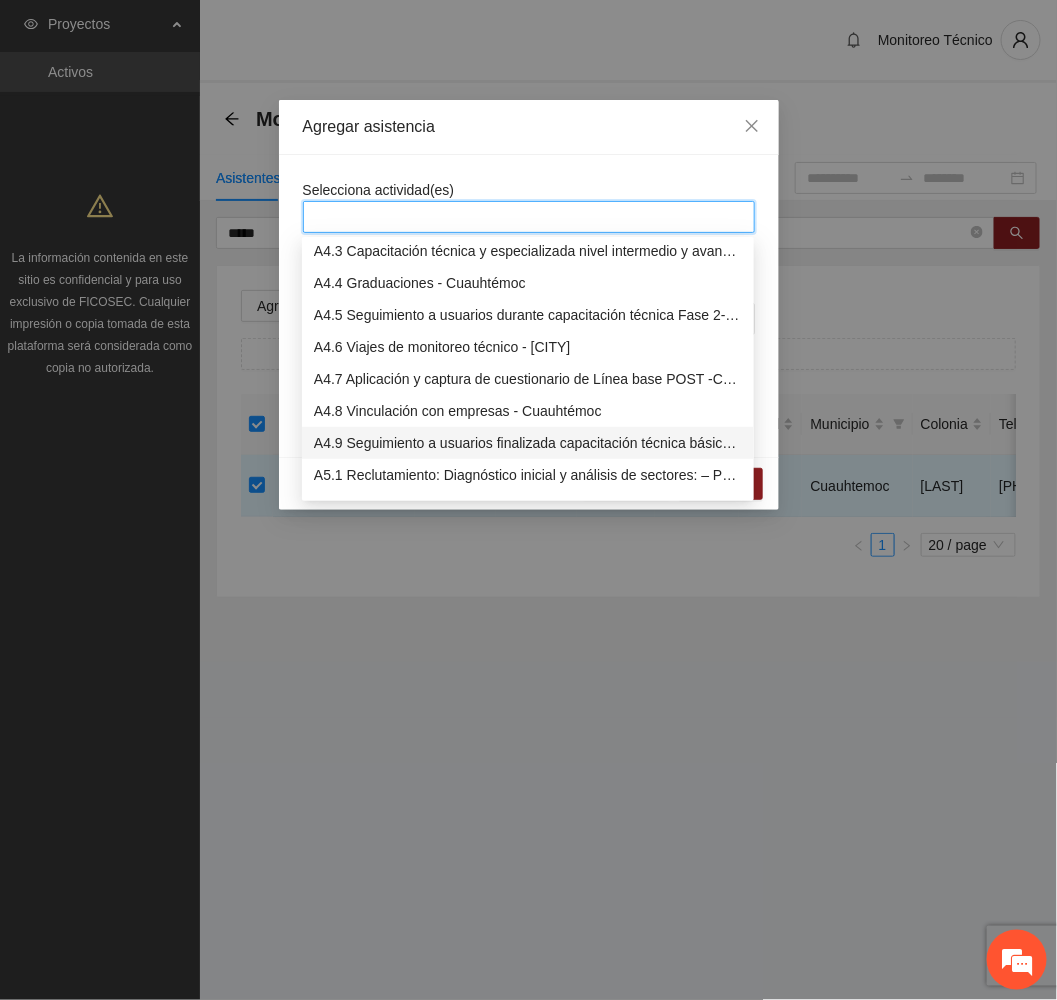 click on "A4.9 Seguimiento a usuarios finalizada capacitación técnica básica- Cuauhtémoc" at bounding box center [528, 443] 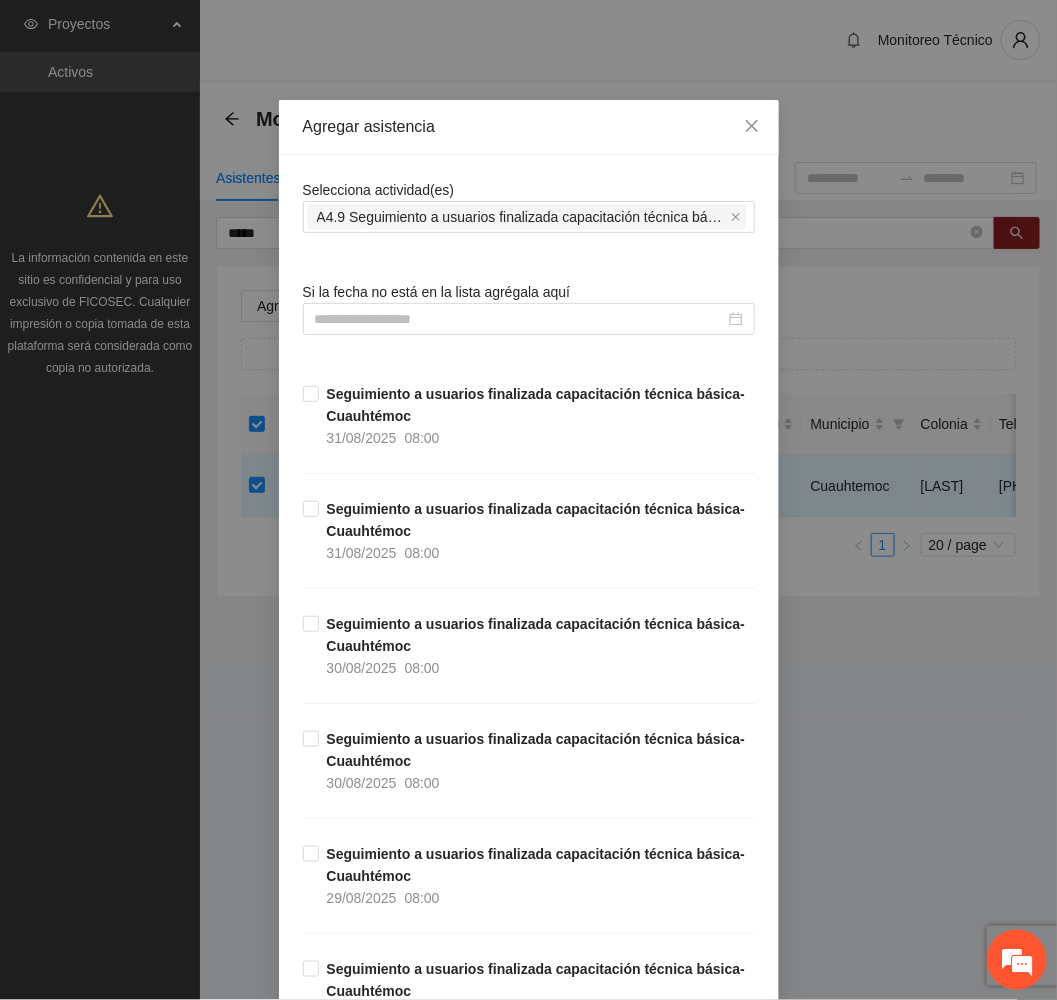 click on "Agregar asistencia" at bounding box center (529, 127) 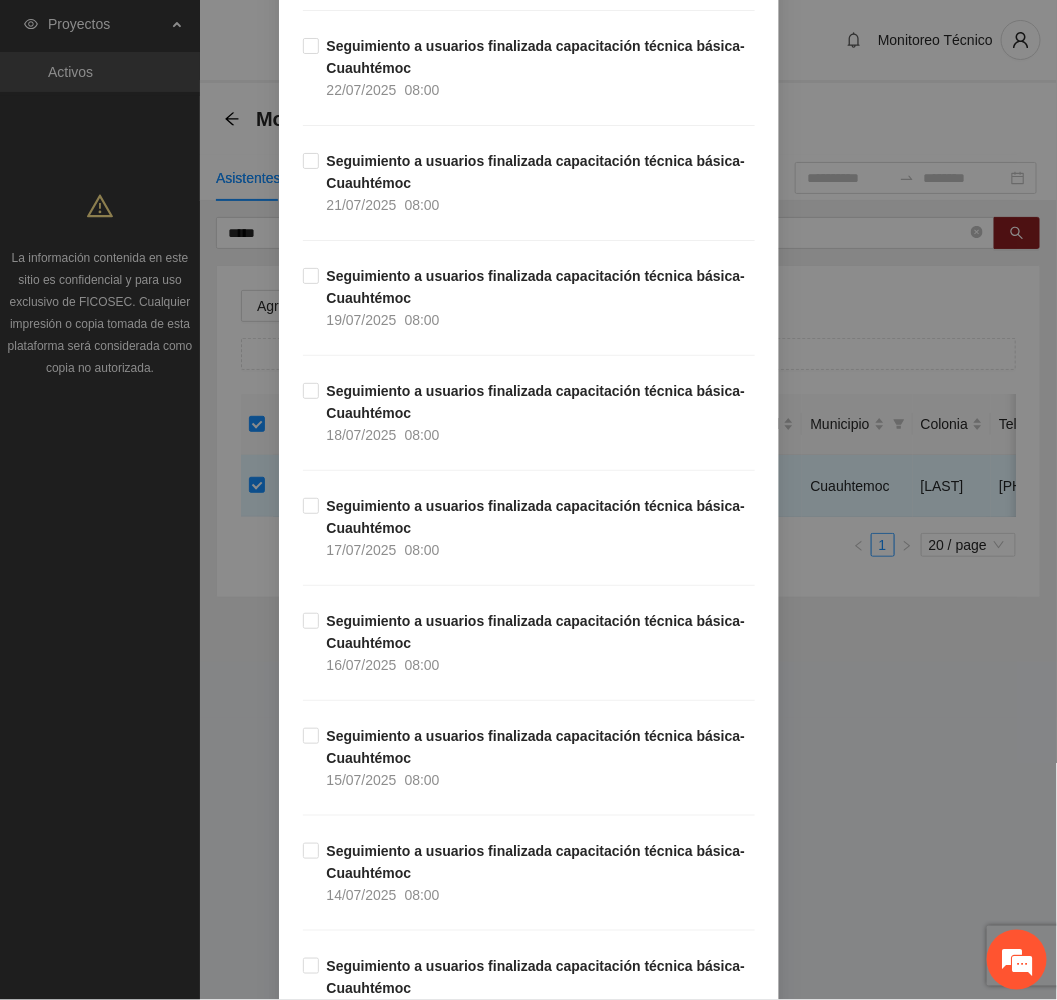 scroll, scrollTop: 8691, scrollLeft: 0, axis: vertical 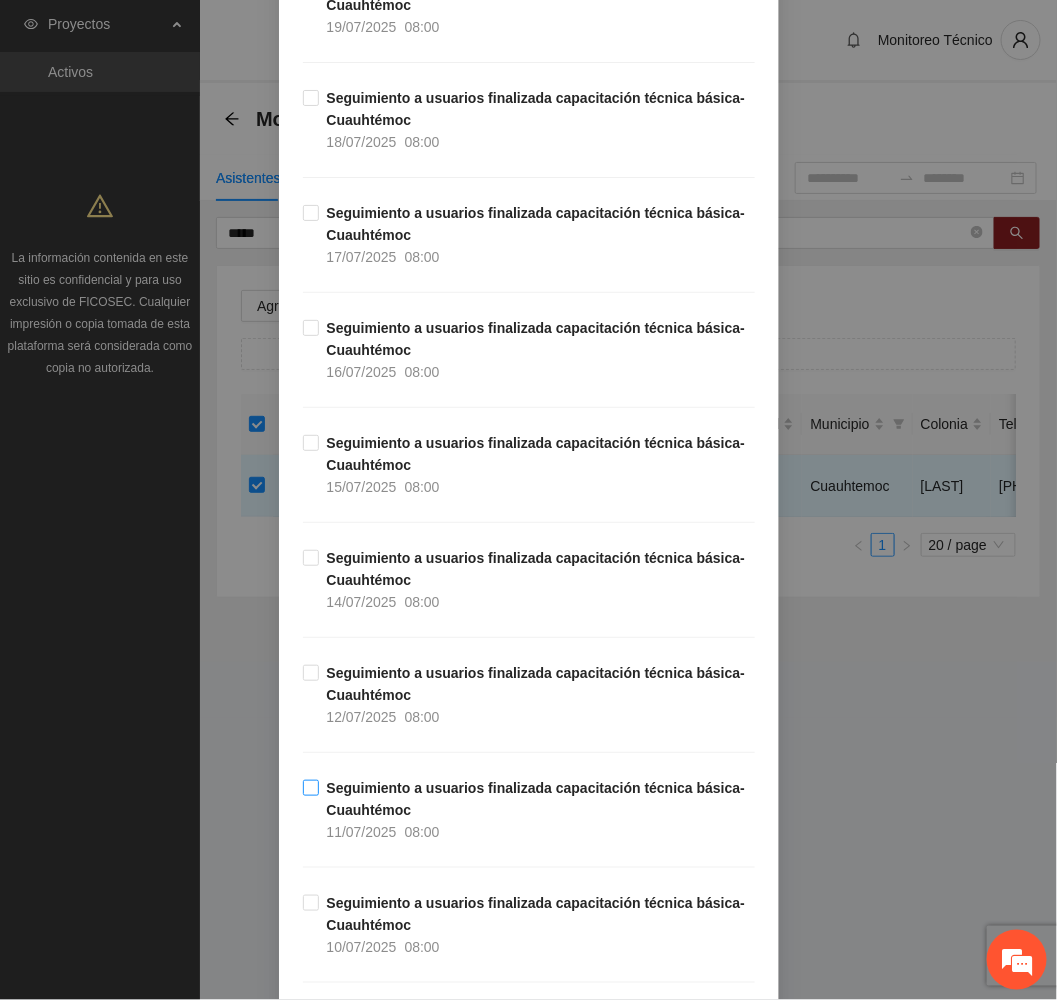 click on "Seguimiento a usuarios finalizada capacitación técnica básica- Cuauhtémoc [DATE] [TIME]" at bounding box center [537, 810] 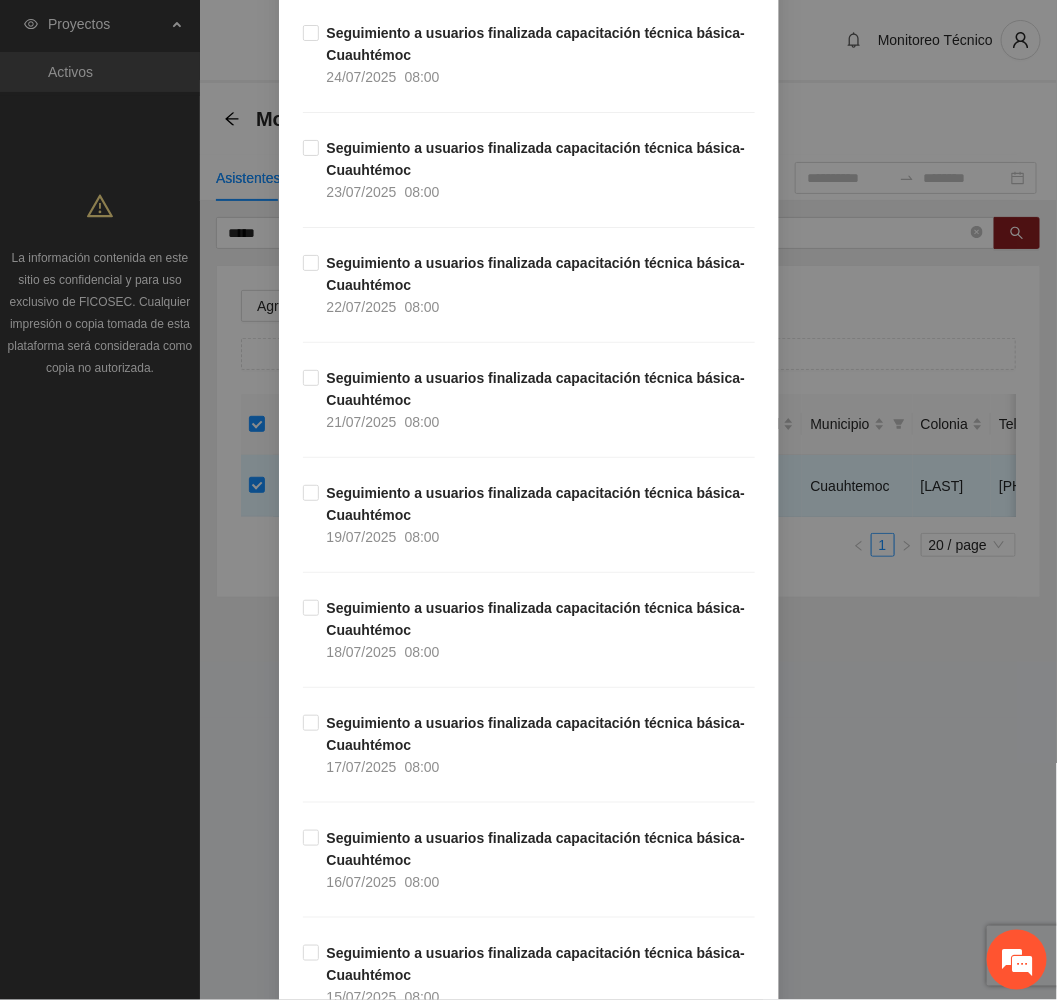 scroll, scrollTop: 8091, scrollLeft: 0, axis: vertical 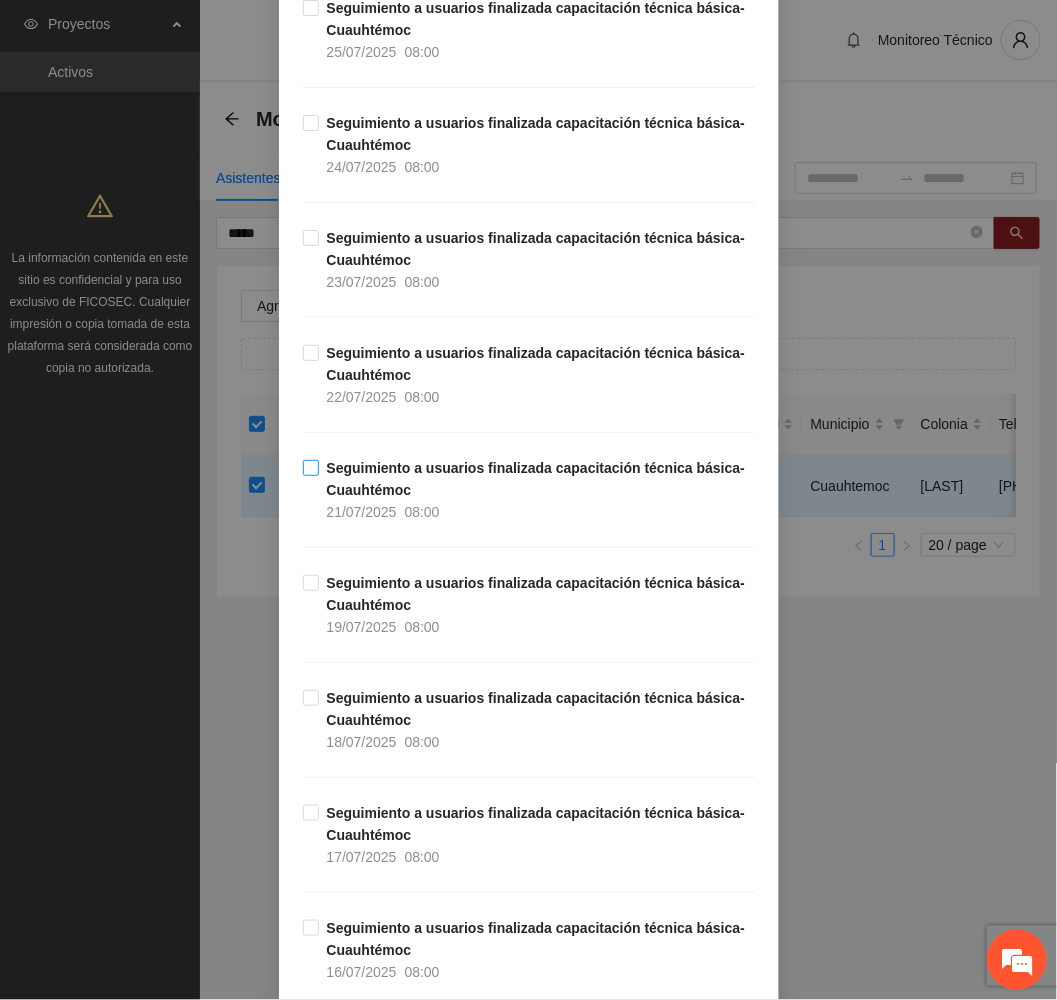 click on "Seguimiento a usuarios finalizada capacitación técnica básica- Cuauhtémoc" at bounding box center (536, 479) 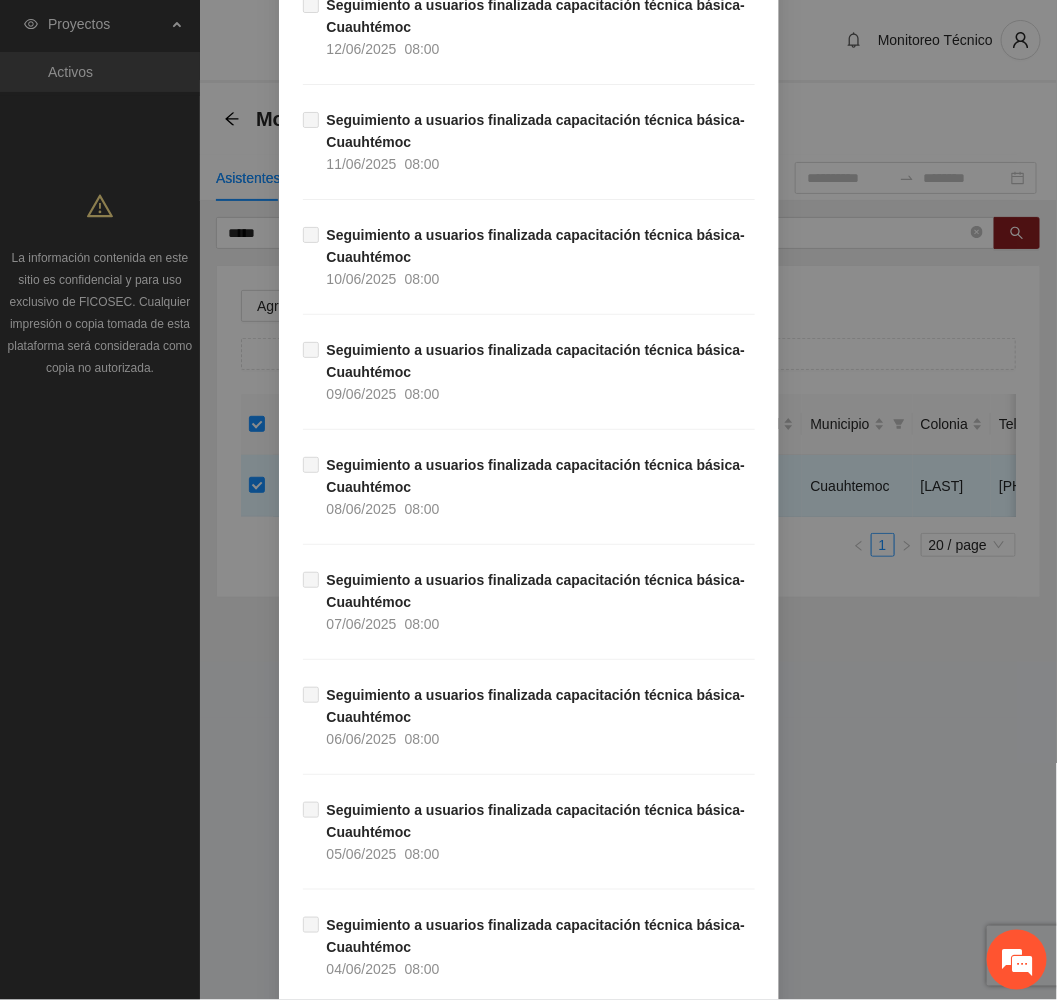 scroll, scrollTop: 13159, scrollLeft: 0, axis: vertical 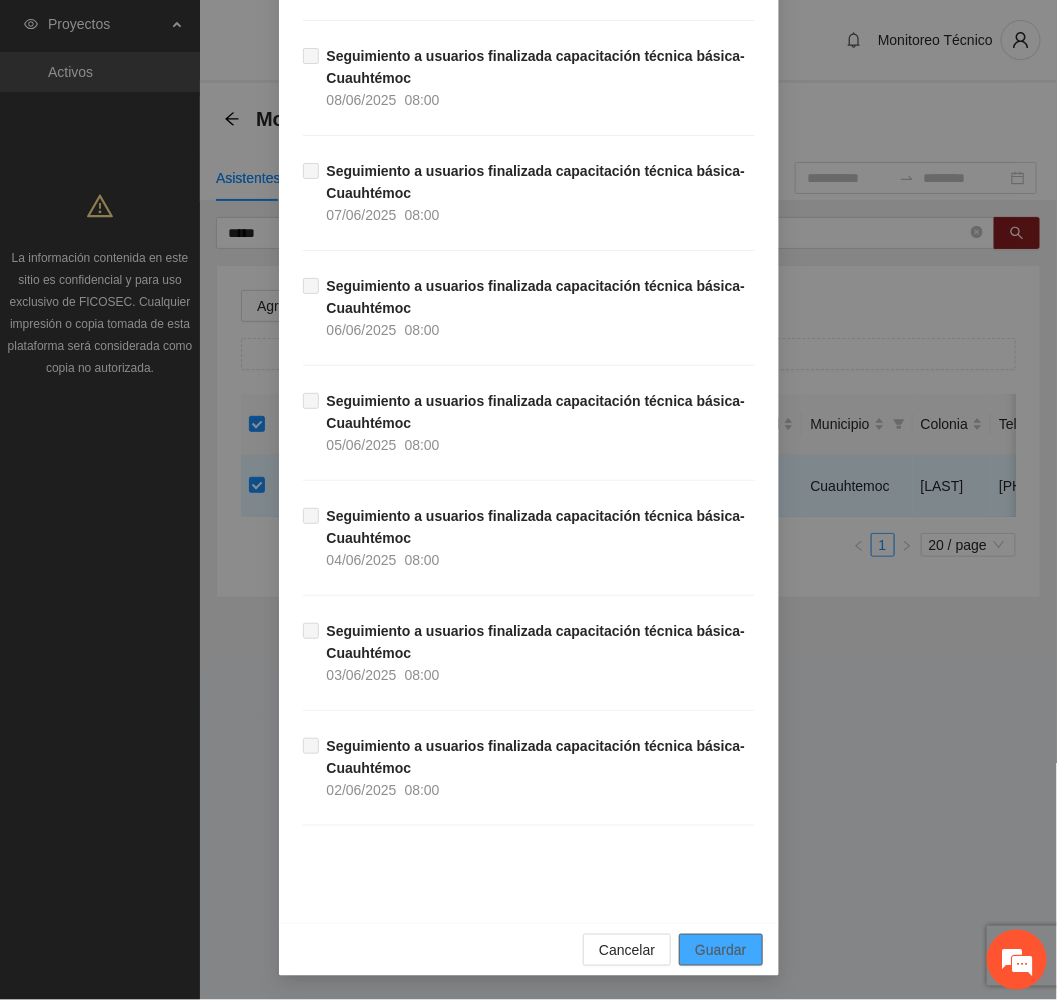 click on "Guardar" at bounding box center [720, 950] 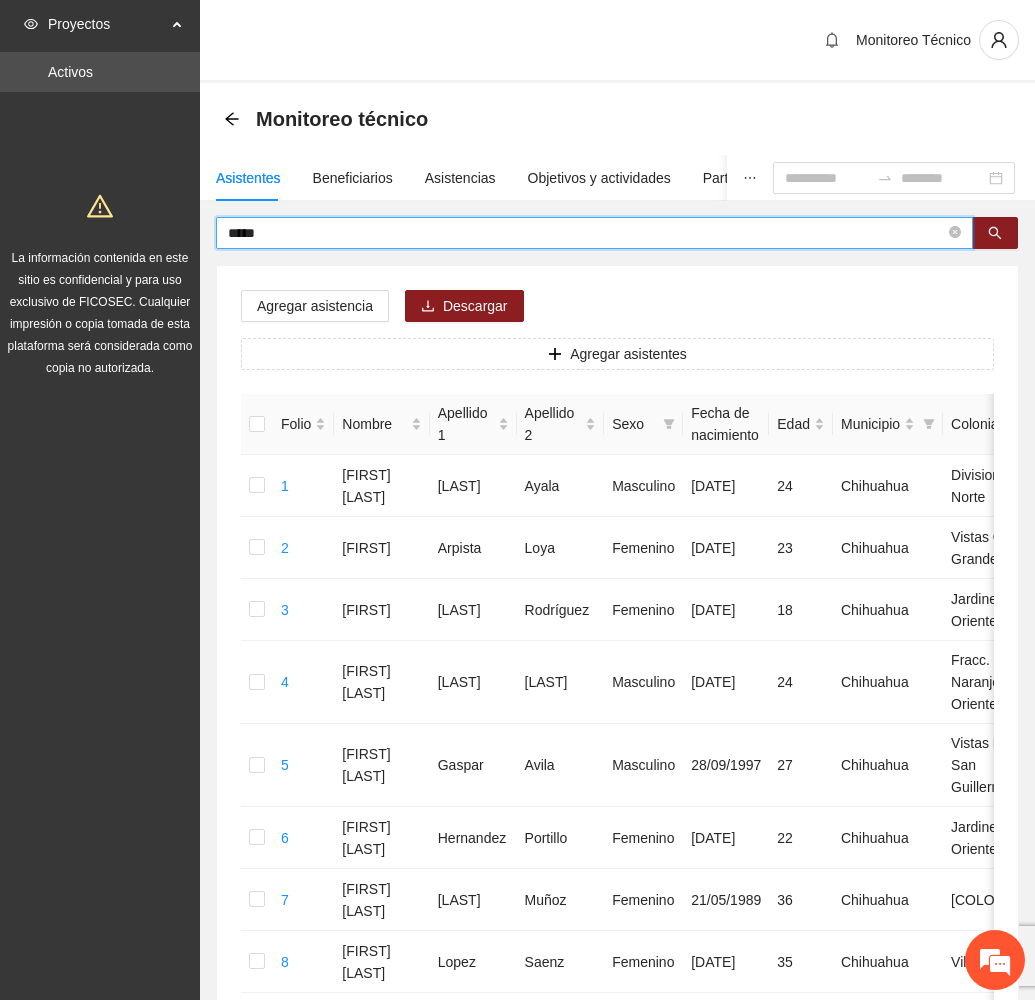 drag, startPoint x: 291, startPoint y: 231, endPoint x: 162, endPoint y: 240, distance: 129.31357 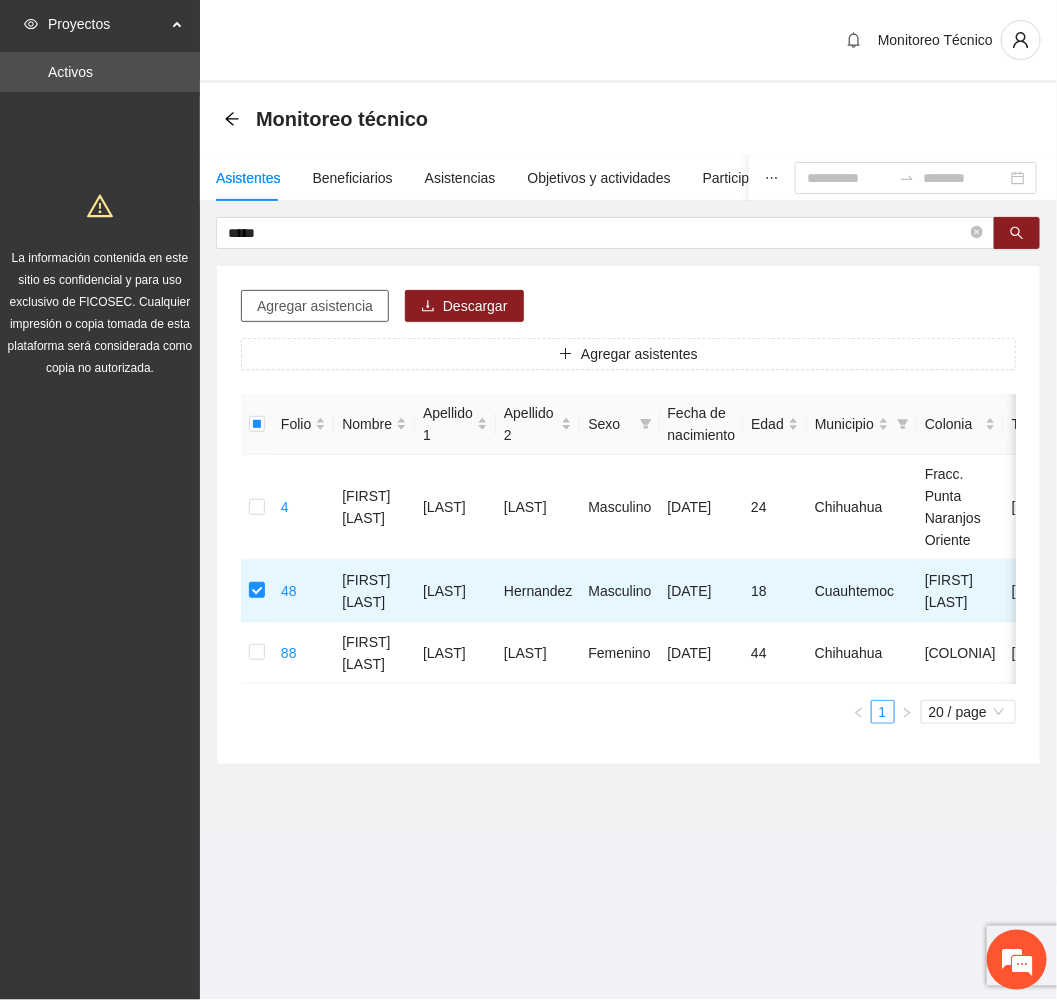 click on "Agregar asistencia" at bounding box center [315, 306] 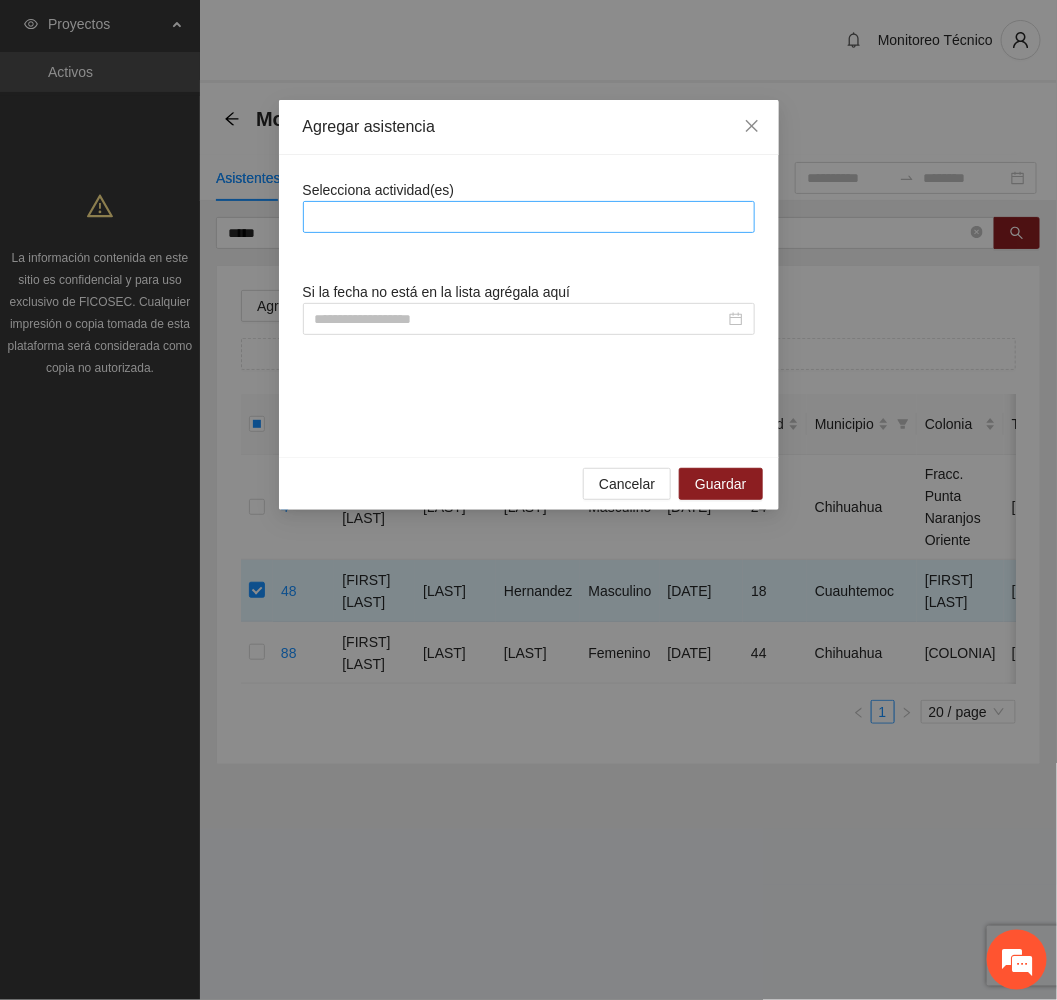 click at bounding box center [529, 217] 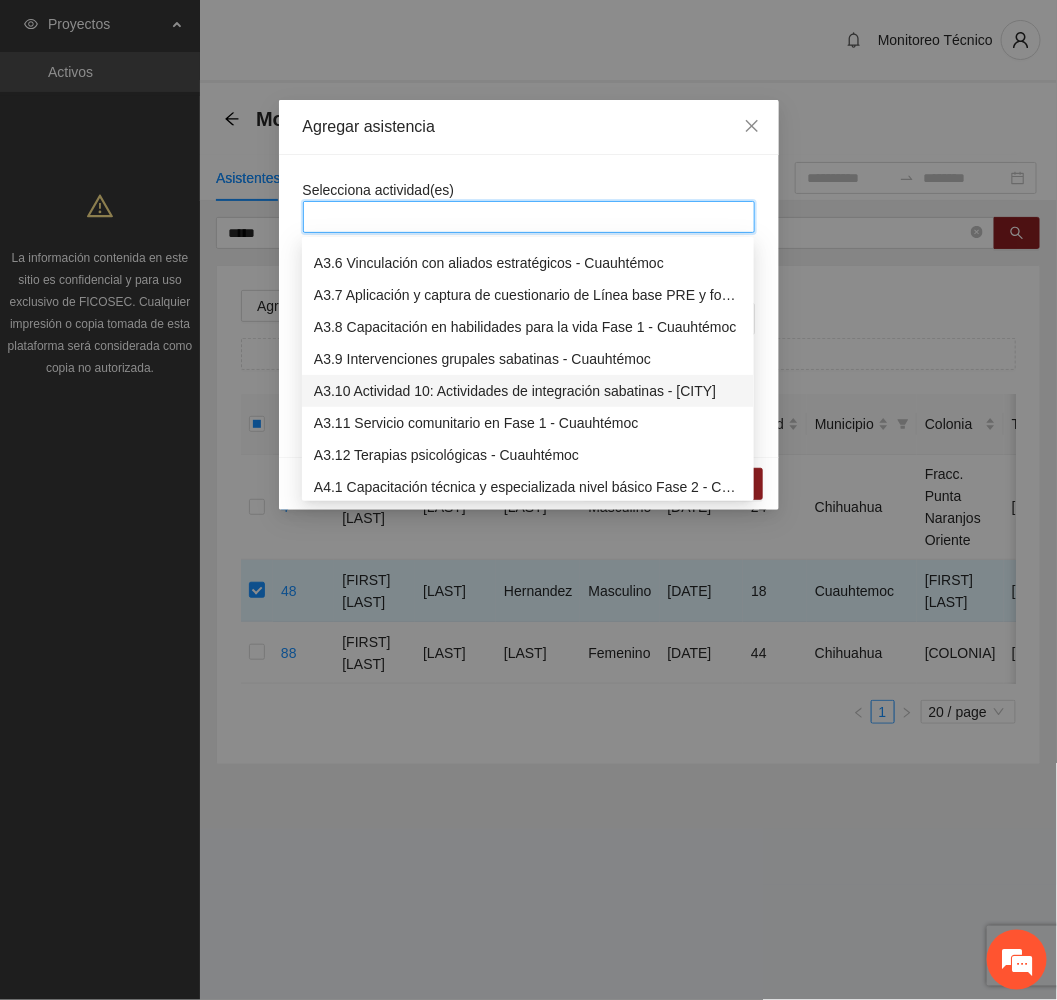scroll, scrollTop: 1350, scrollLeft: 0, axis: vertical 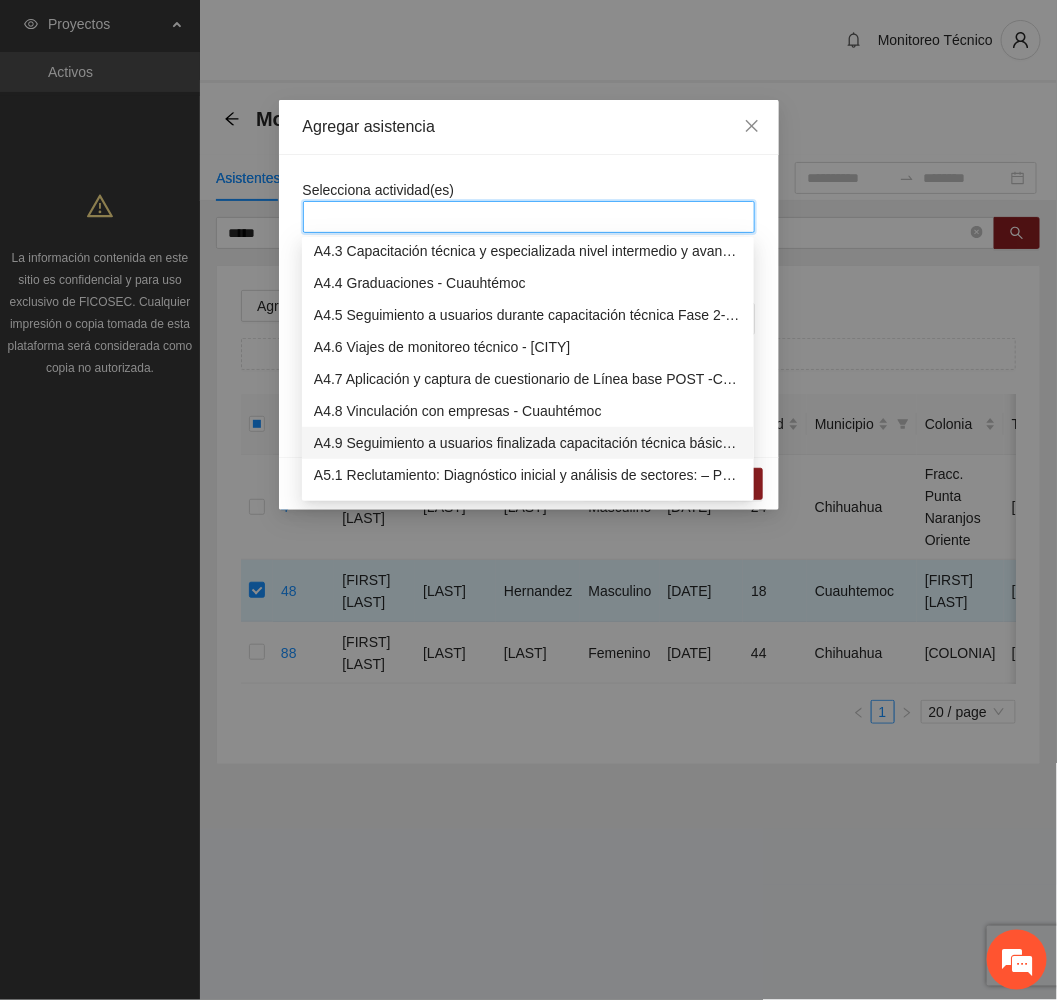 click on "A4.9 Seguimiento a usuarios finalizada capacitación técnica básica- Cuauhtémoc" at bounding box center (528, 443) 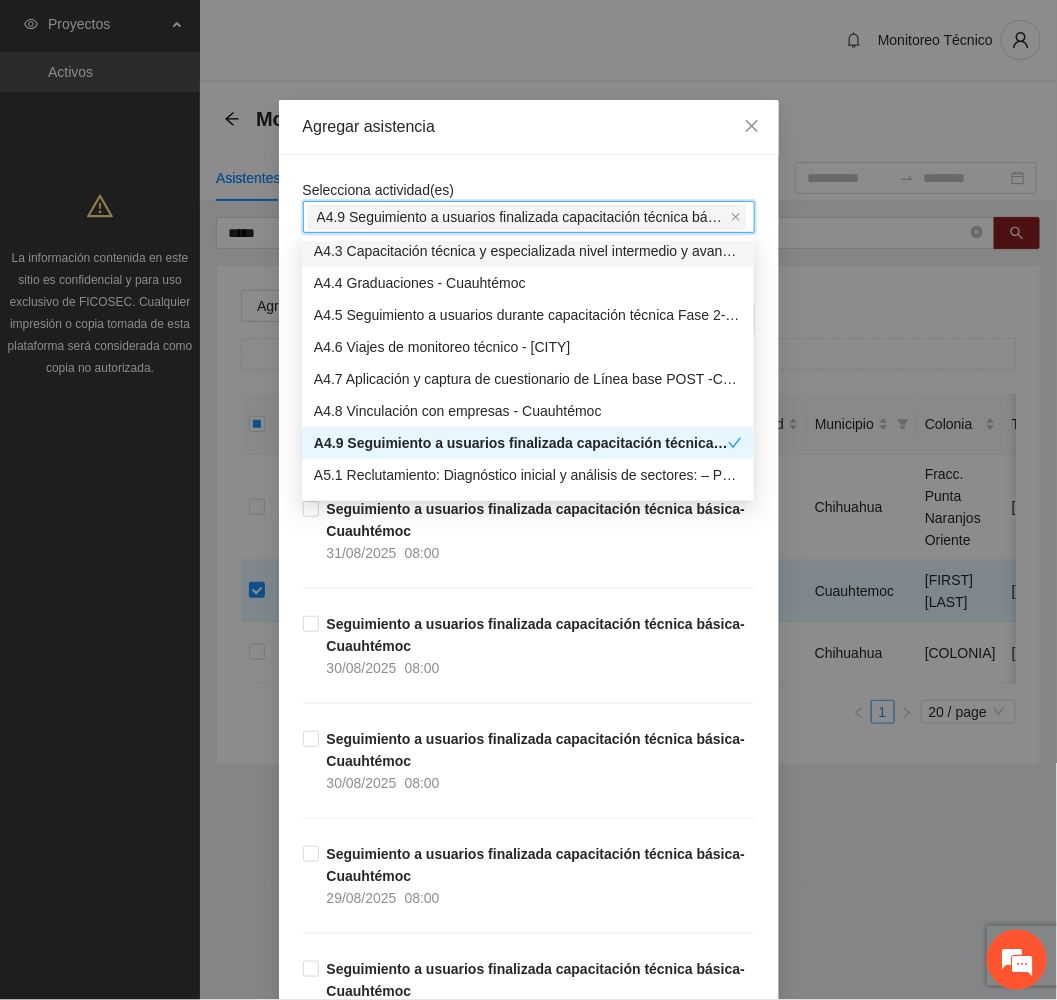 click on "Agregar asistencia" at bounding box center [529, 127] 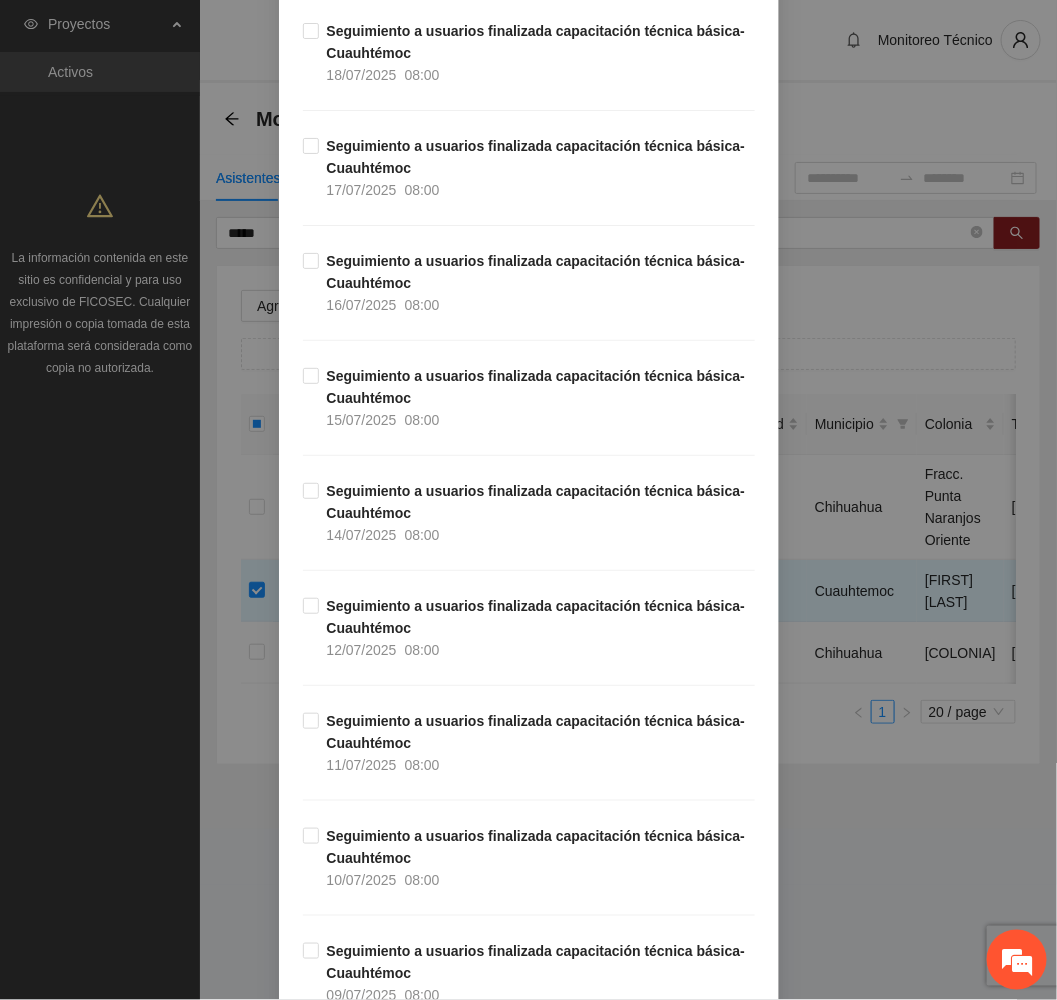 scroll, scrollTop: 9700, scrollLeft: 0, axis: vertical 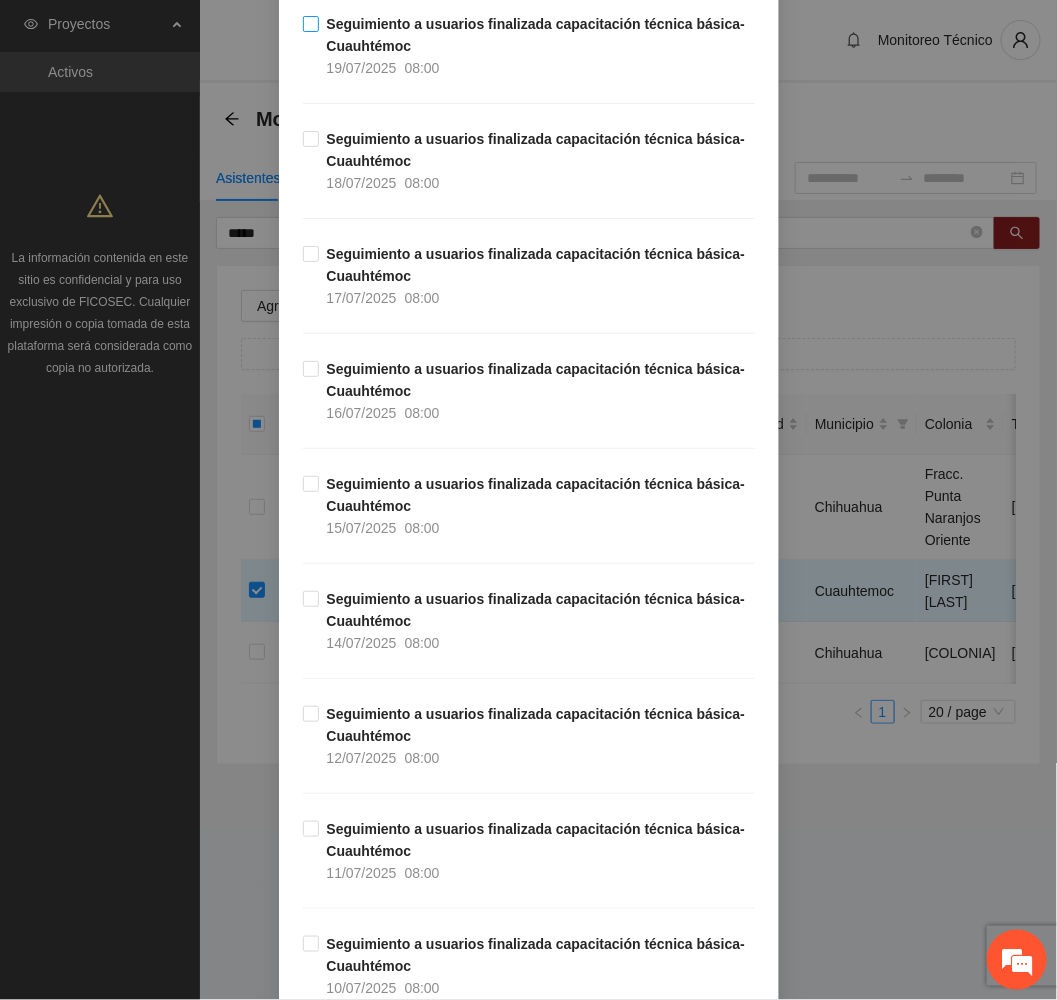 click on "Seguimiento a usuarios finalizada capacitación técnica básica- Cuauhtémoc [DATE] [TIME]" at bounding box center [537, 46] 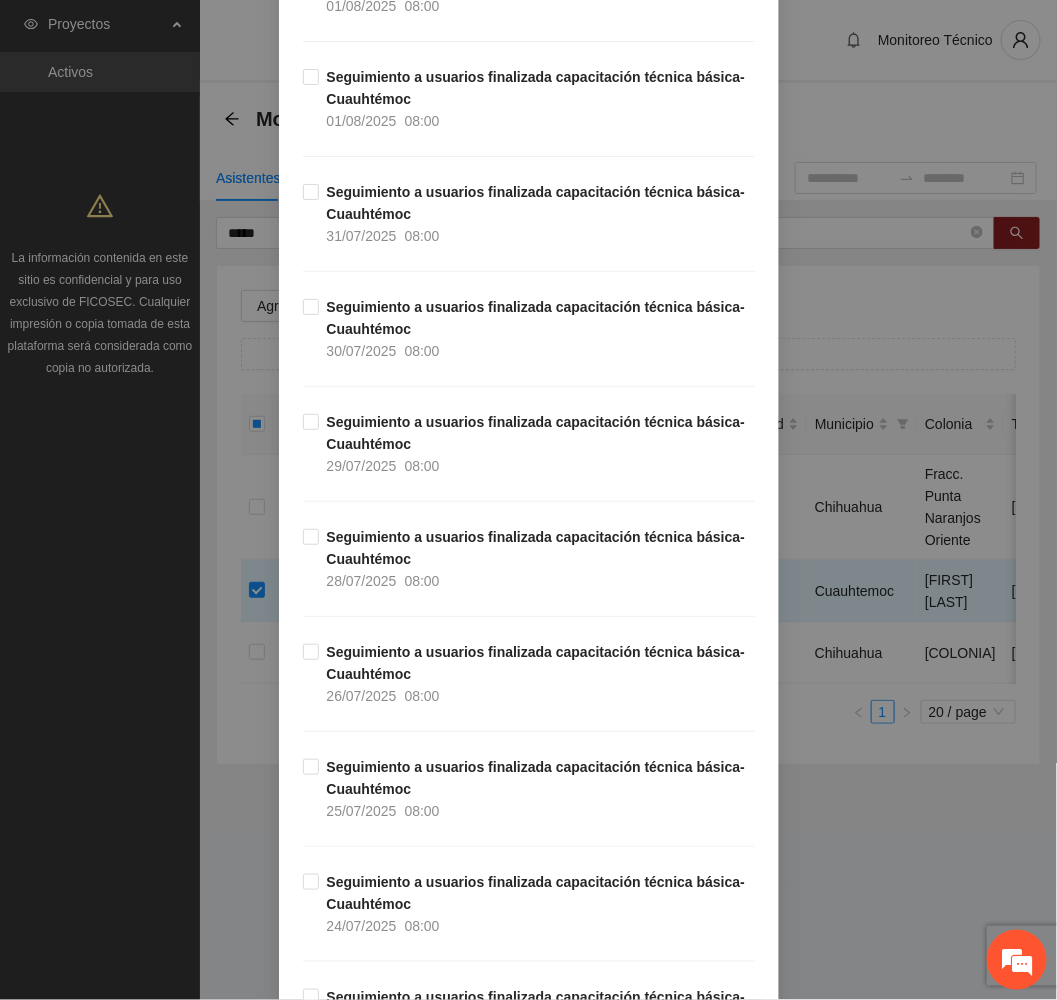 scroll, scrollTop: 7300, scrollLeft: 0, axis: vertical 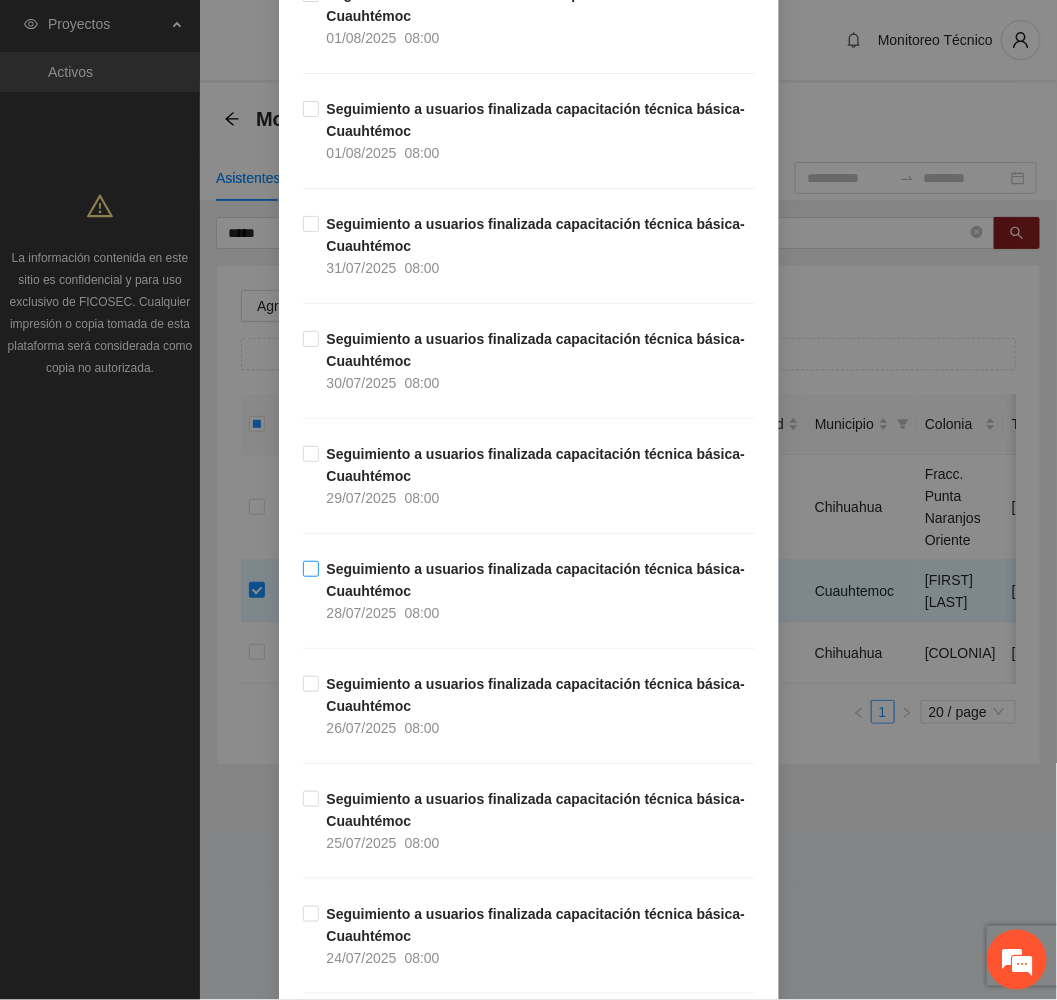 click on "Seguimiento a usuarios finalizada capacitación técnica básica- Cuauhtémoc [DATE] [TIME]" at bounding box center (537, 591) 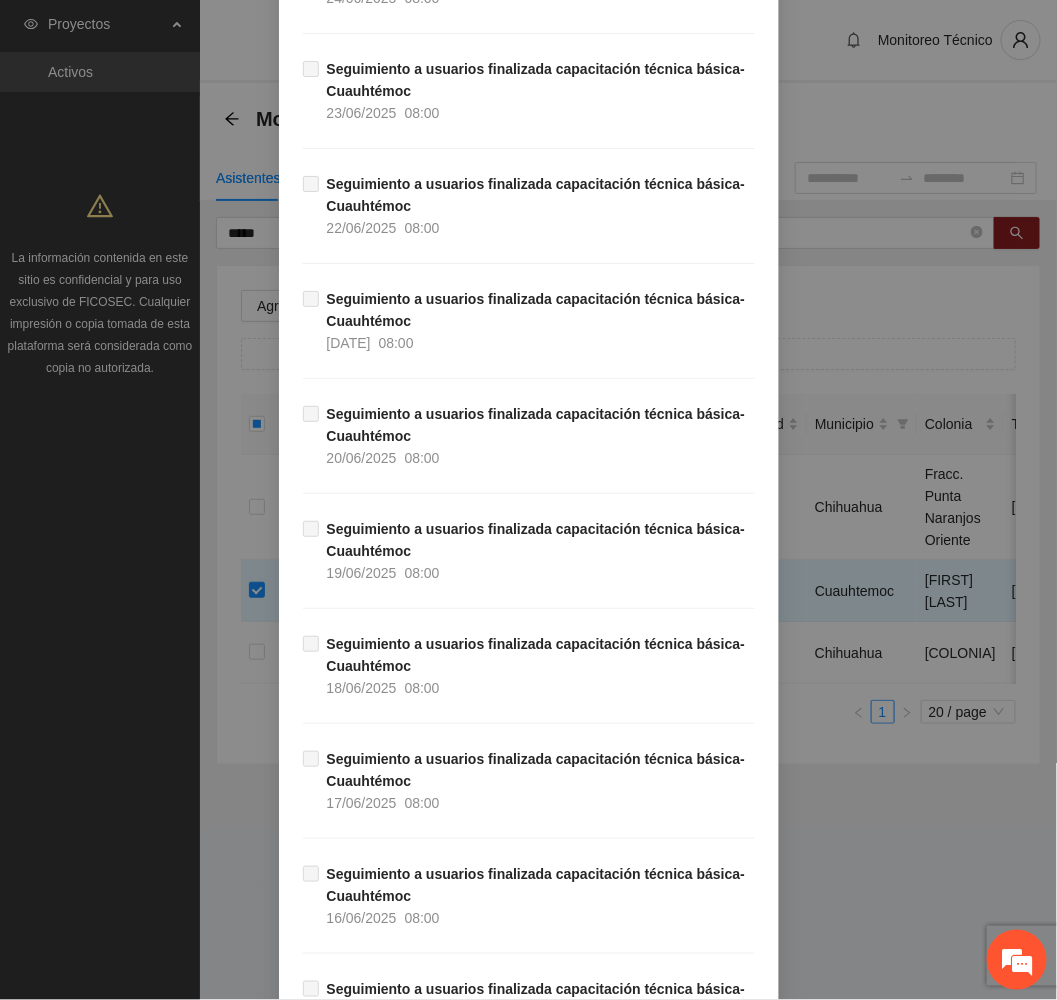 scroll, scrollTop: 13159, scrollLeft: 0, axis: vertical 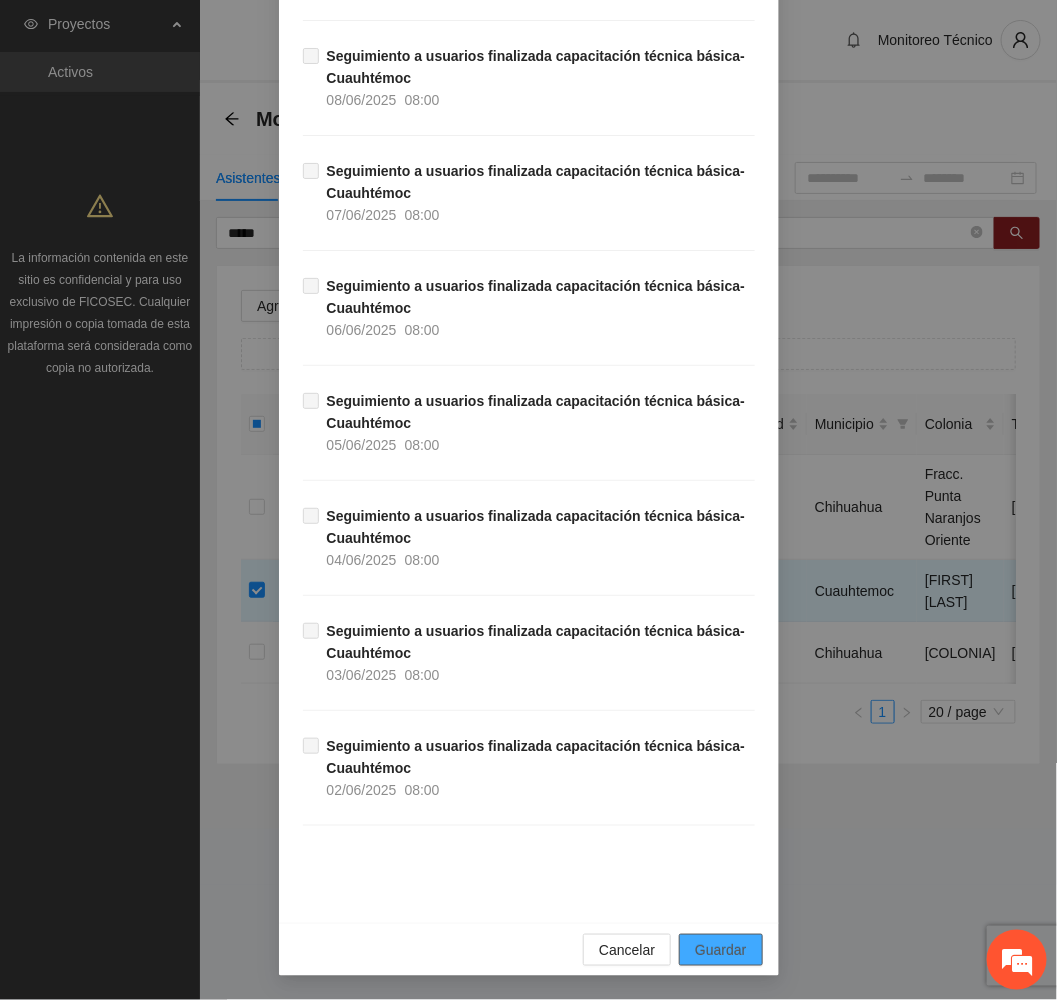 click on "Guardar" at bounding box center [720, 950] 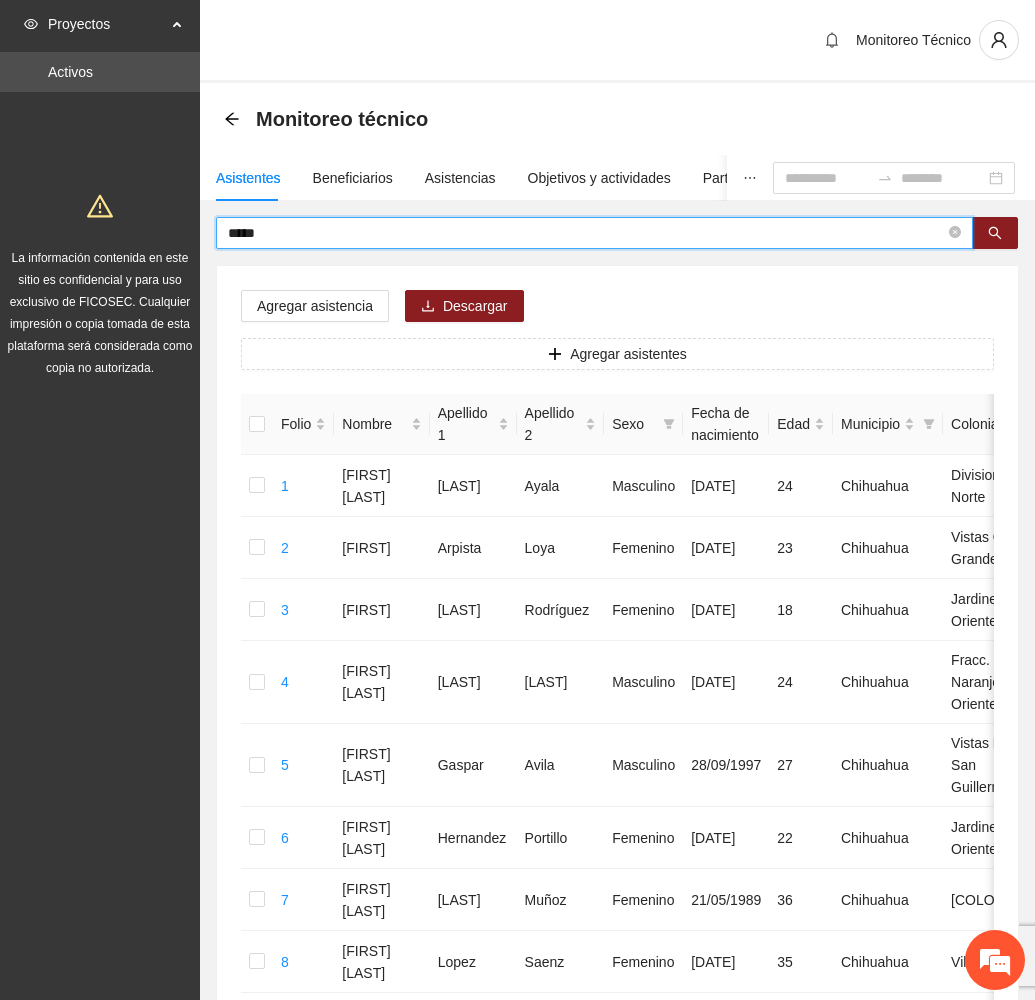 drag, startPoint x: 291, startPoint y: 231, endPoint x: 117, endPoint y: 228, distance: 174.02586 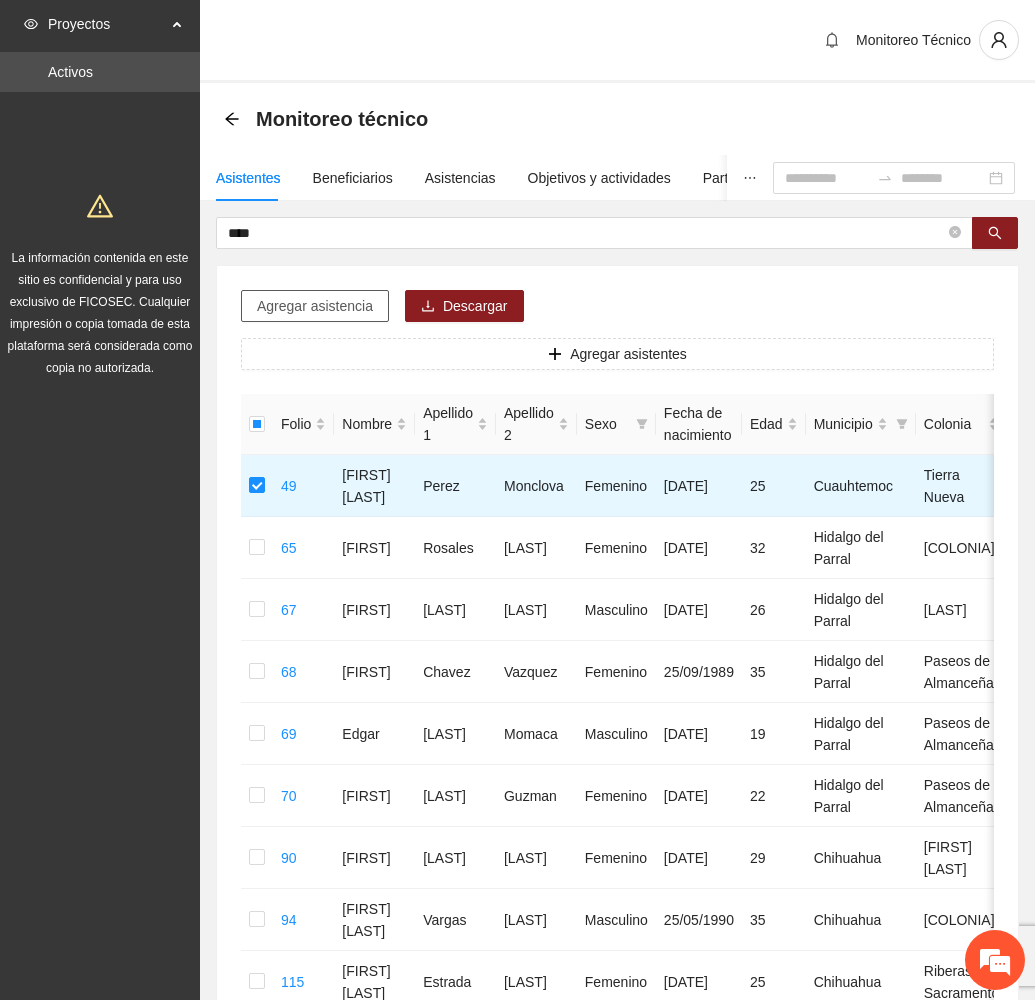 click on "Agregar asistencia" at bounding box center [315, 306] 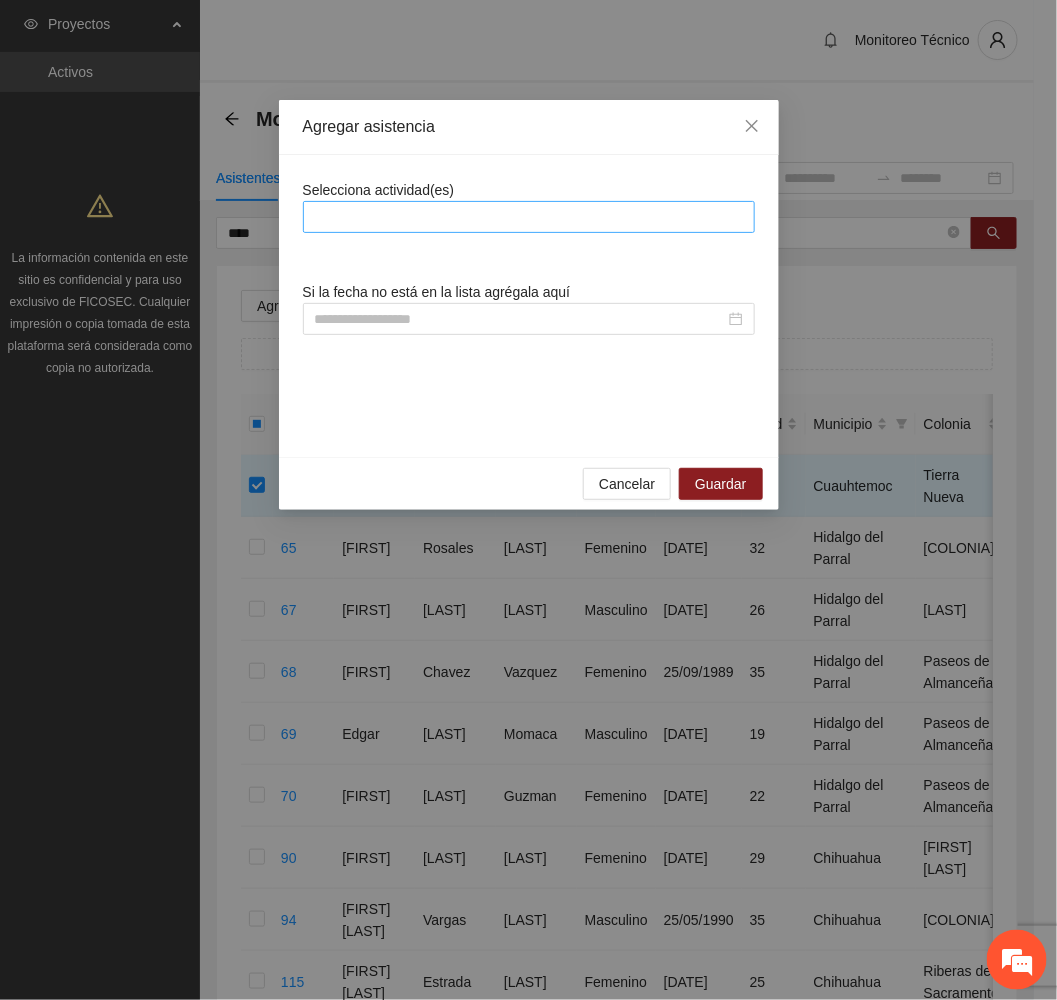 click at bounding box center (529, 217) 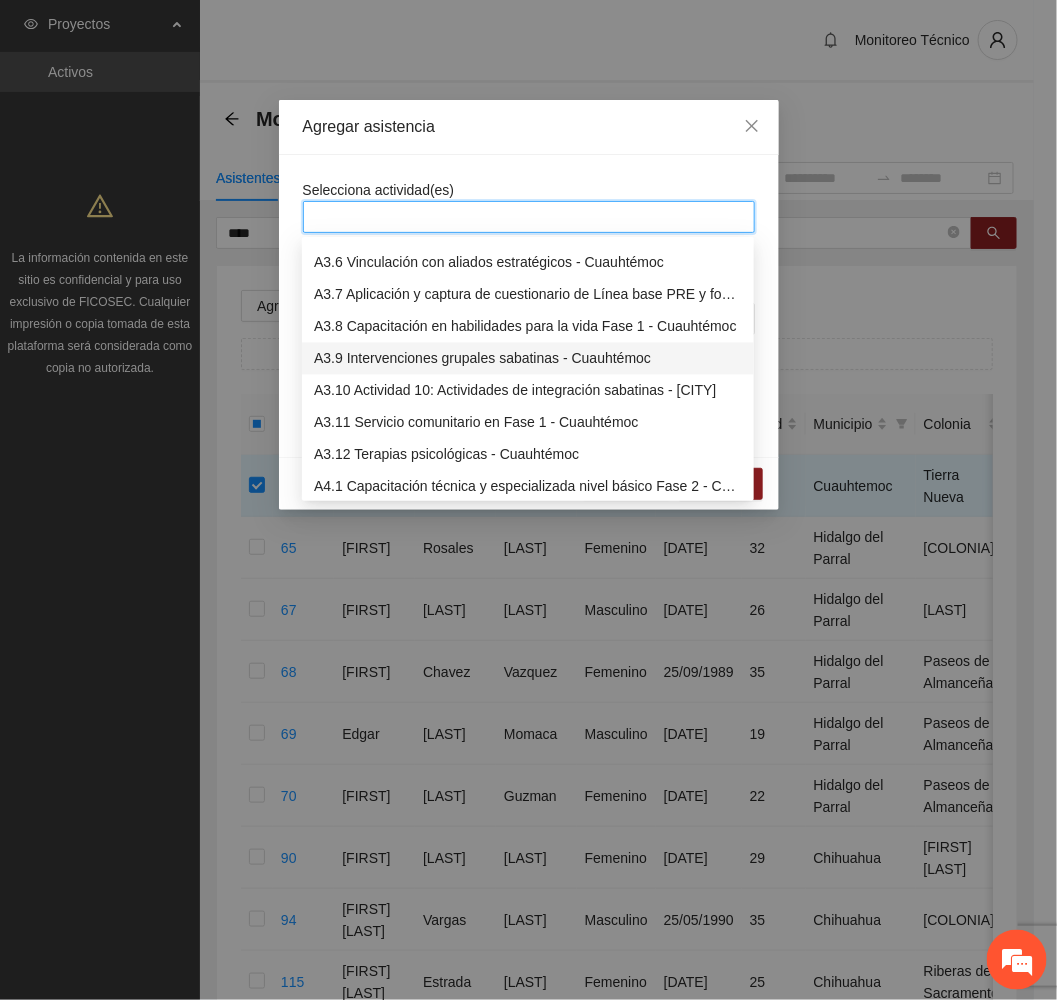 scroll, scrollTop: 1350, scrollLeft: 0, axis: vertical 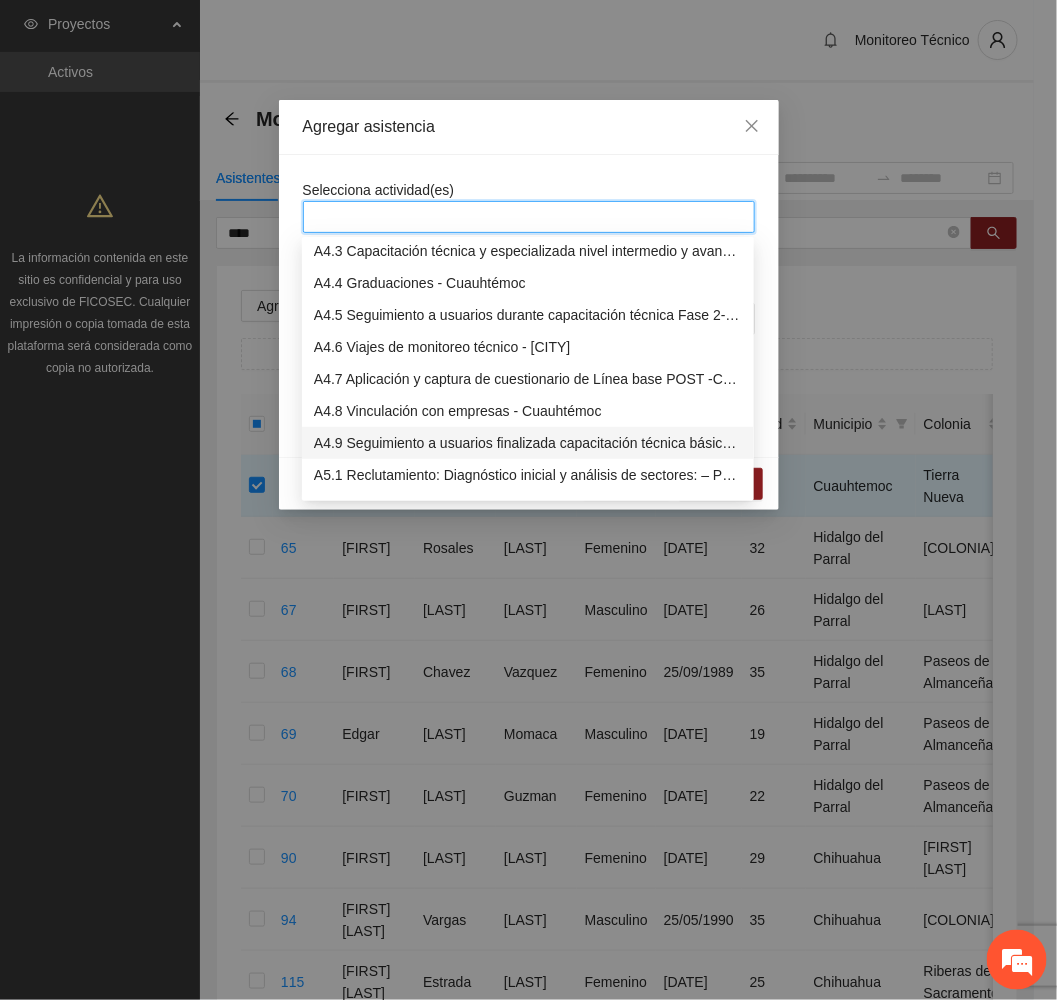 click on "A4.9 Seguimiento a usuarios finalizada capacitación técnica básica- Cuauhtémoc" at bounding box center (528, 443) 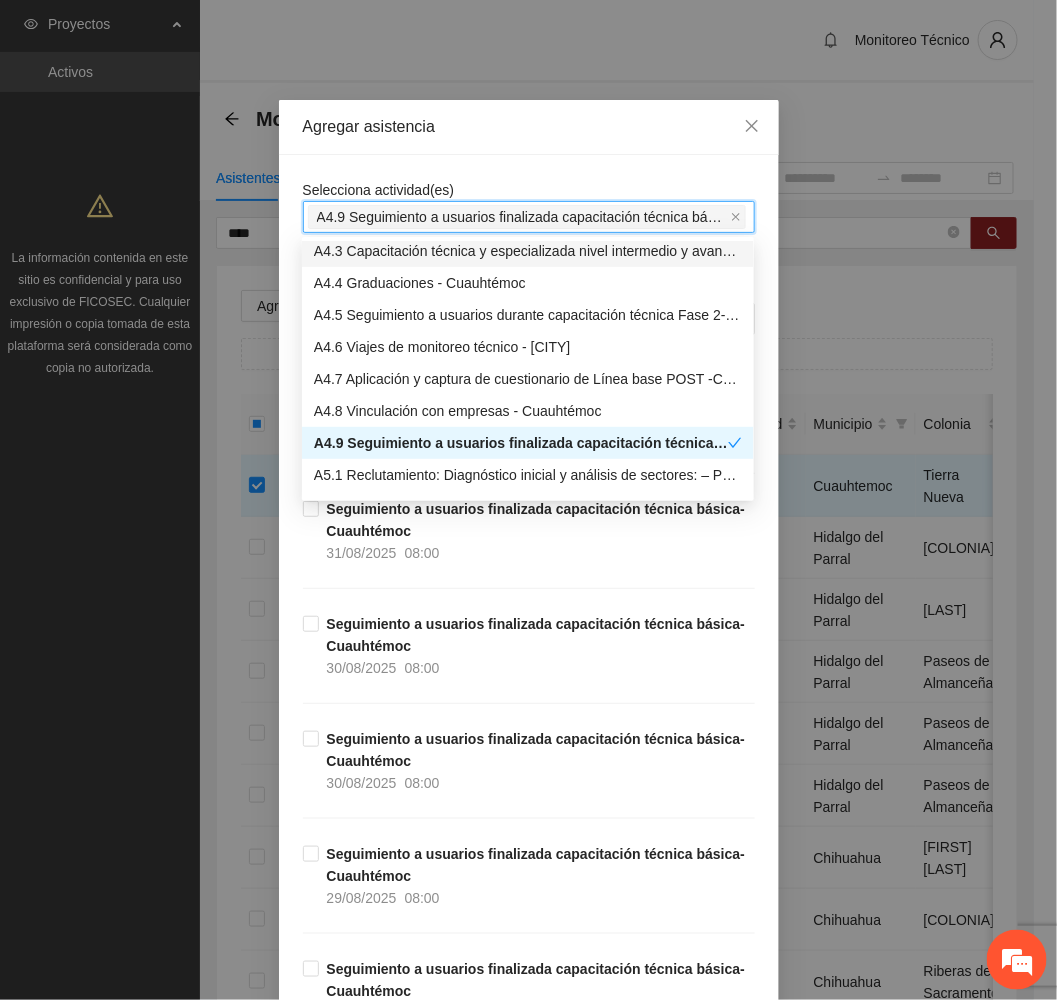 click on "Agregar asistencia" at bounding box center [529, 127] 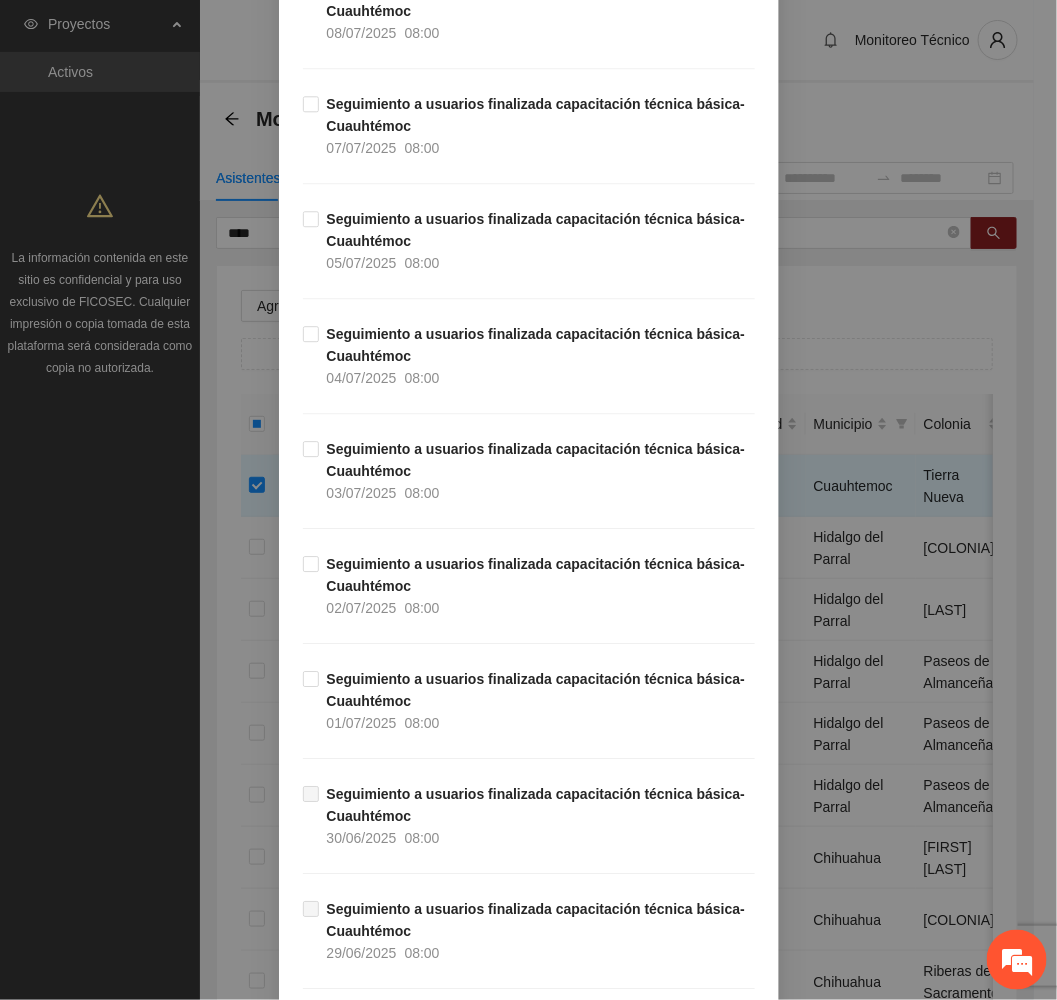 scroll, scrollTop: 10891, scrollLeft: 0, axis: vertical 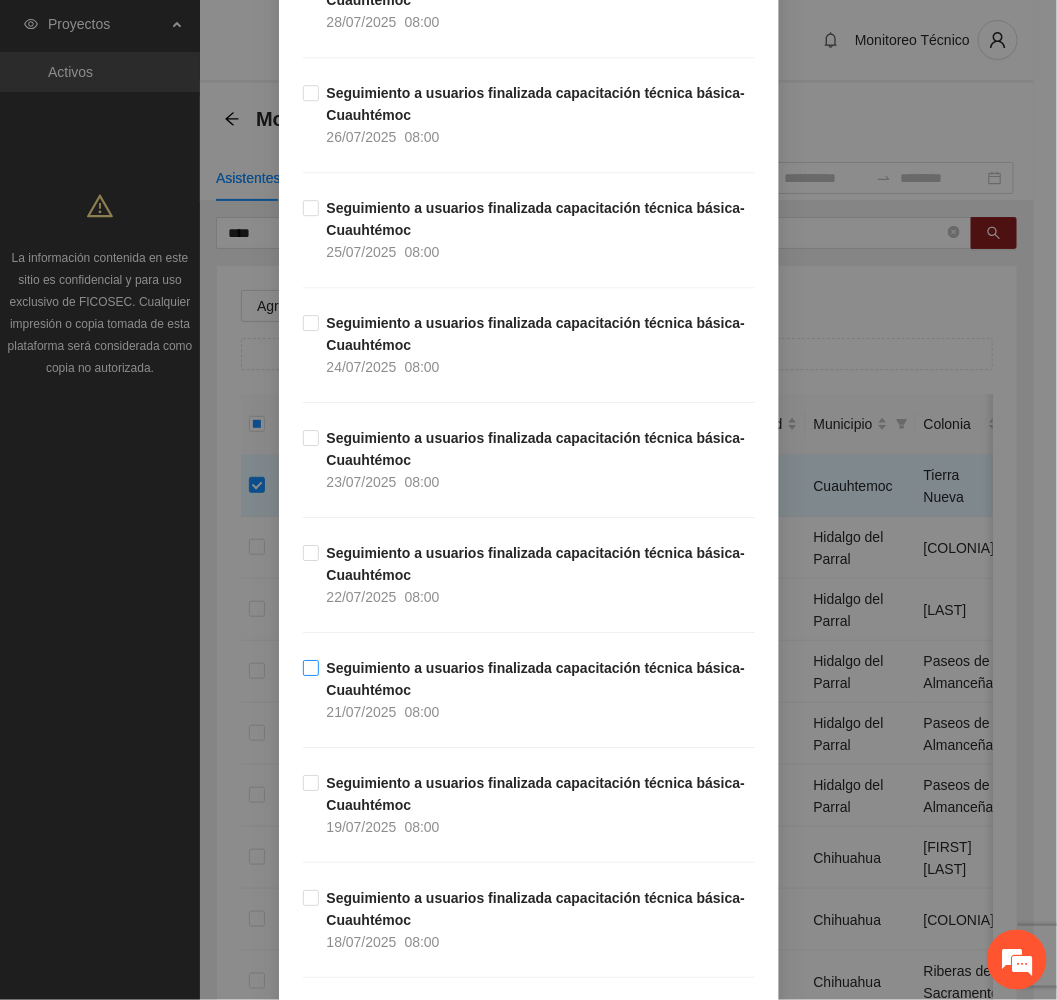 click on "Seguimiento a usuarios finalizada capacitación técnica básica- Cuauhtémoc" at bounding box center [536, 679] 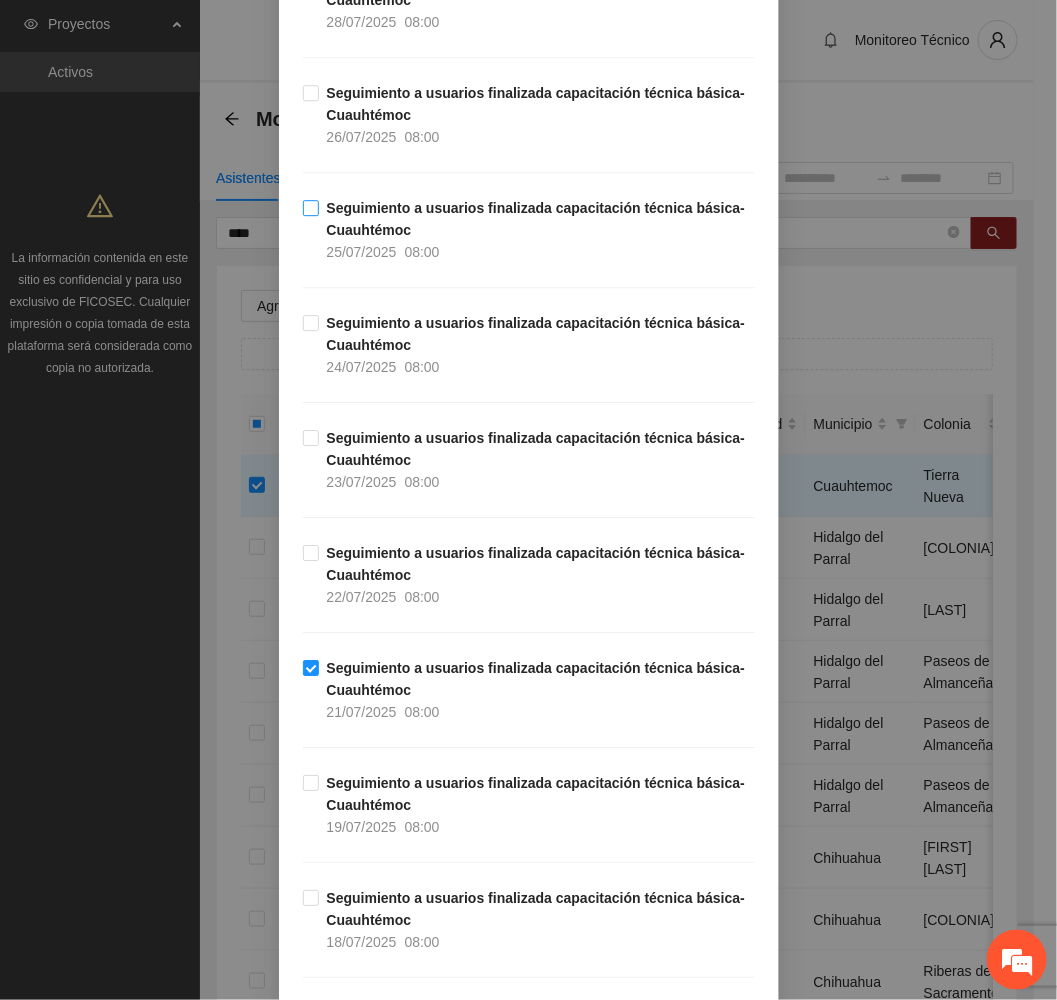 click on "Seguimiento a usuarios finalizada capacitación técnica básica- Cuauhtémoc" at bounding box center (536, 219) 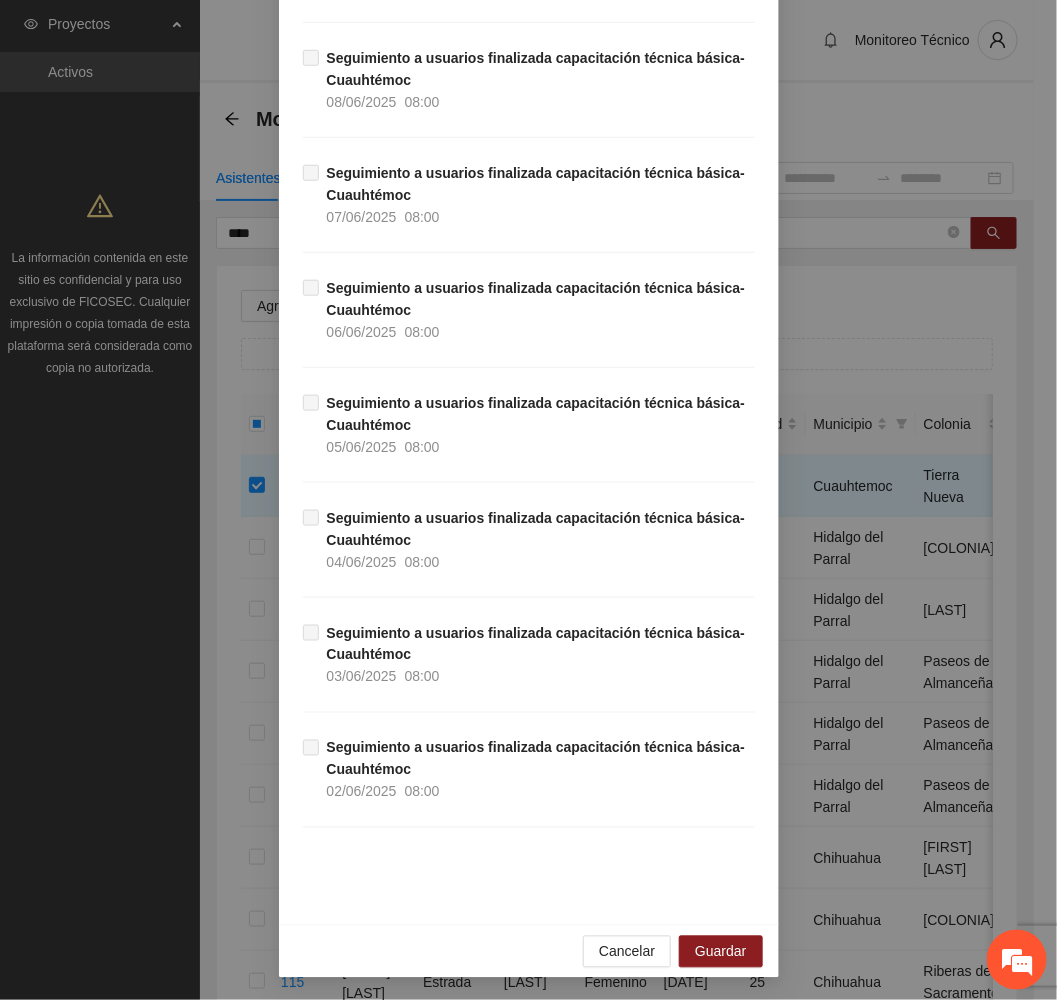 scroll, scrollTop: 13159, scrollLeft: 0, axis: vertical 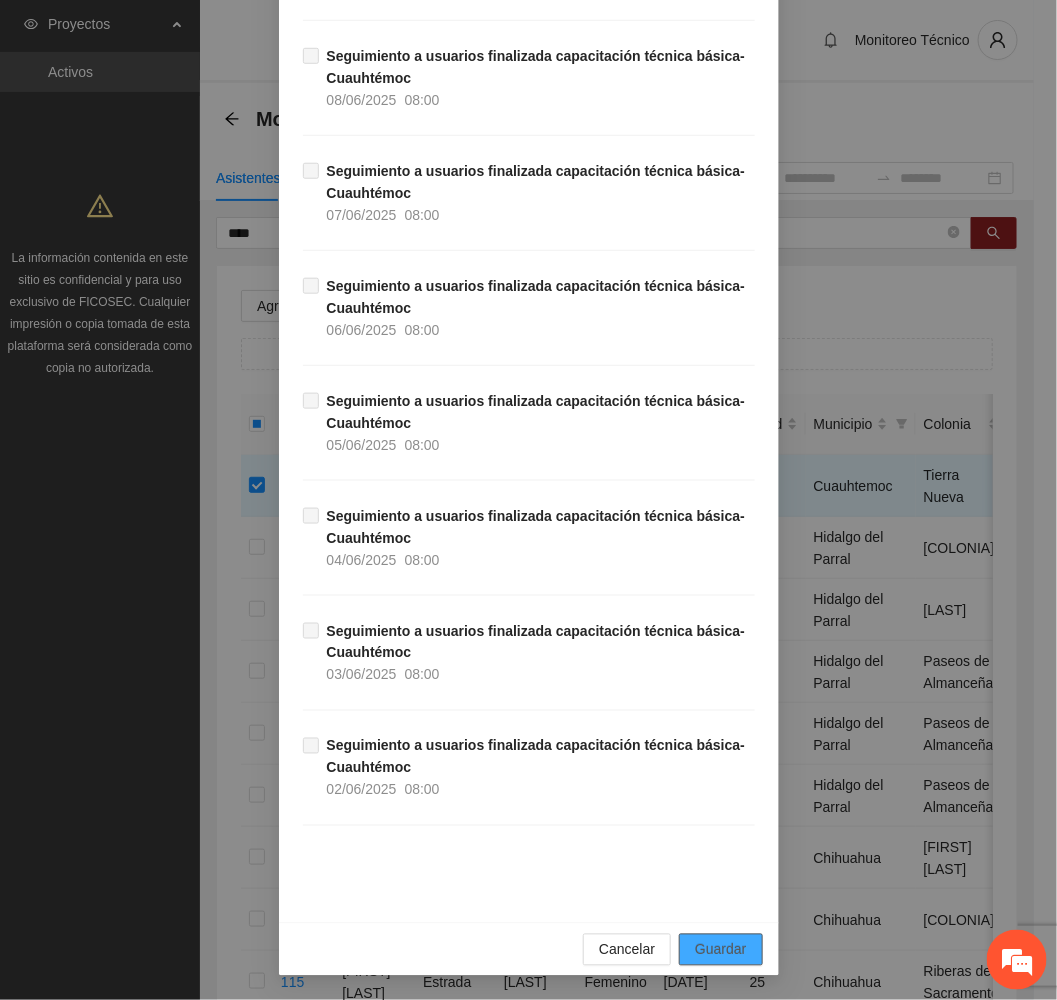 click on "Guardar" at bounding box center (720, 950) 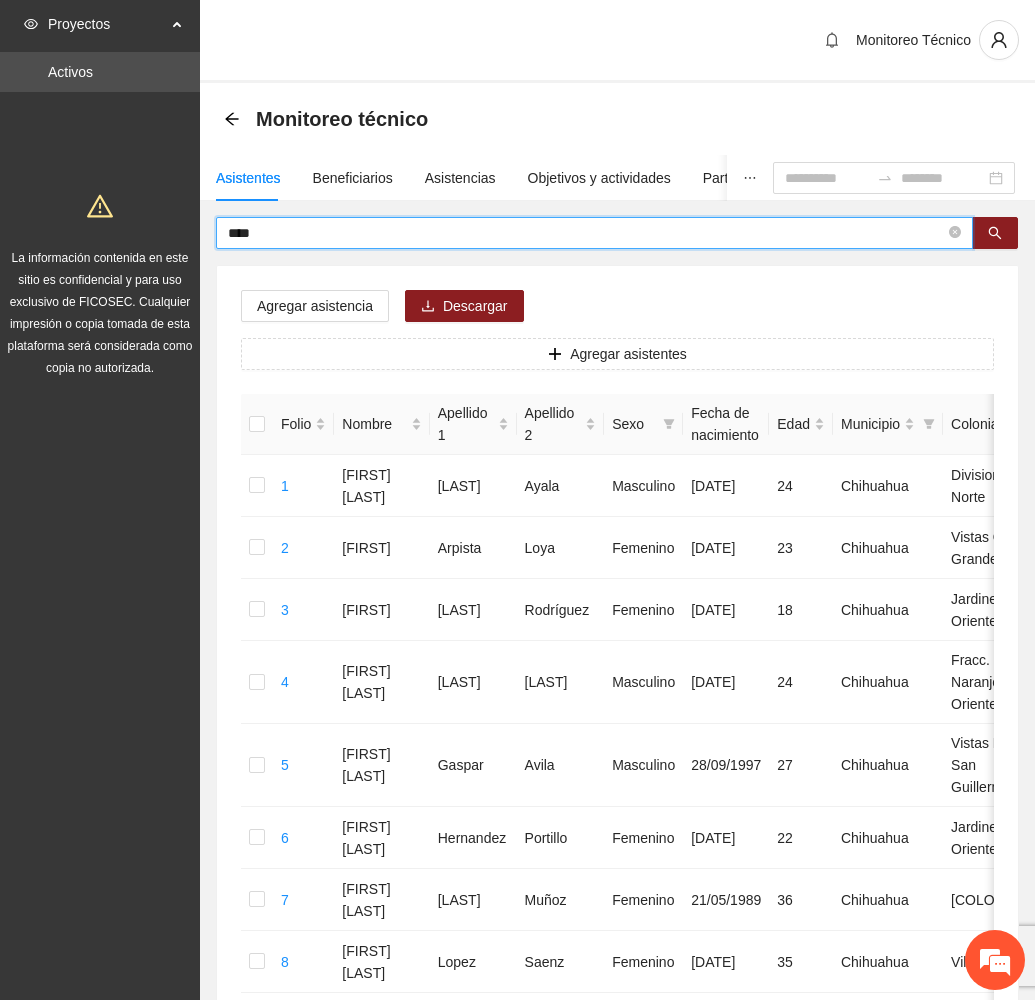drag, startPoint x: 292, startPoint y: 225, endPoint x: 177, endPoint y: 237, distance: 115.62439 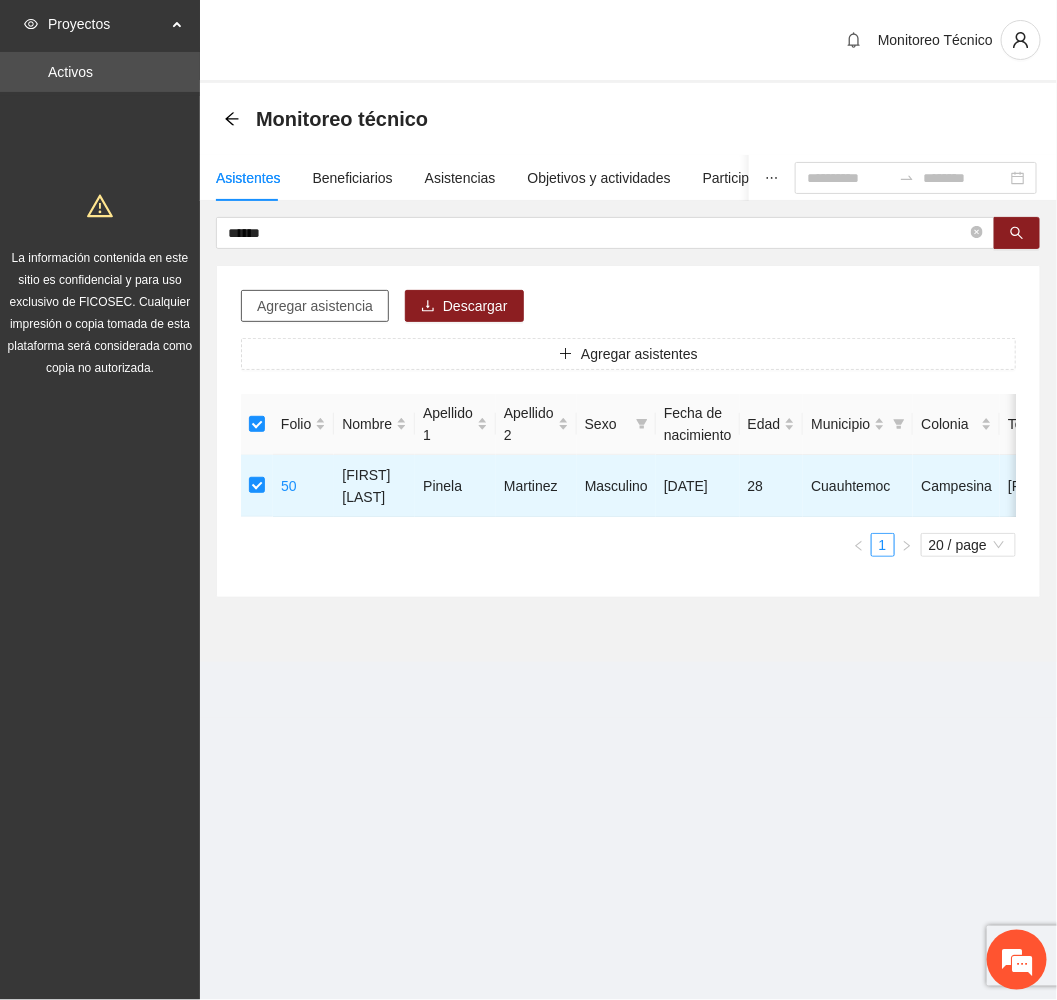 click on "Agregar asistencia" at bounding box center [315, 306] 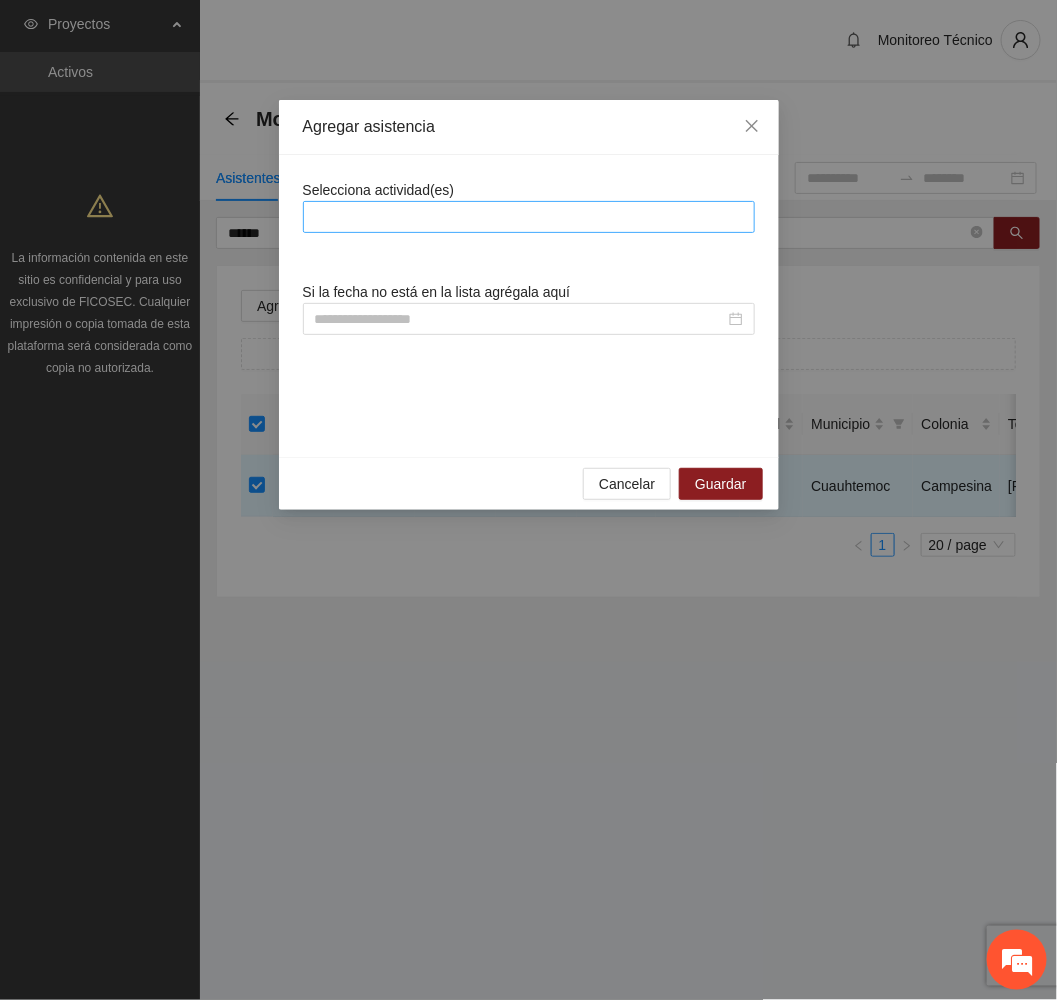 click at bounding box center [529, 217] 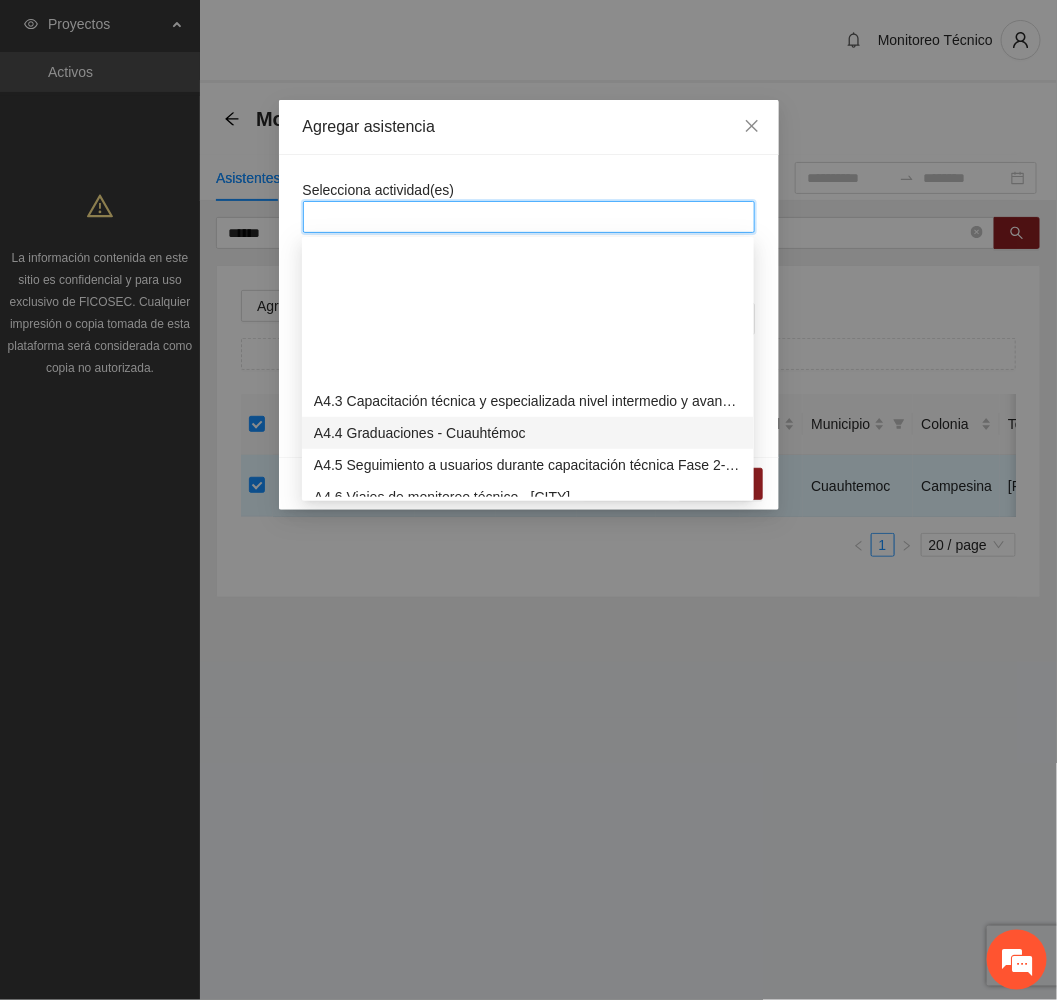 scroll, scrollTop: 1350, scrollLeft: 0, axis: vertical 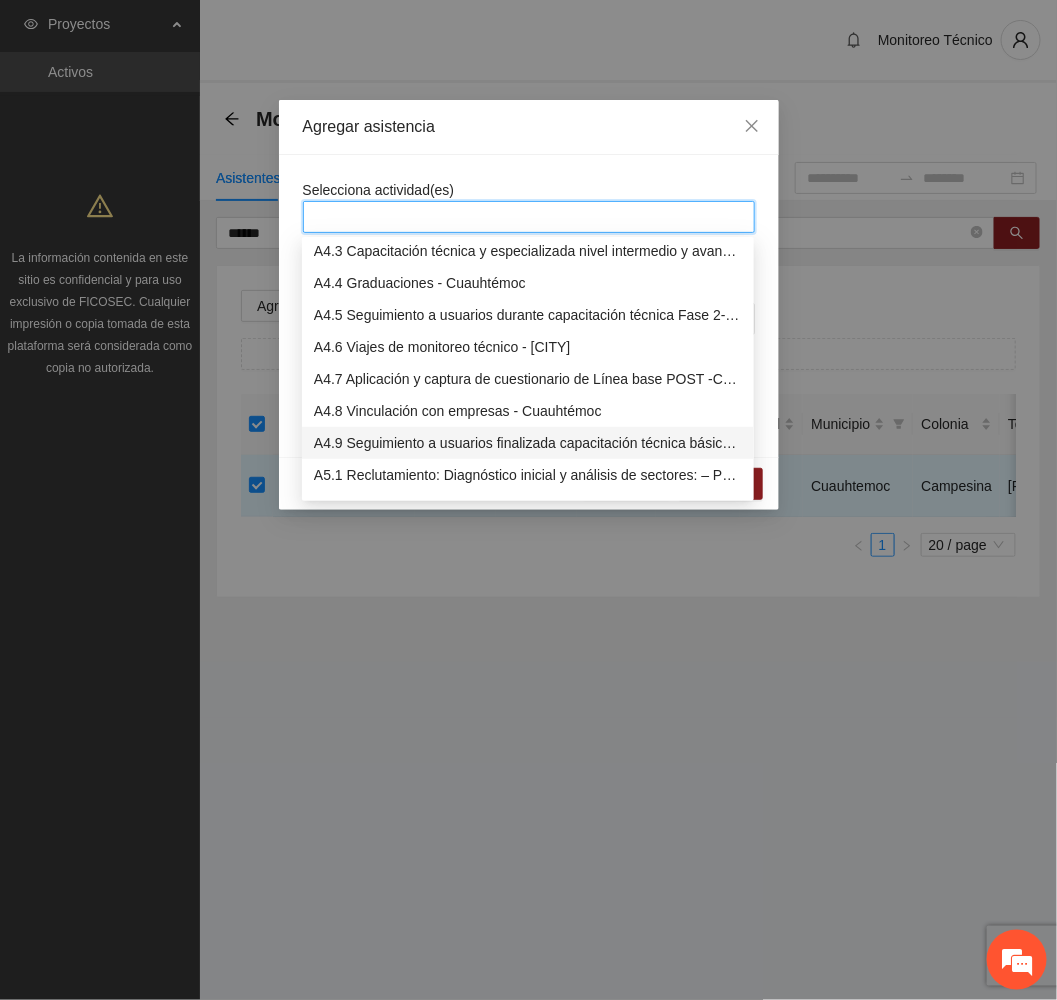 click on "A4.9 Seguimiento a usuarios finalizada capacitación técnica básica- Cuauhtémoc" at bounding box center (528, 443) 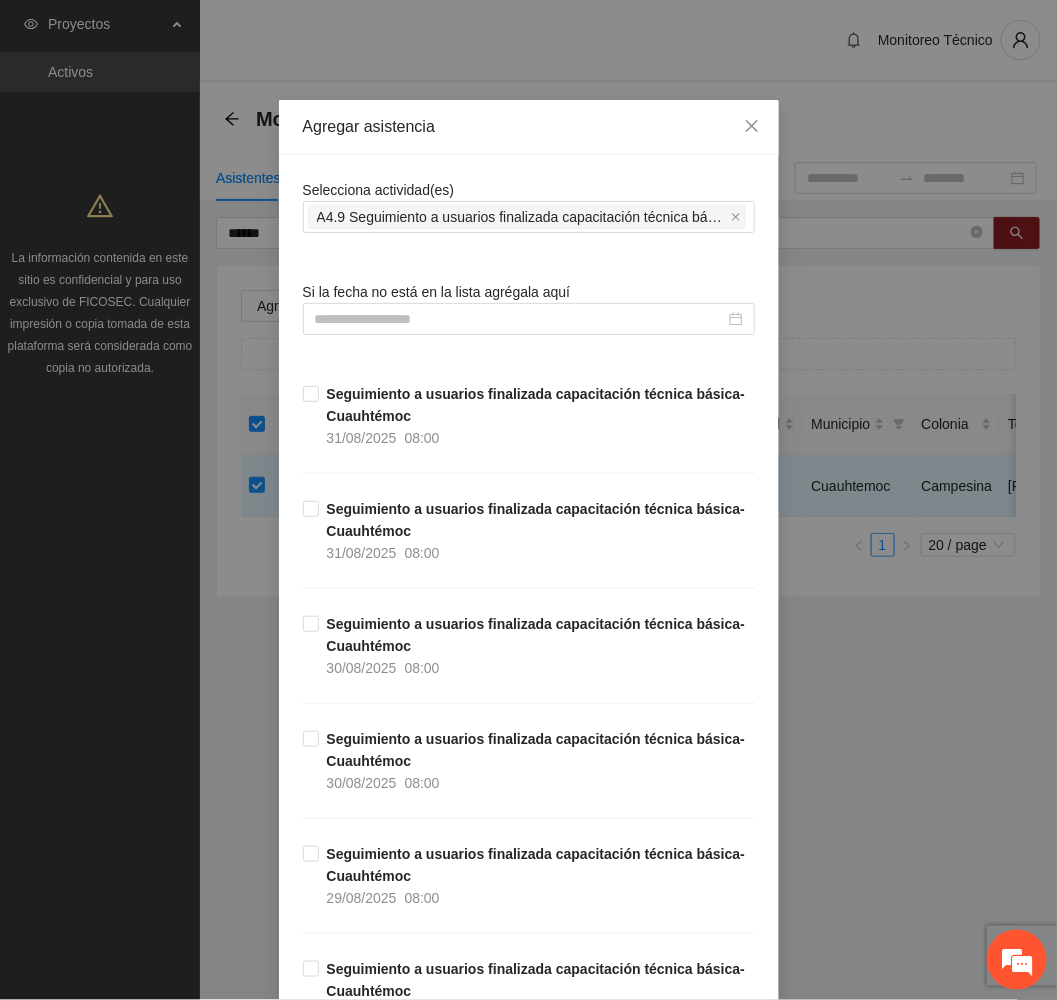click on "Agregar asistencia" at bounding box center [529, 127] 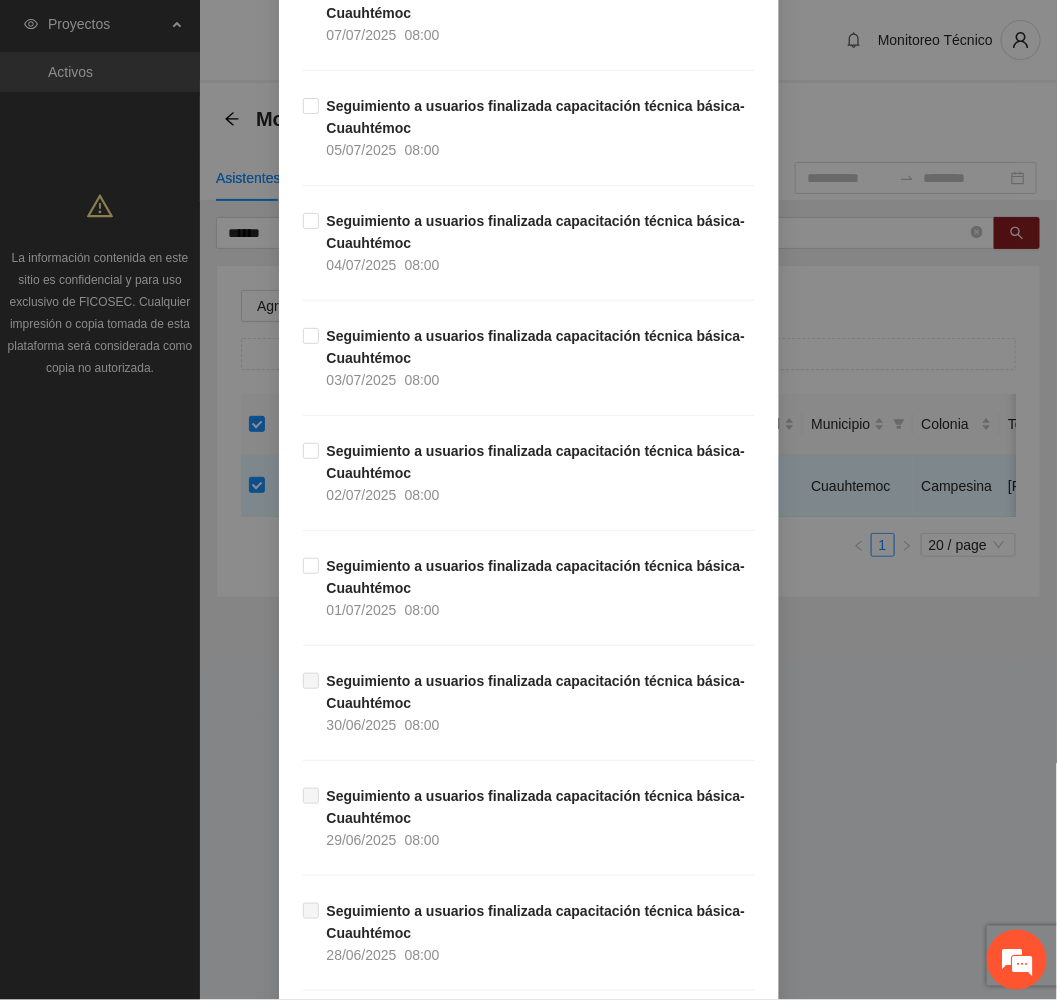 scroll, scrollTop: 10420, scrollLeft: 0, axis: vertical 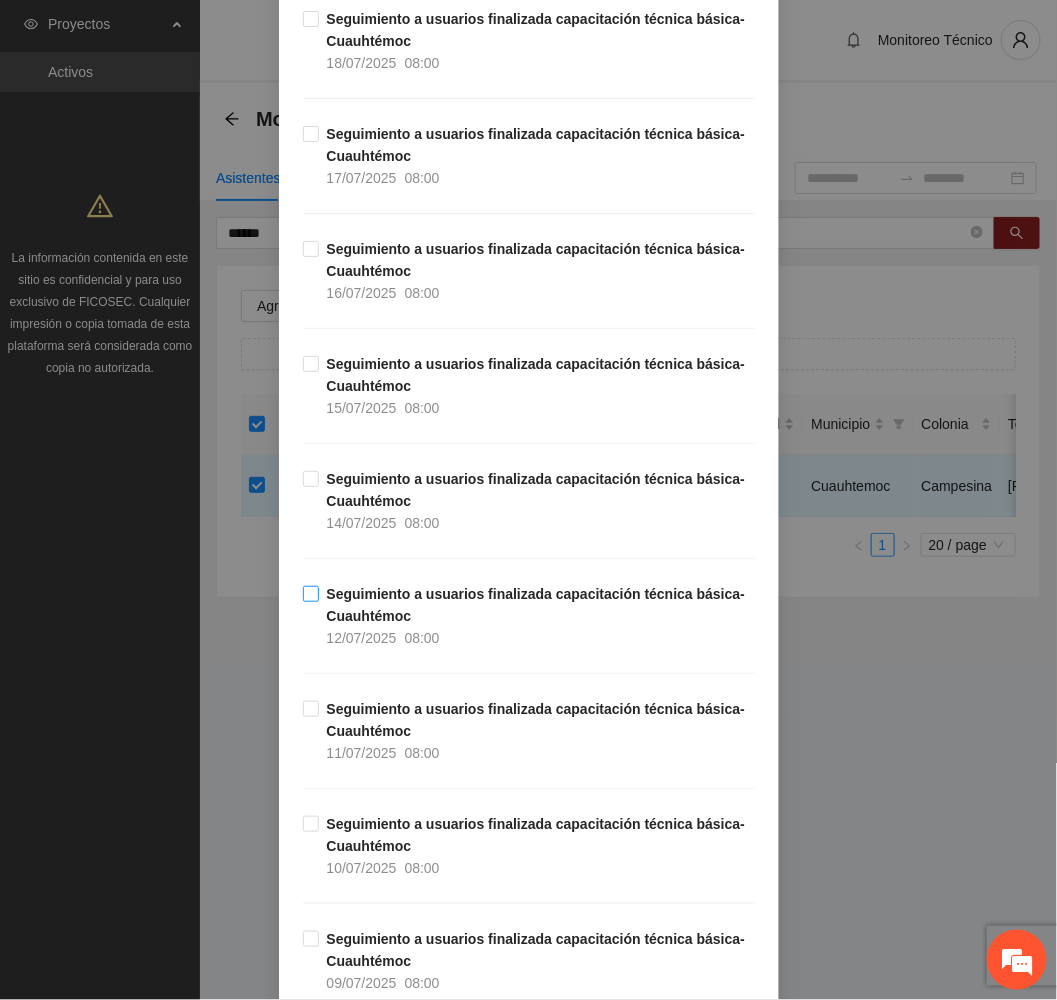 click on "Seguimiento a usuarios finalizada capacitación técnica básica- Cuauhtémoc [DATE] [TIME]" at bounding box center (537, 616) 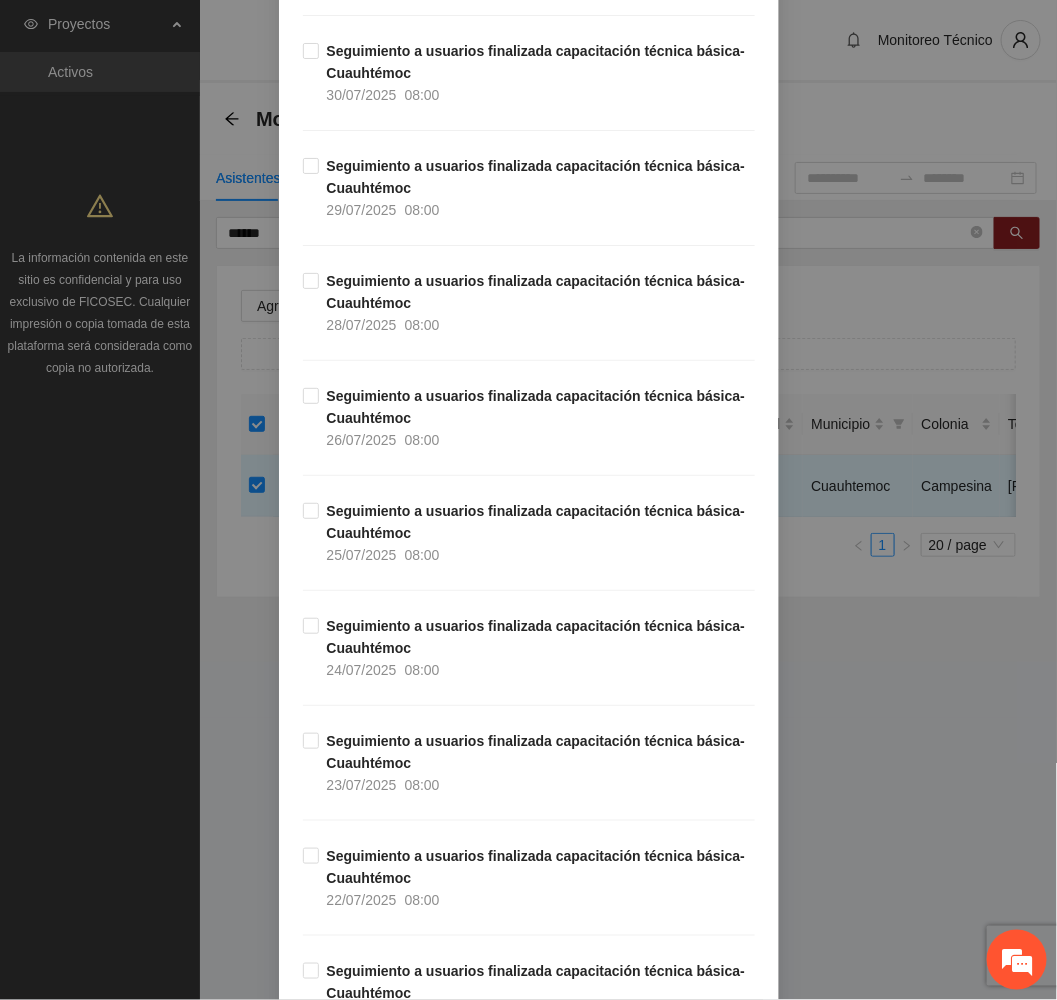 scroll, scrollTop: 7570, scrollLeft: 0, axis: vertical 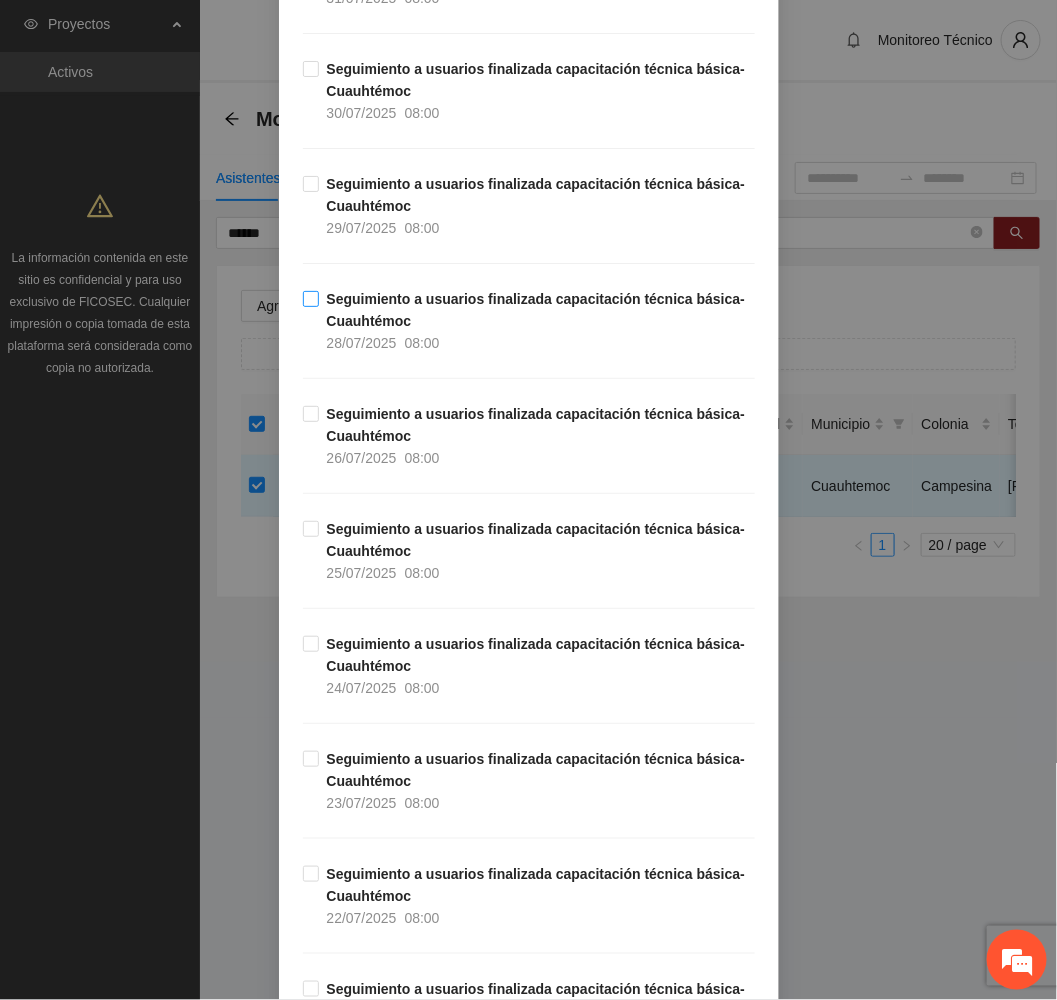 click on "Seguimiento a usuarios finalizada capacitación técnica básica- Cuauhtémoc" at bounding box center (536, 310) 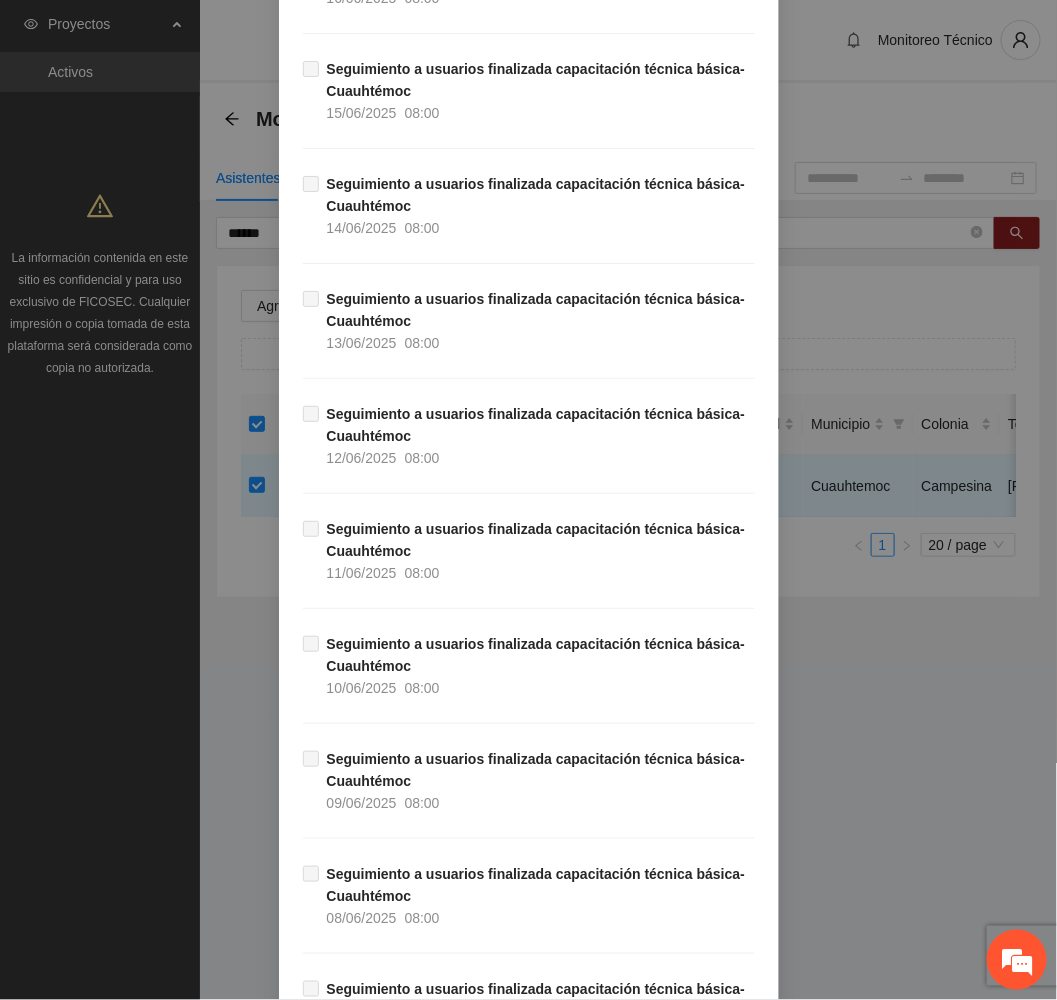 scroll, scrollTop: 13159, scrollLeft: 0, axis: vertical 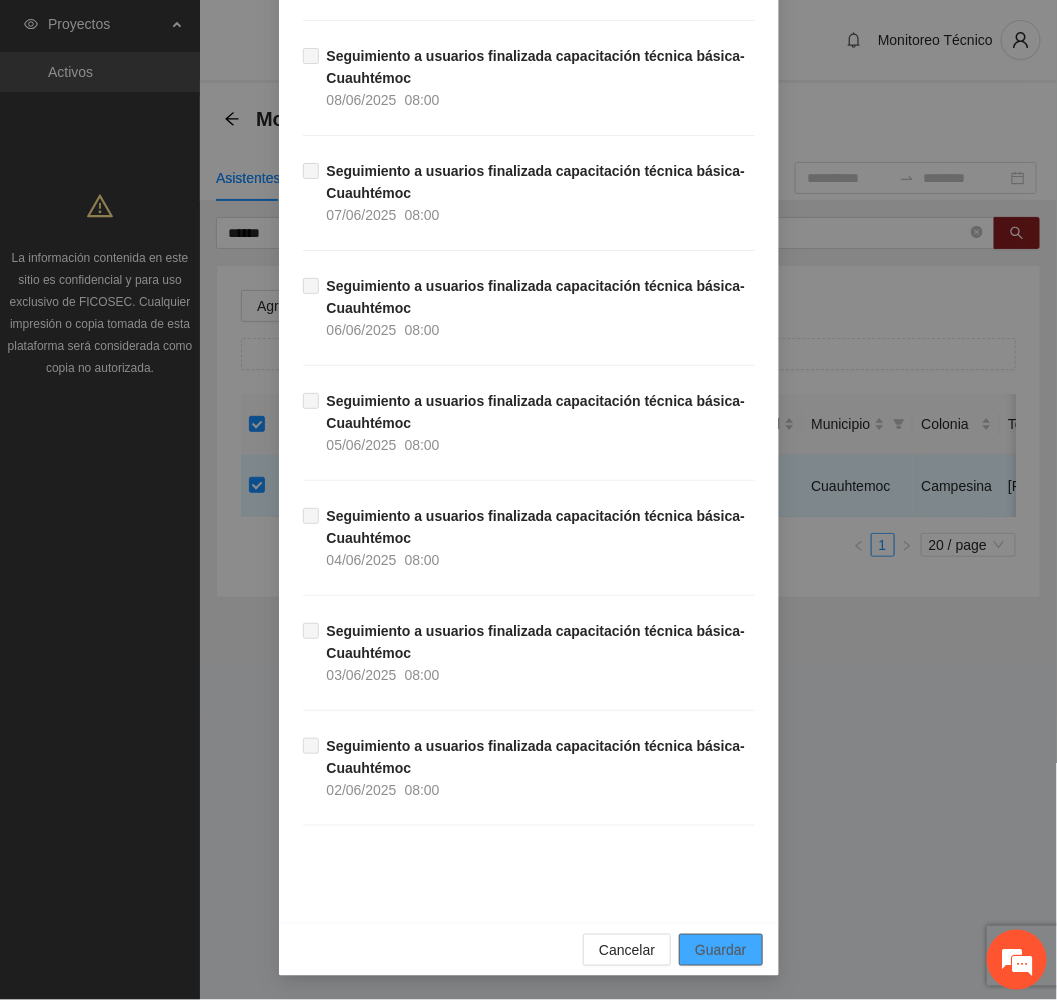 drag, startPoint x: 724, startPoint y: 937, endPoint x: 694, endPoint y: 933, distance: 30.265491 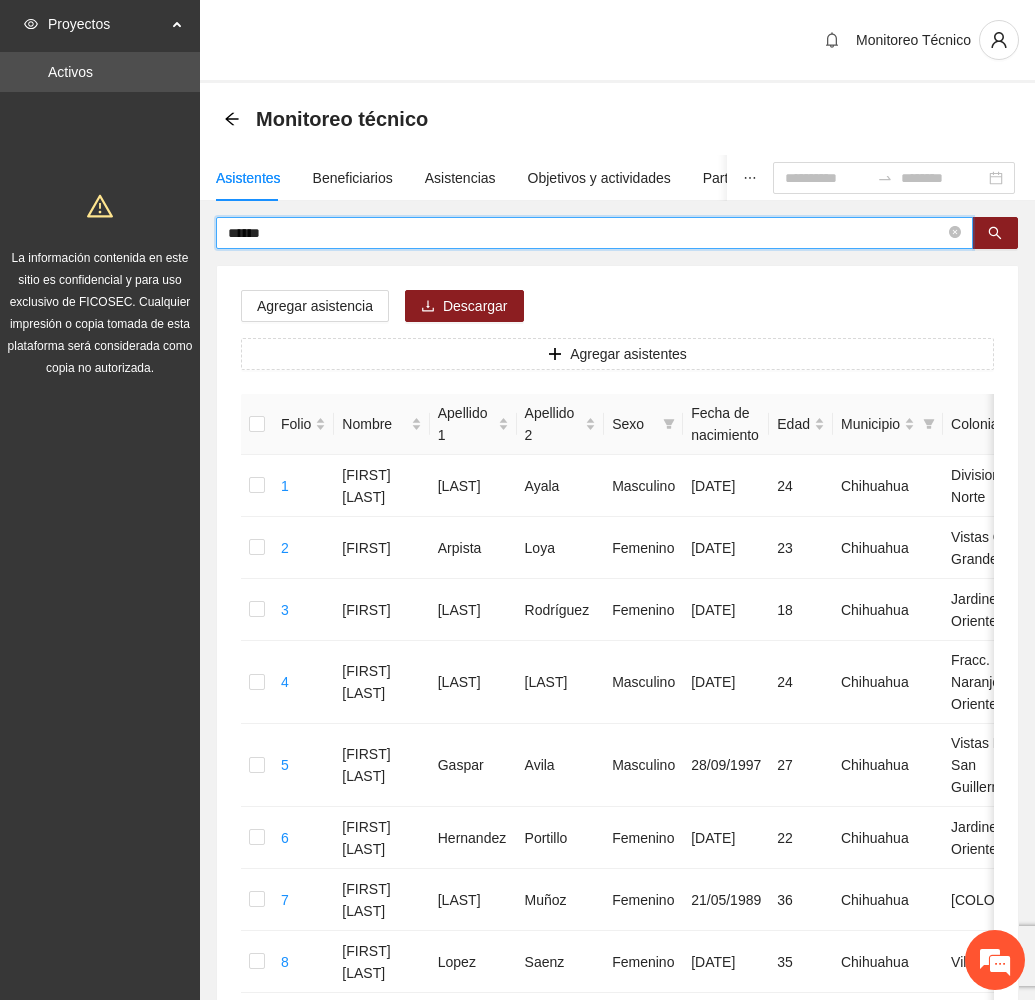 drag, startPoint x: 324, startPoint y: 229, endPoint x: 93, endPoint y: 252, distance: 232.1422 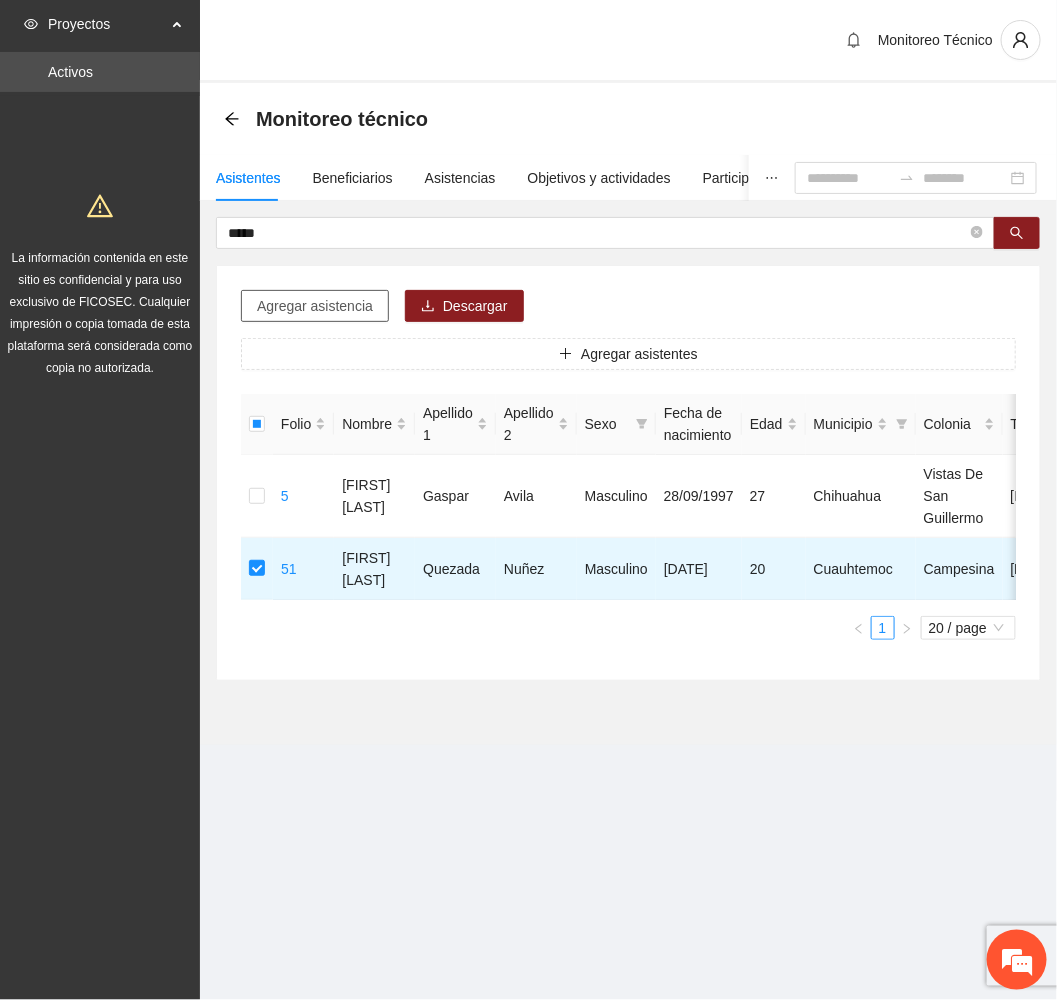 click on "Agregar asistencia" at bounding box center [315, 306] 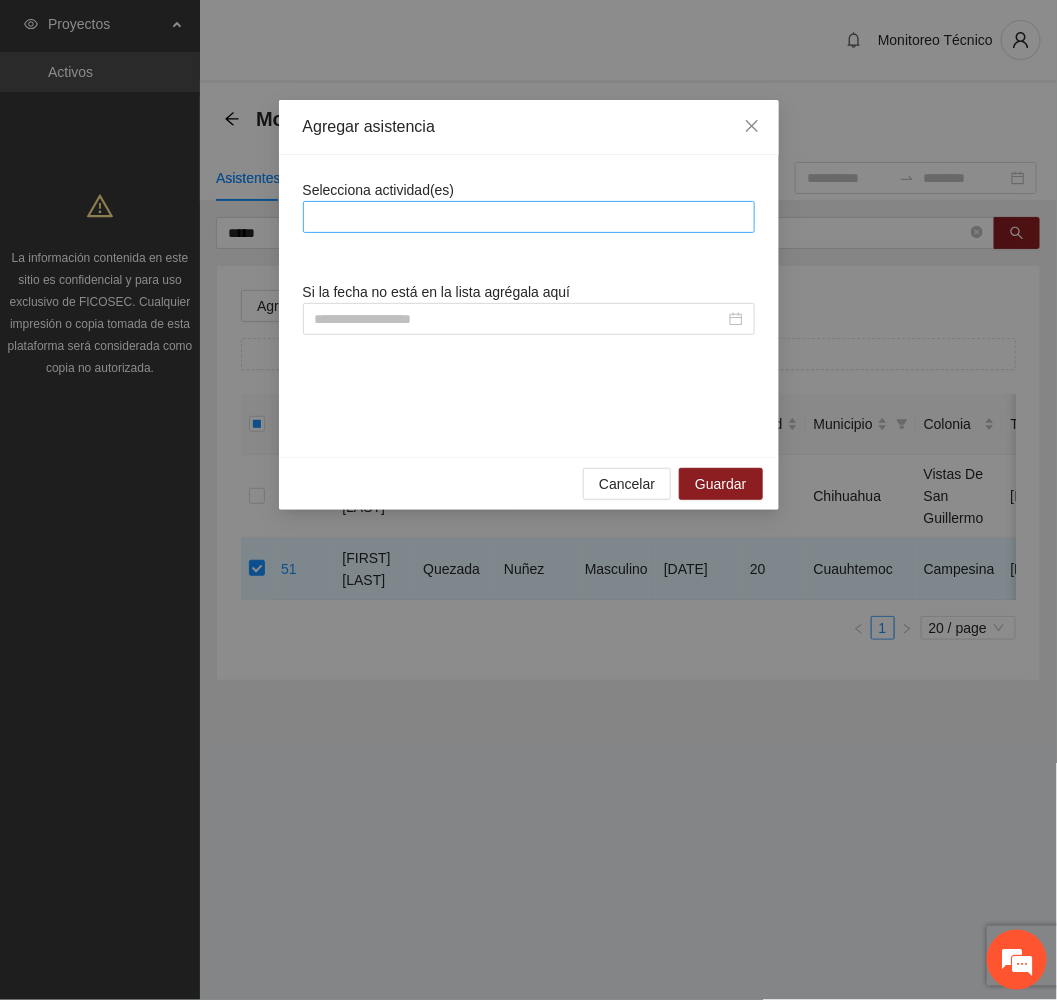 click at bounding box center (529, 217) 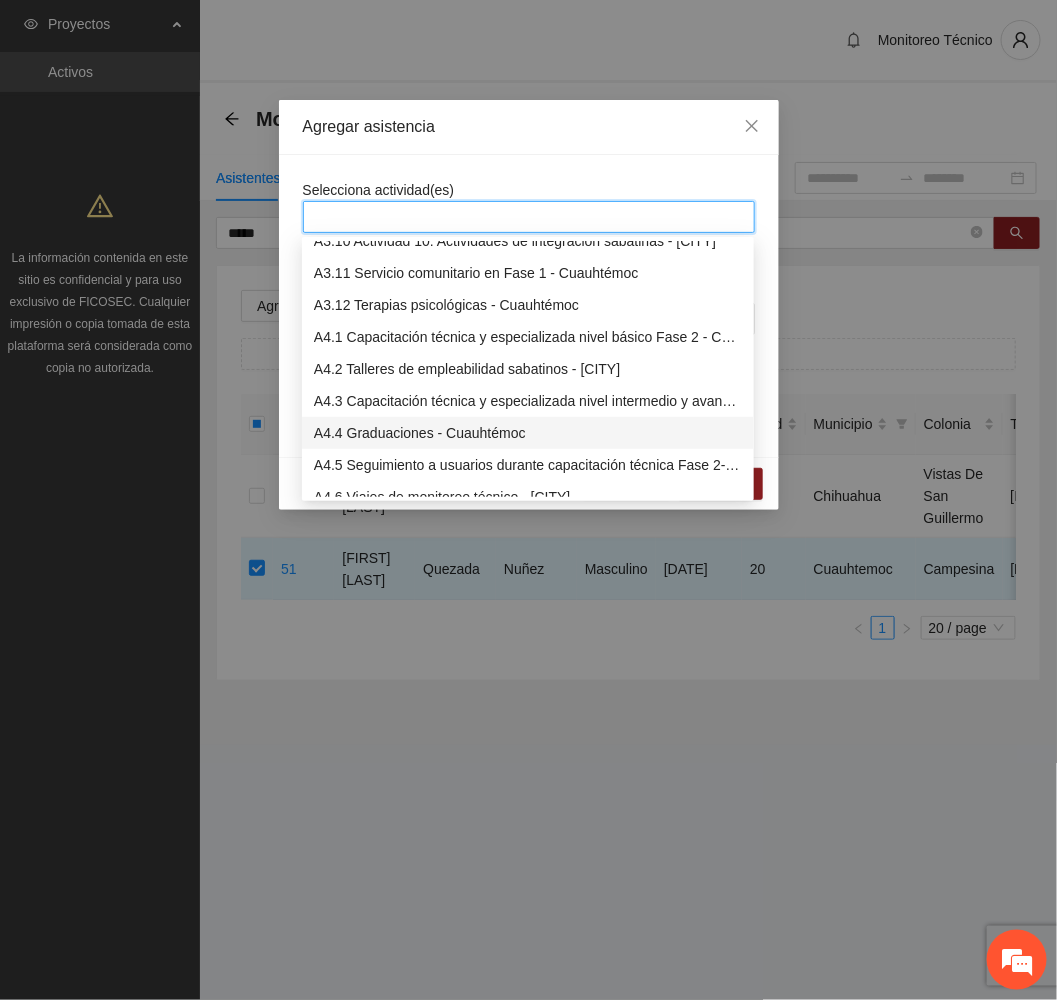 scroll, scrollTop: 1350, scrollLeft: 0, axis: vertical 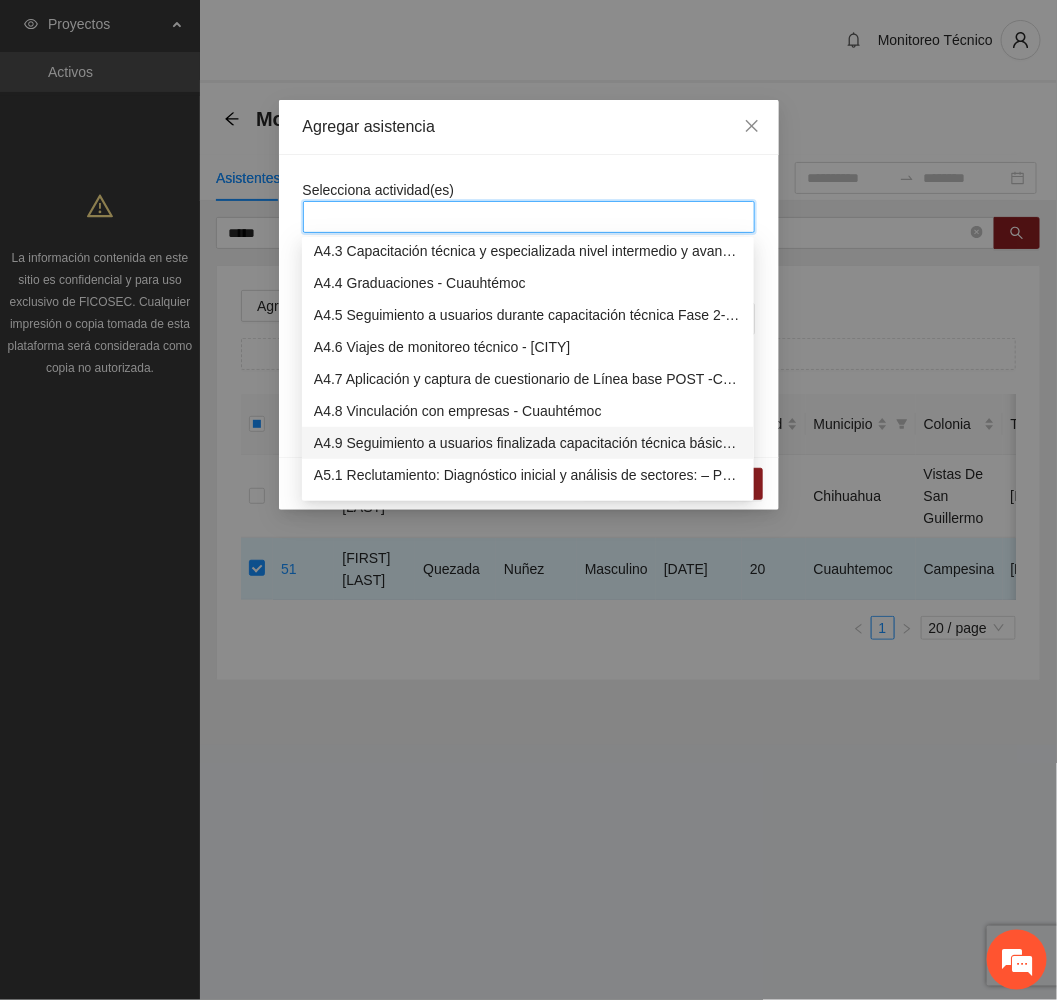 click on "A4.9 Seguimiento a usuarios finalizada capacitación técnica básica- Cuauhtémoc" at bounding box center (528, 443) 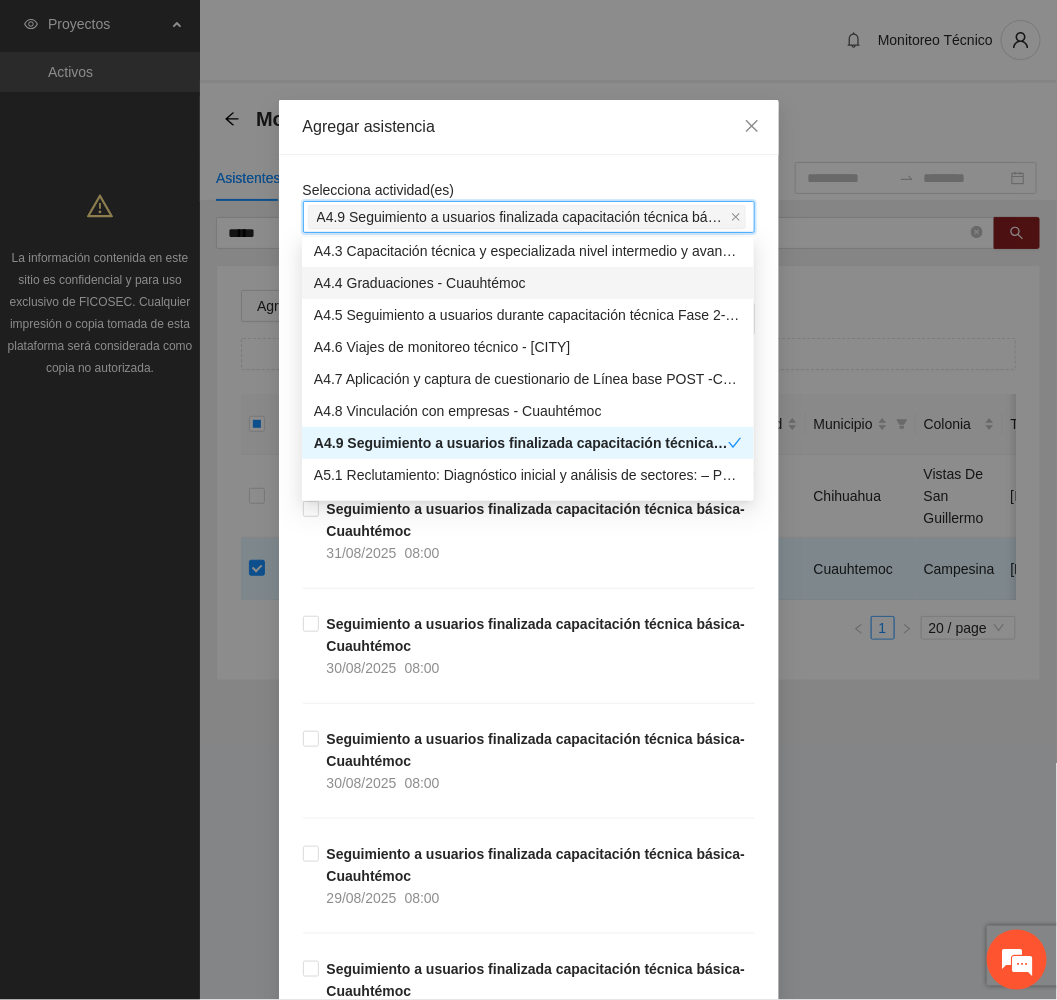 click on "Agregar asistencia" at bounding box center [529, 127] 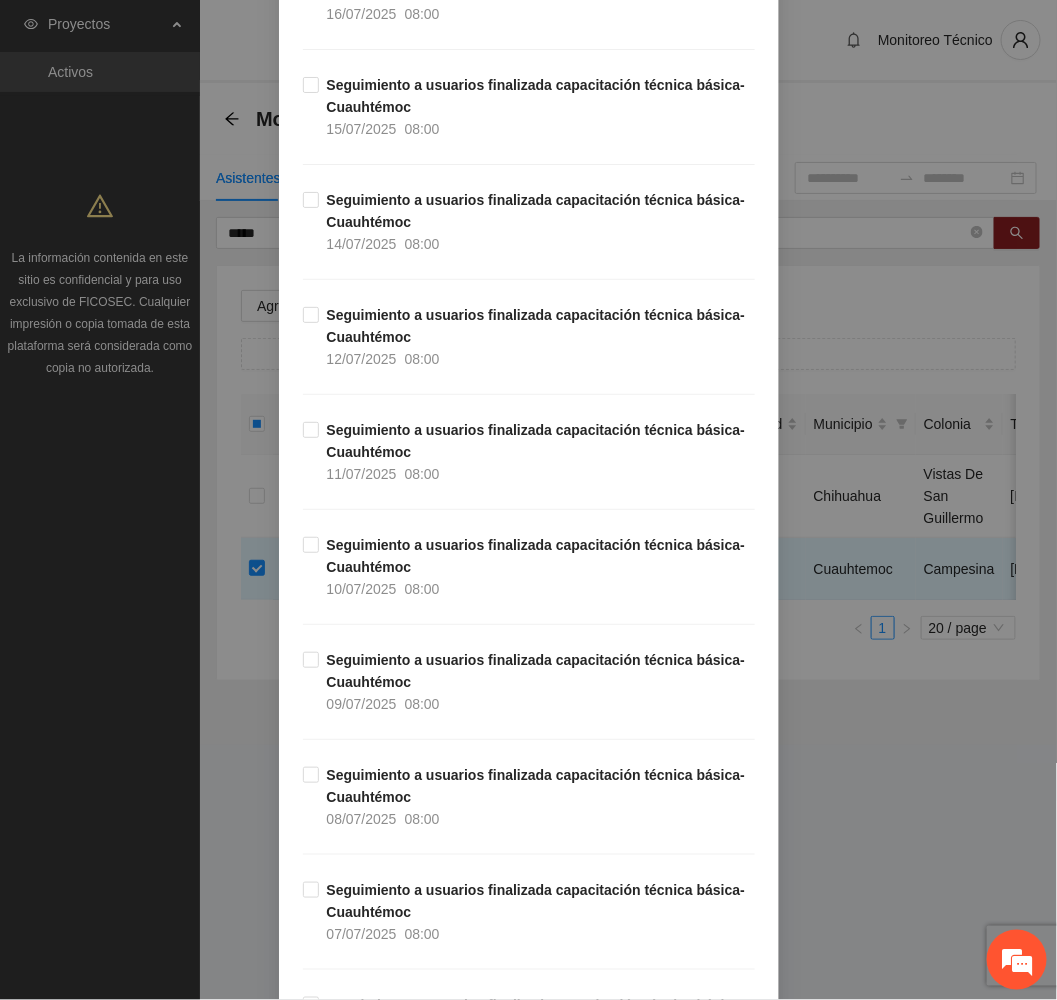 scroll, scrollTop: 9207, scrollLeft: 0, axis: vertical 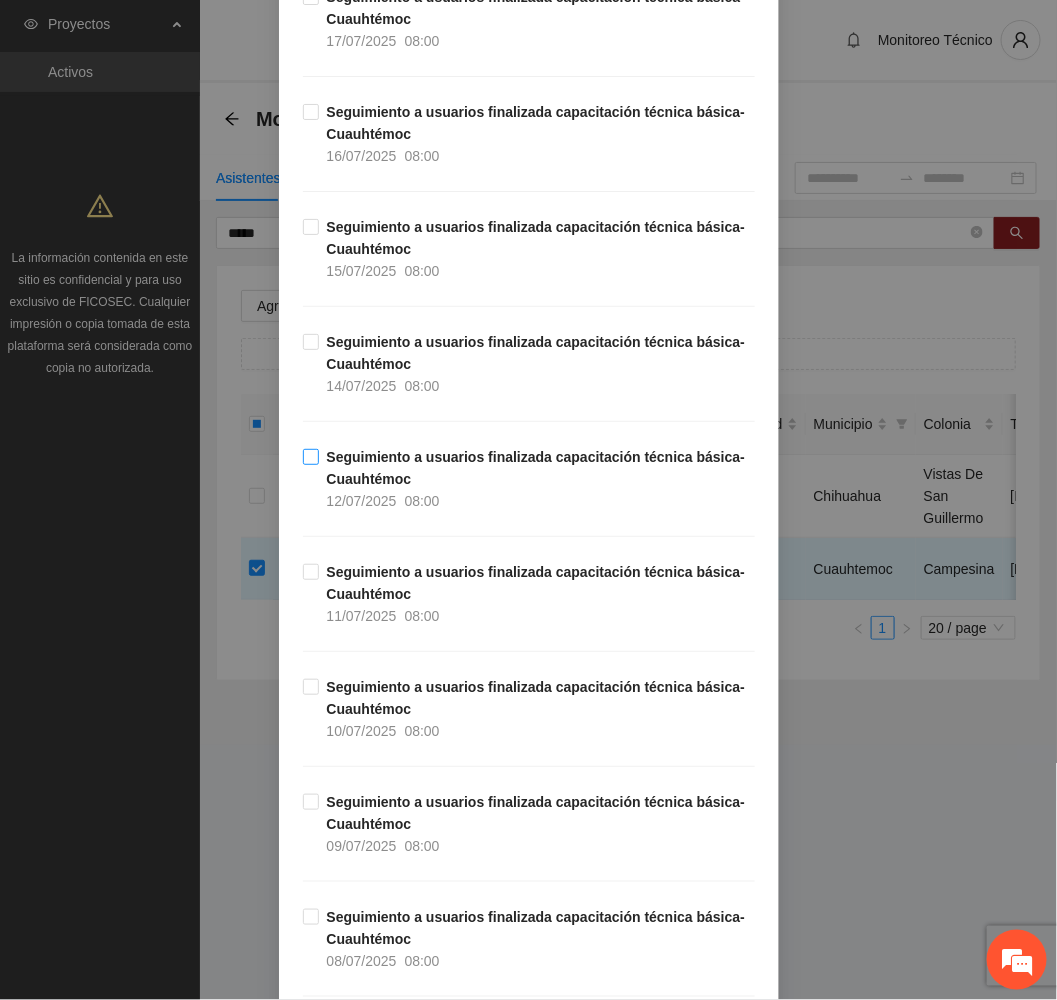 click on "Seguimiento a usuarios finalizada capacitación técnica básica- Cuauhtémoc [DATE] [TIME]" at bounding box center [537, 479] 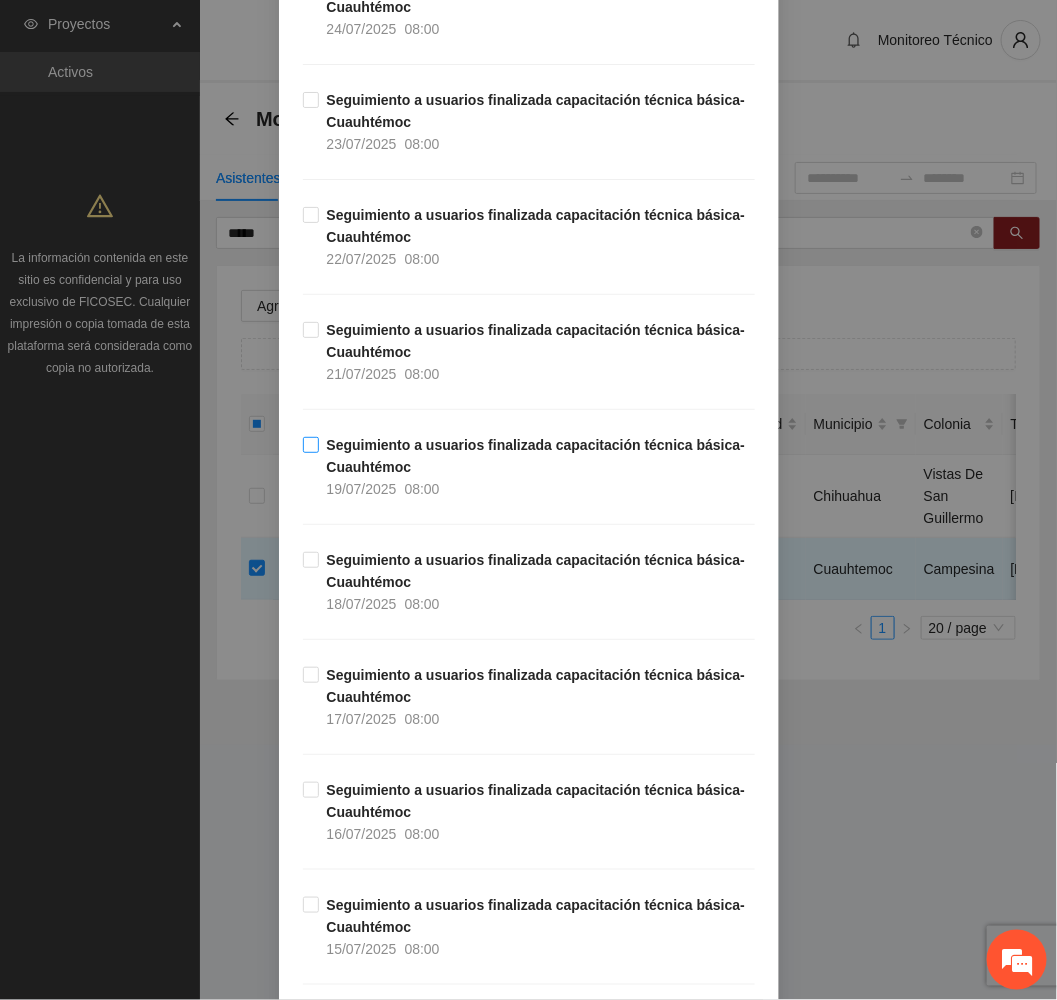 scroll, scrollTop: 8157, scrollLeft: 0, axis: vertical 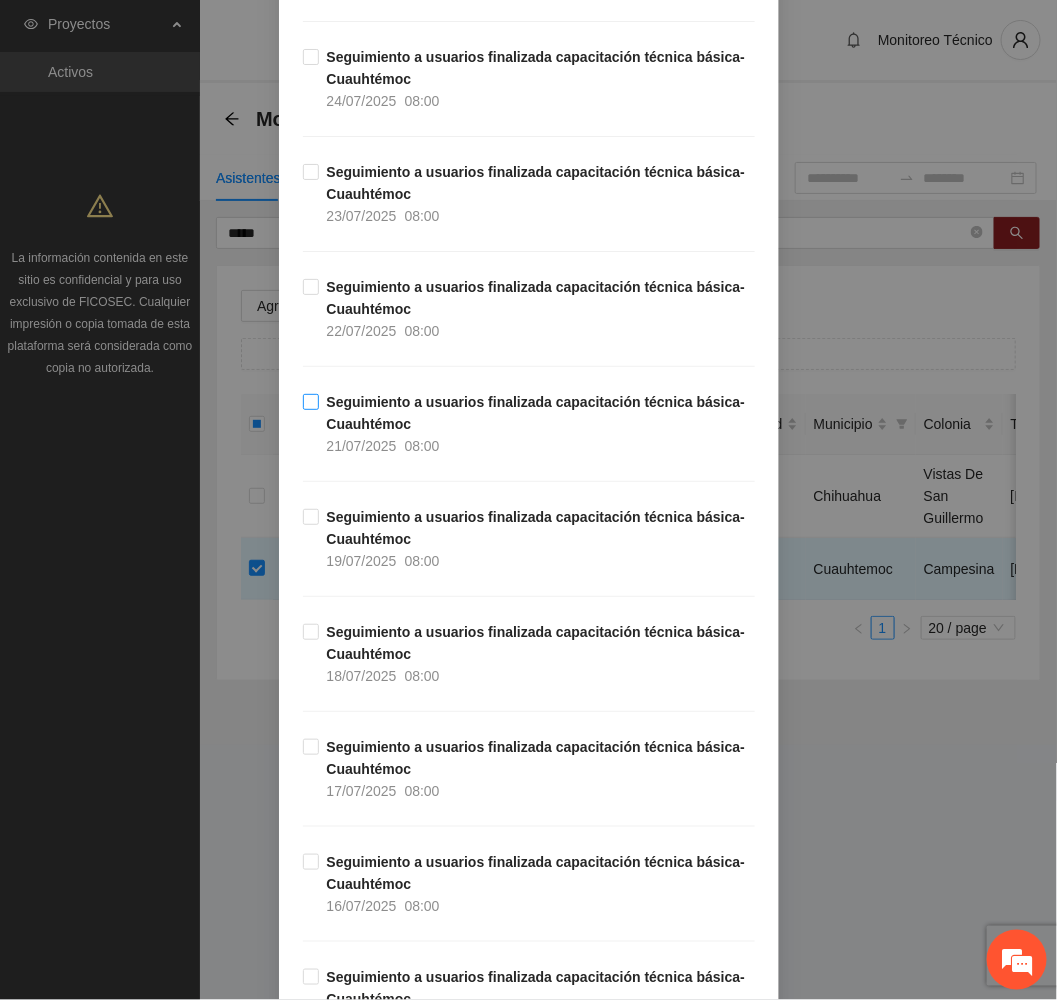 click on "Seguimiento a usuarios finalizada capacitación técnica básica- Cuauhtémoc [DATE] [TIME]" at bounding box center [537, 424] 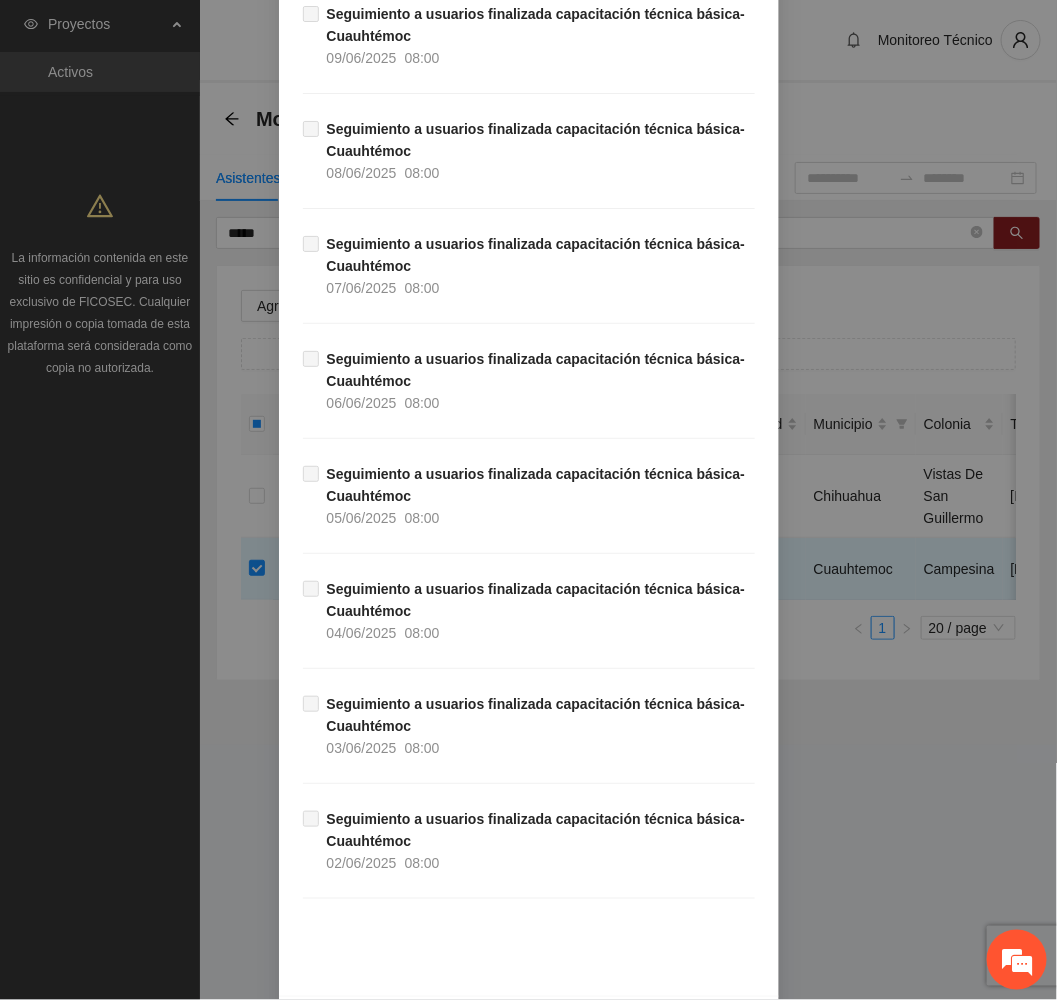 scroll, scrollTop: 13159, scrollLeft: 0, axis: vertical 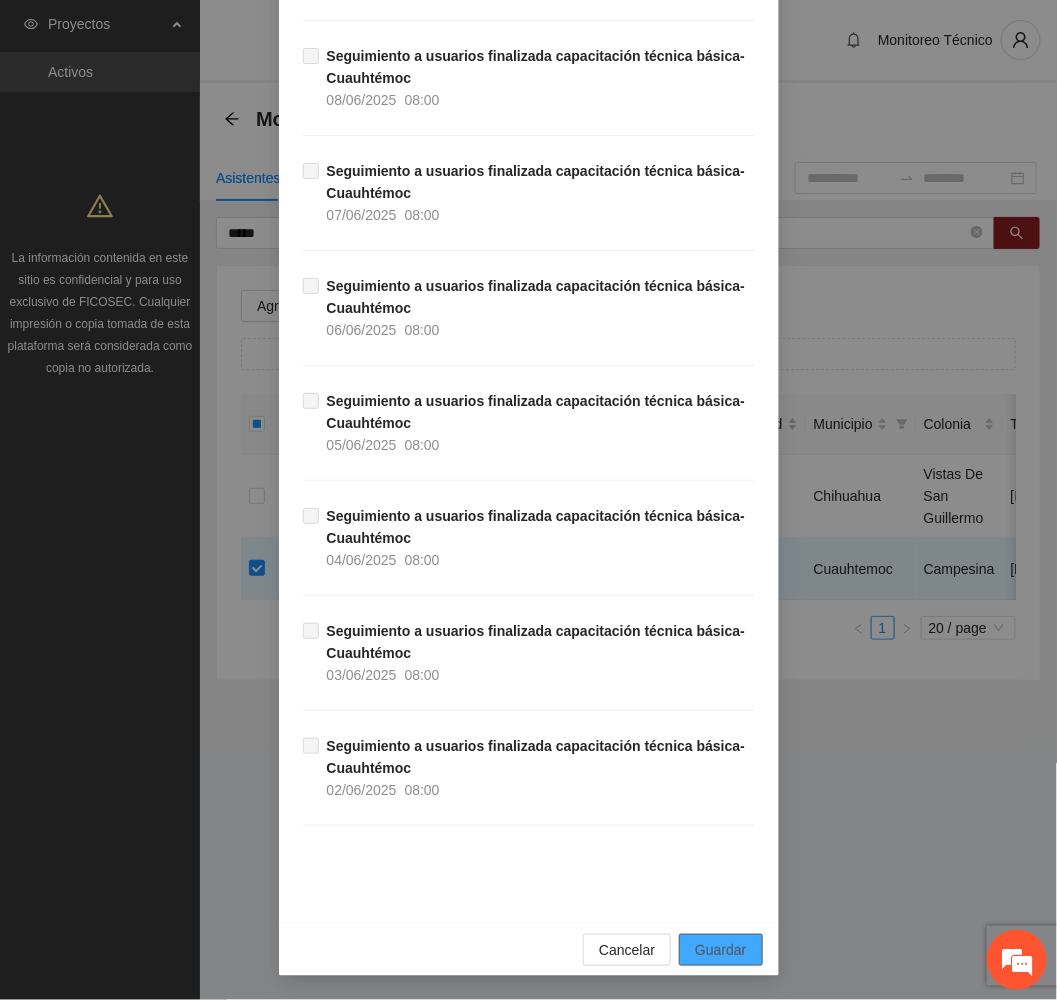 click on "Guardar" at bounding box center [720, 950] 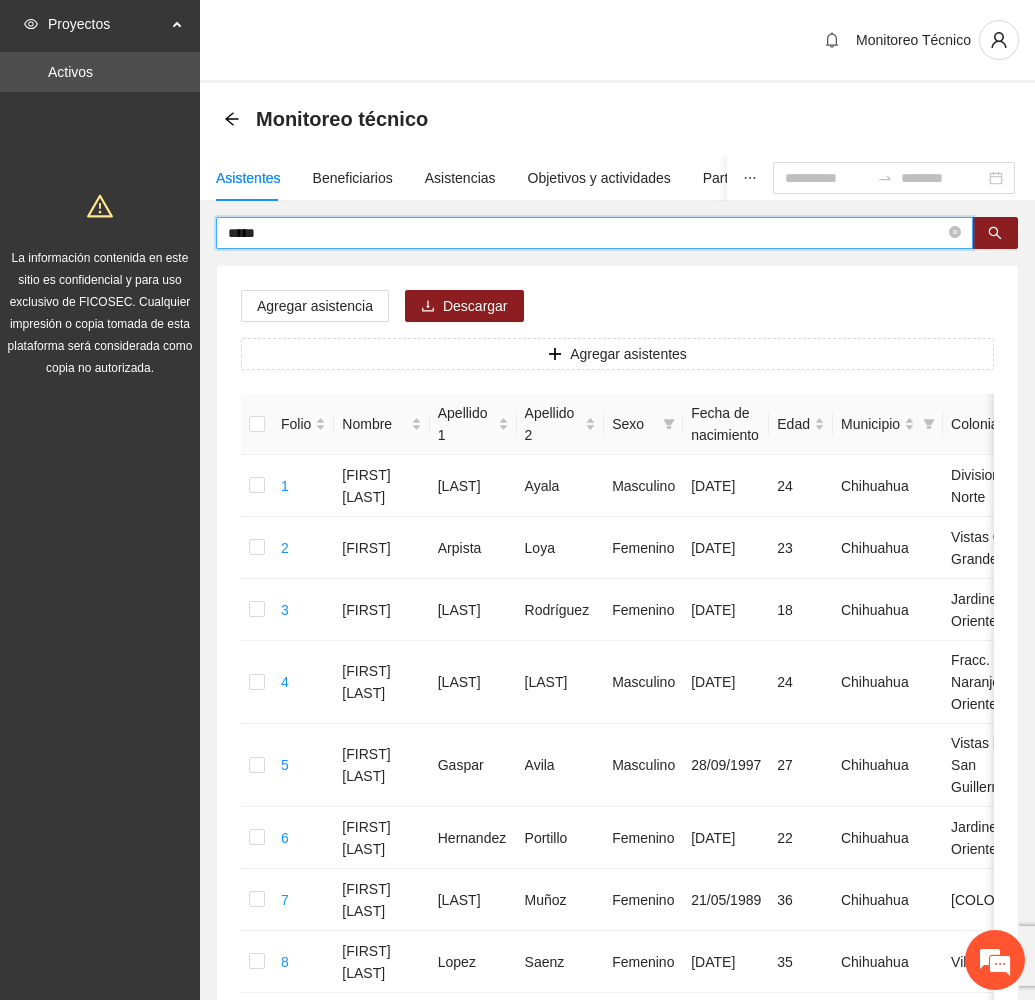 drag, startPoint x: 303, startPoint y: 229, endPoint x: 3, endPoint y: 249, distance: 300.66592 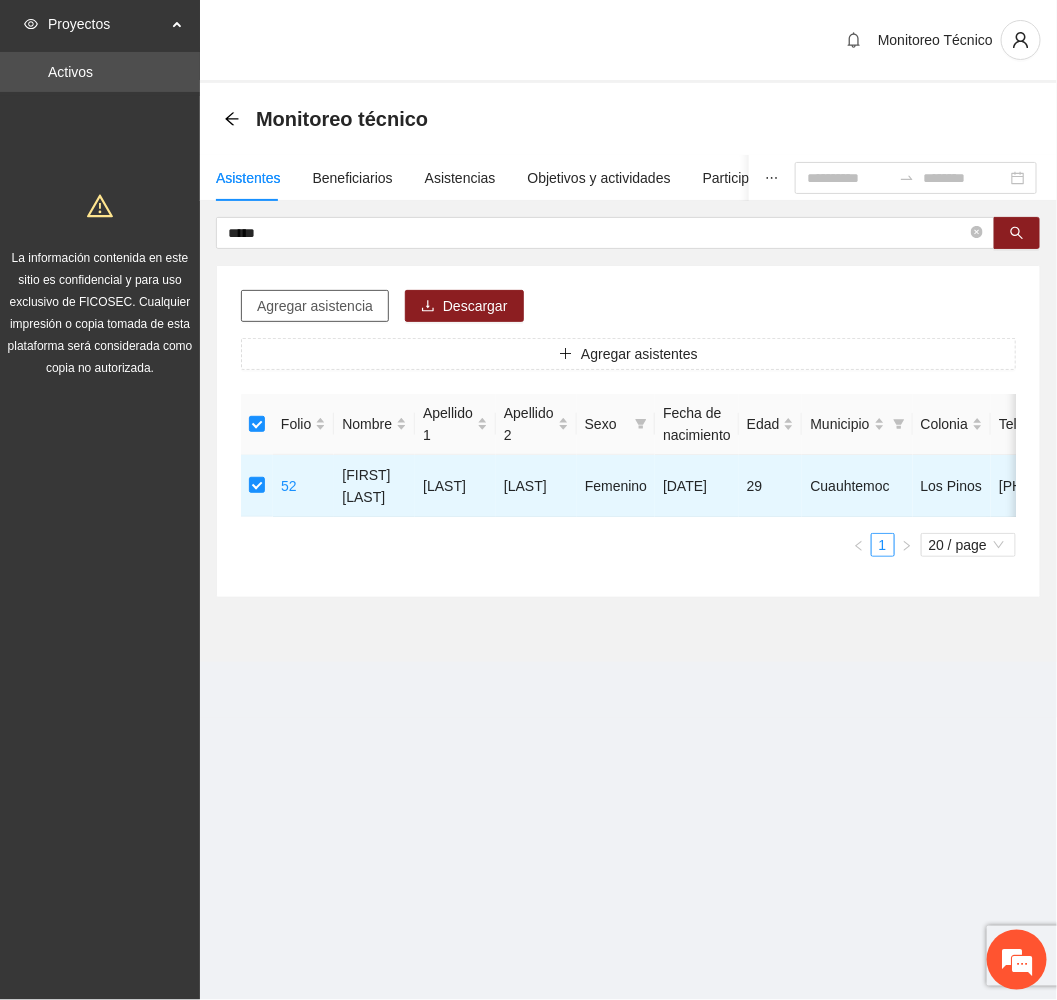 click on "Agregar asistencia" at bounding box center [315, 306] 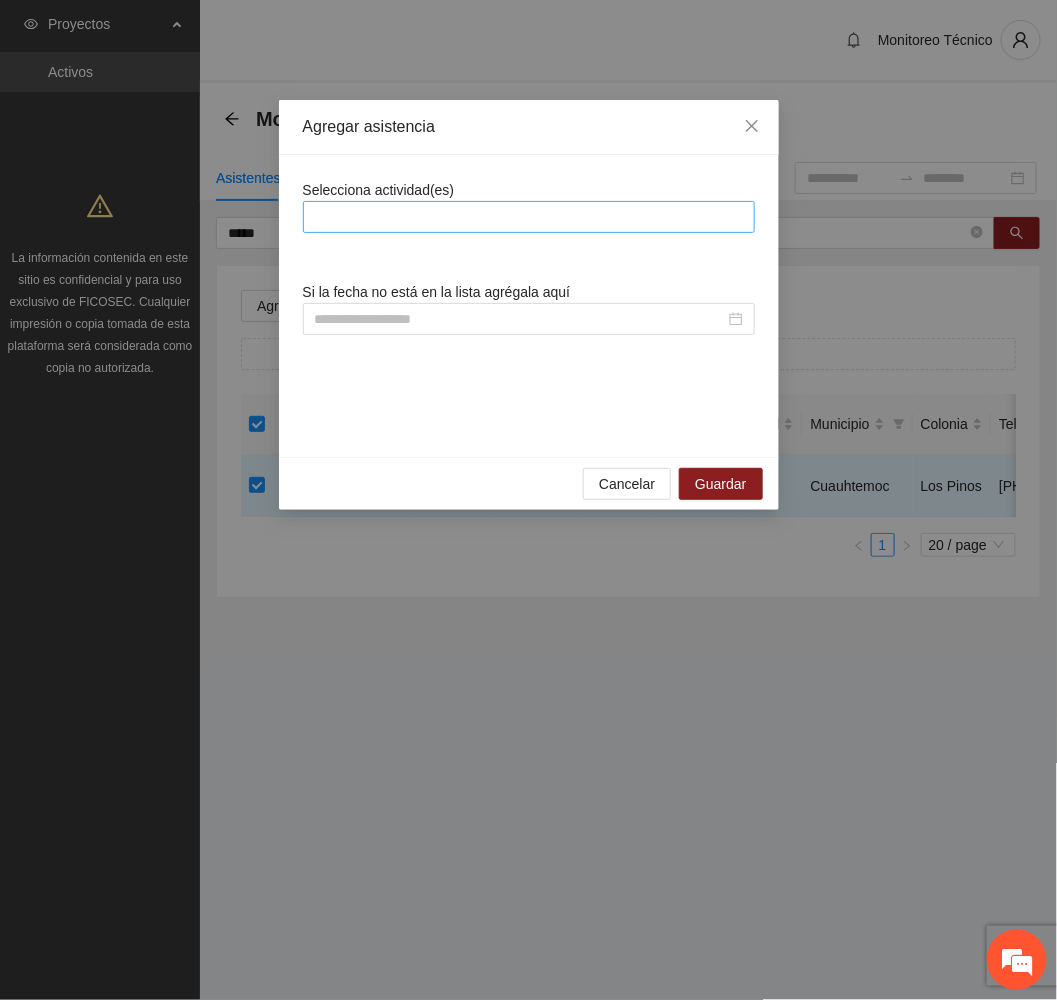 click at bounding box center (529, 217) 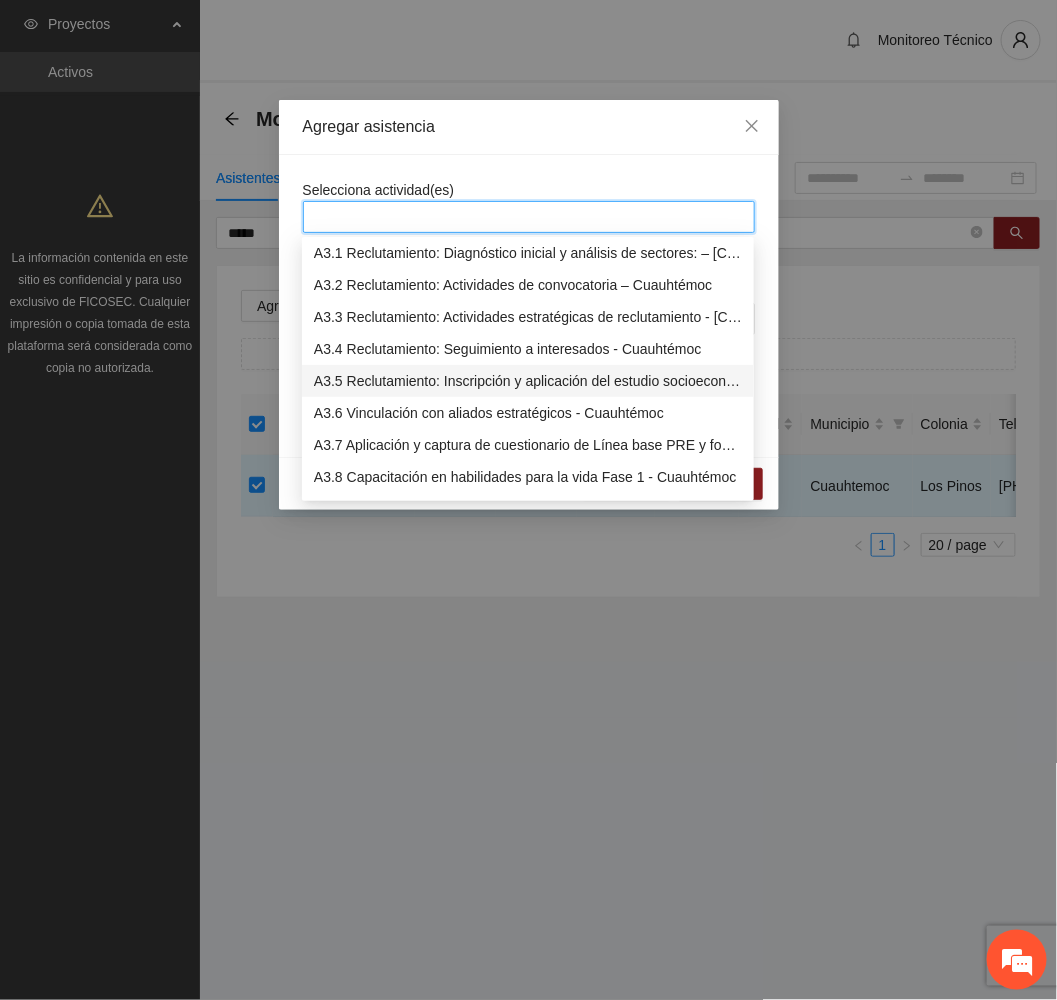 scroll, scrollTop: 1350, scrollLeft: 0, axis: vertical 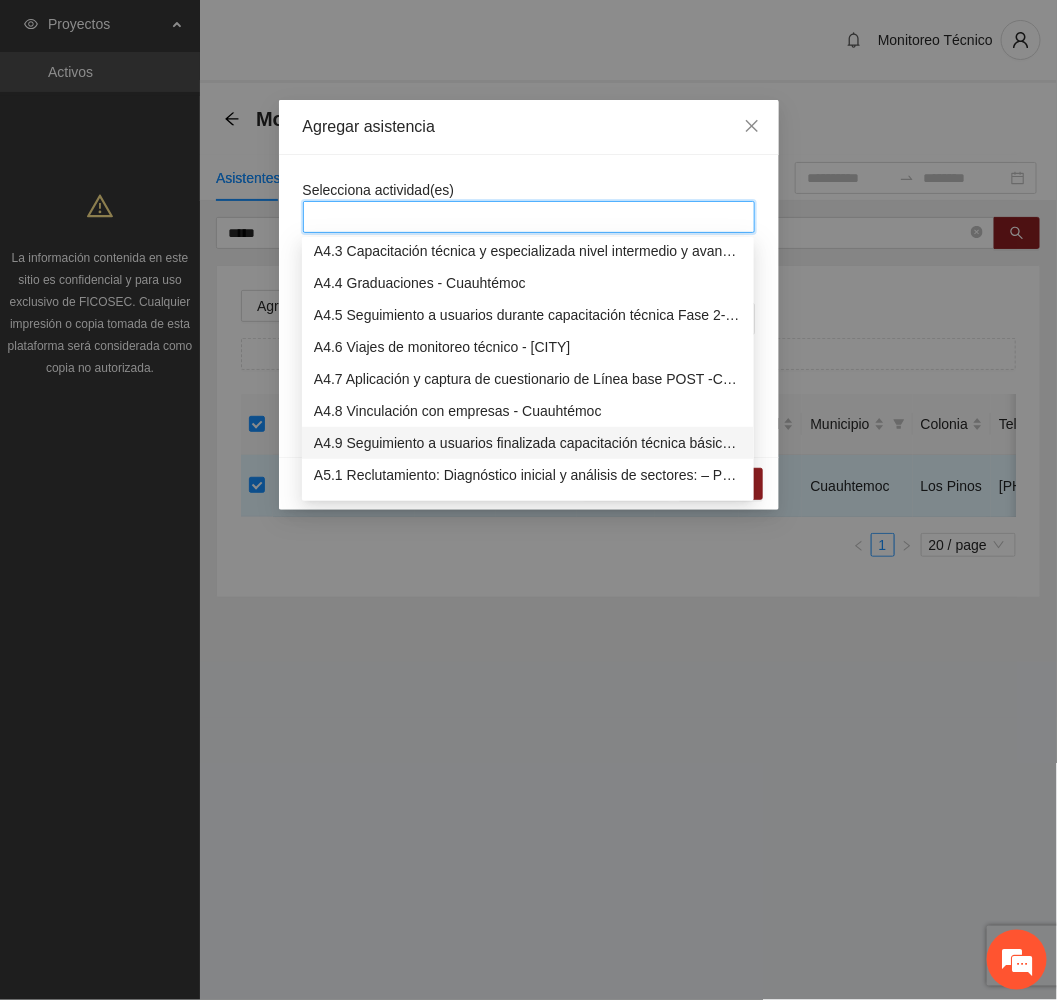 click on "A4.9 Seguimiento a usuarios finalizada capacitación técnica básica- Cuauhtémoc" at bounding box center (528, 443) 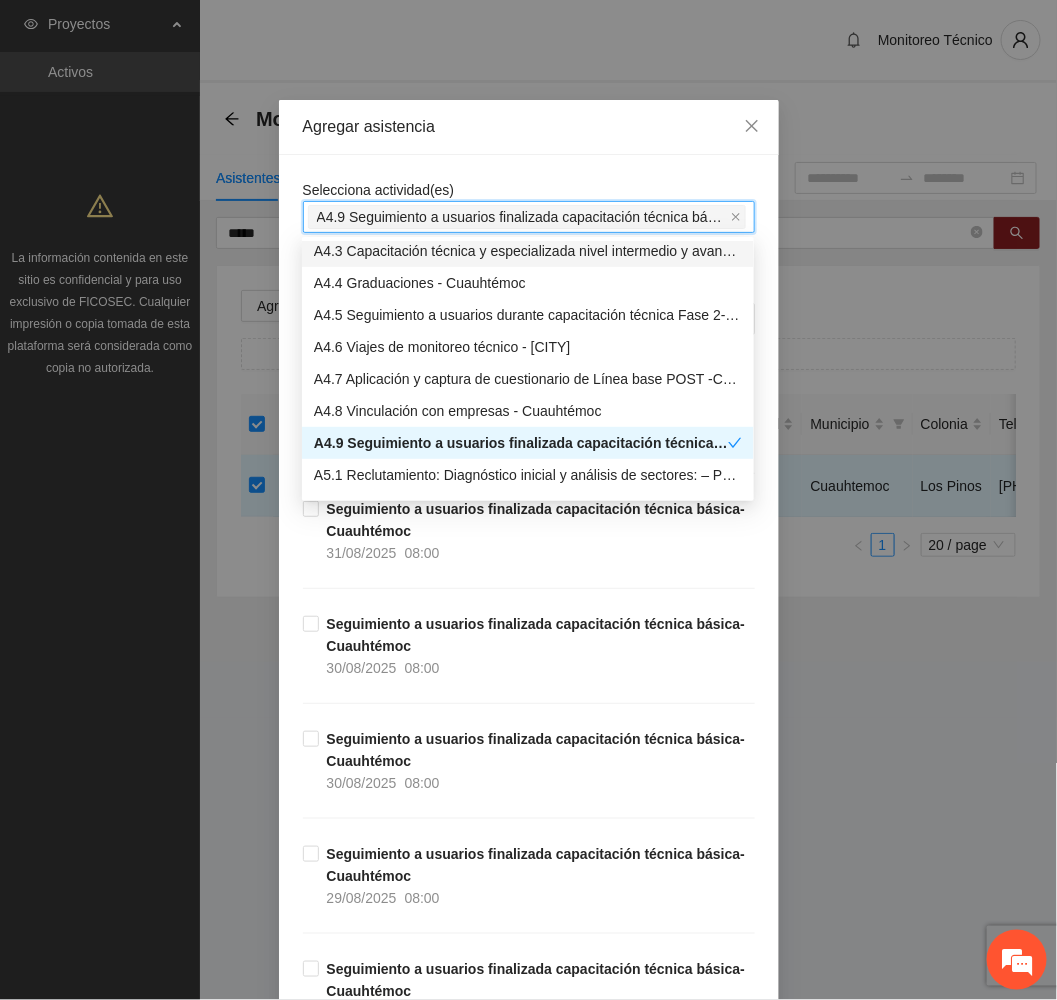 click on "Agregar asistencia" at bounding box center [529, 127] 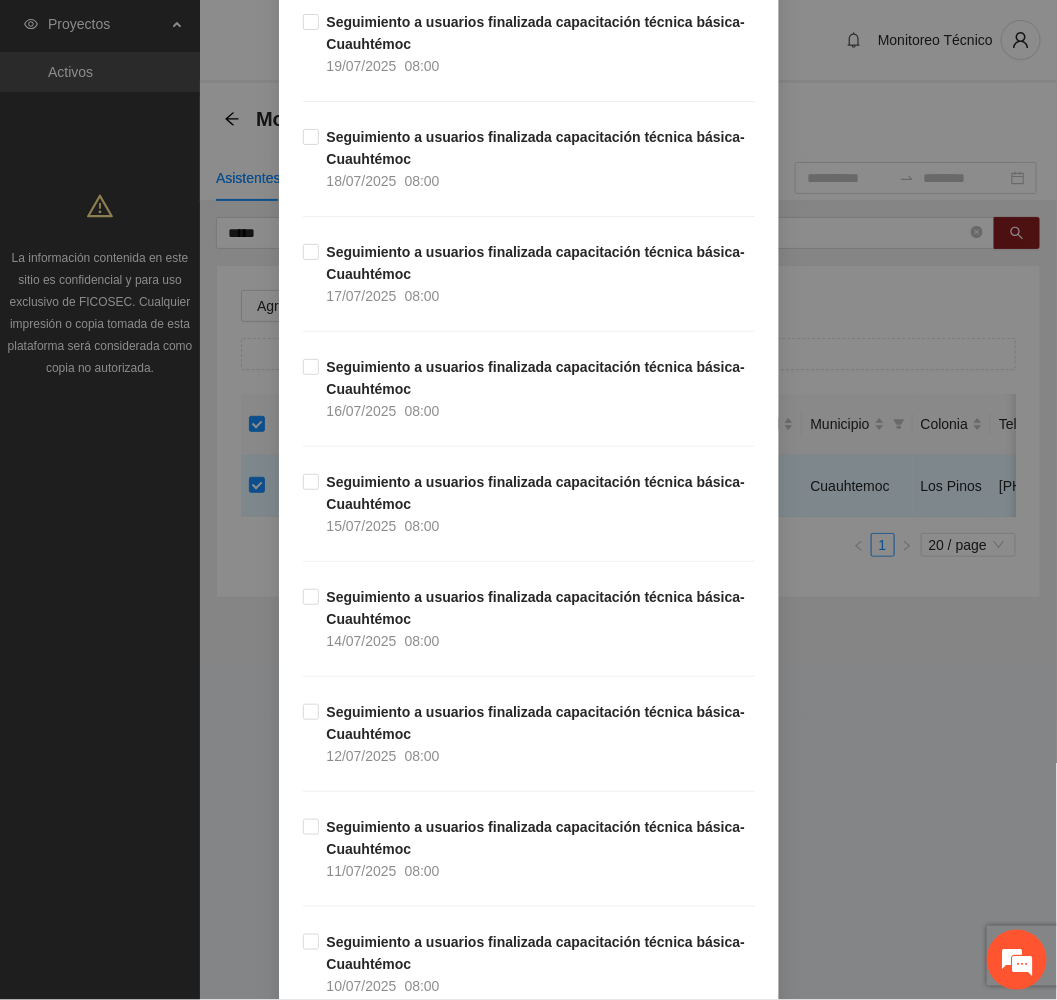 scroll, scrollTop: 8599, scrollLeft: 0, axis: vertical 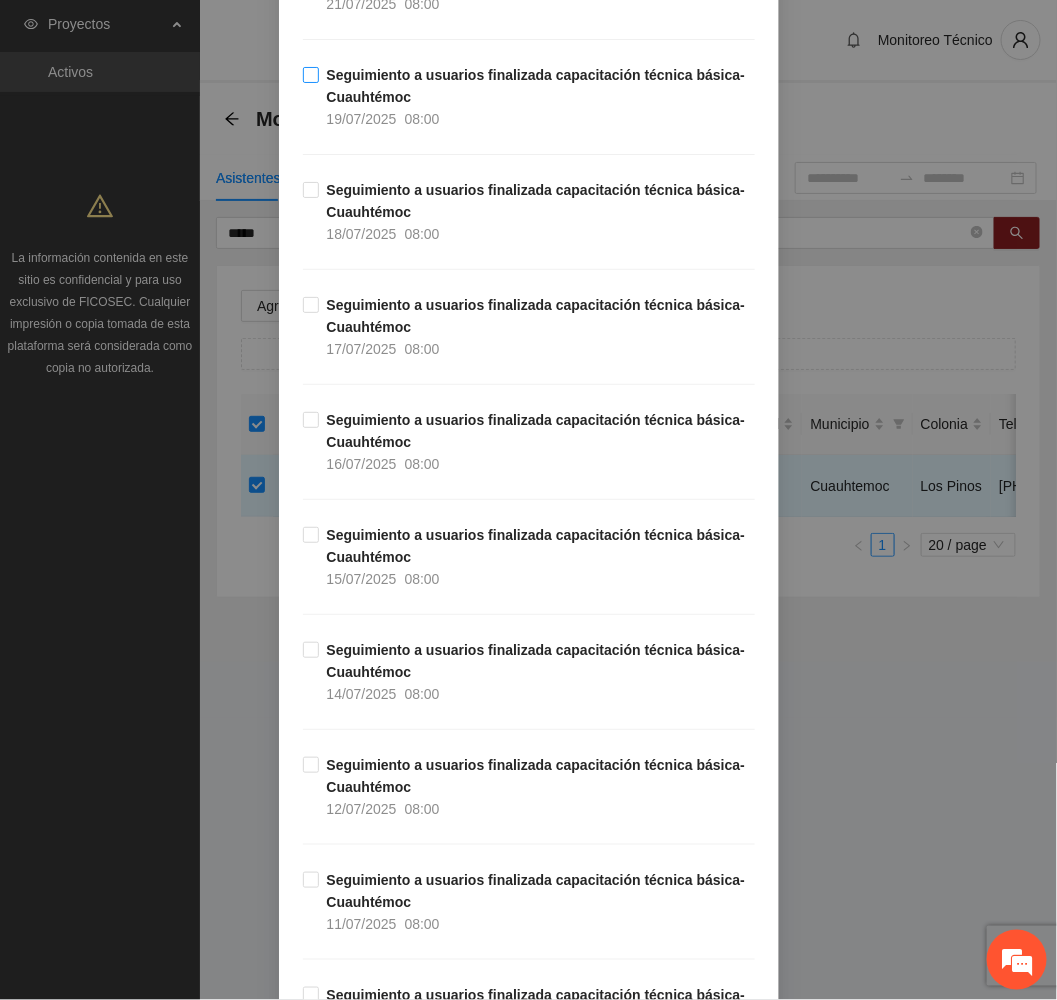 click on "Seguimiento a usuarios finalizada capacitación técnica básica- Cuauhtémoc" at bounding box center (536, 86) 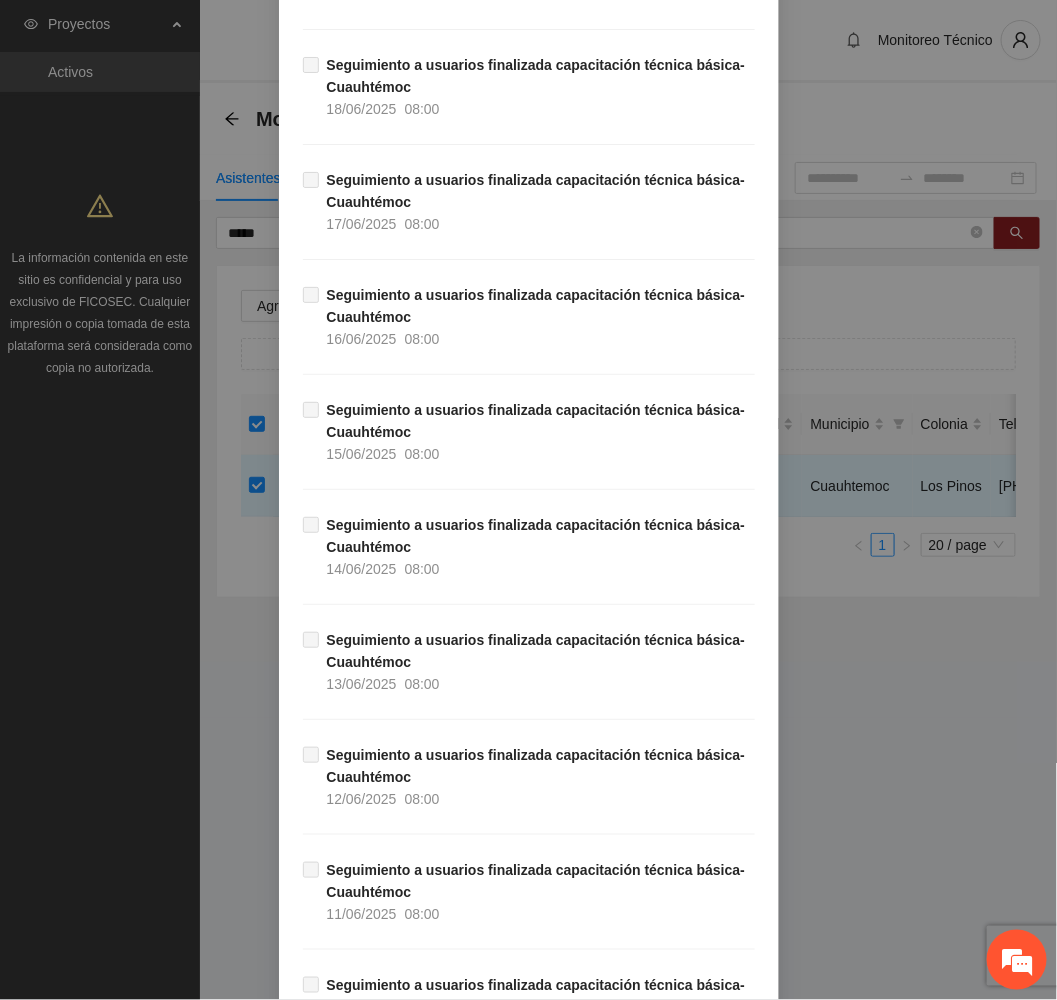 scroll, scrollTop: 13159, scrollLeft: 0, axis: vertical 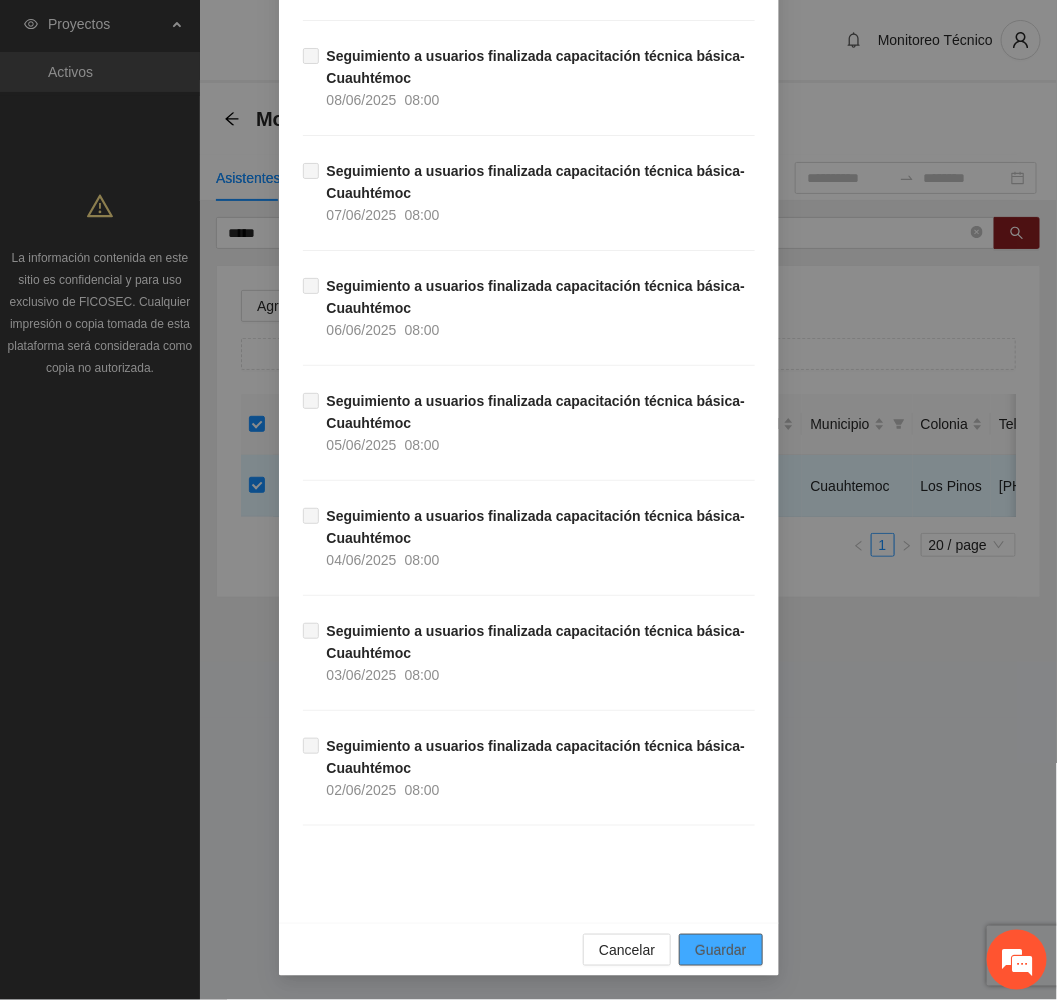 click on "Guardar" at bounding box center [720, 950] 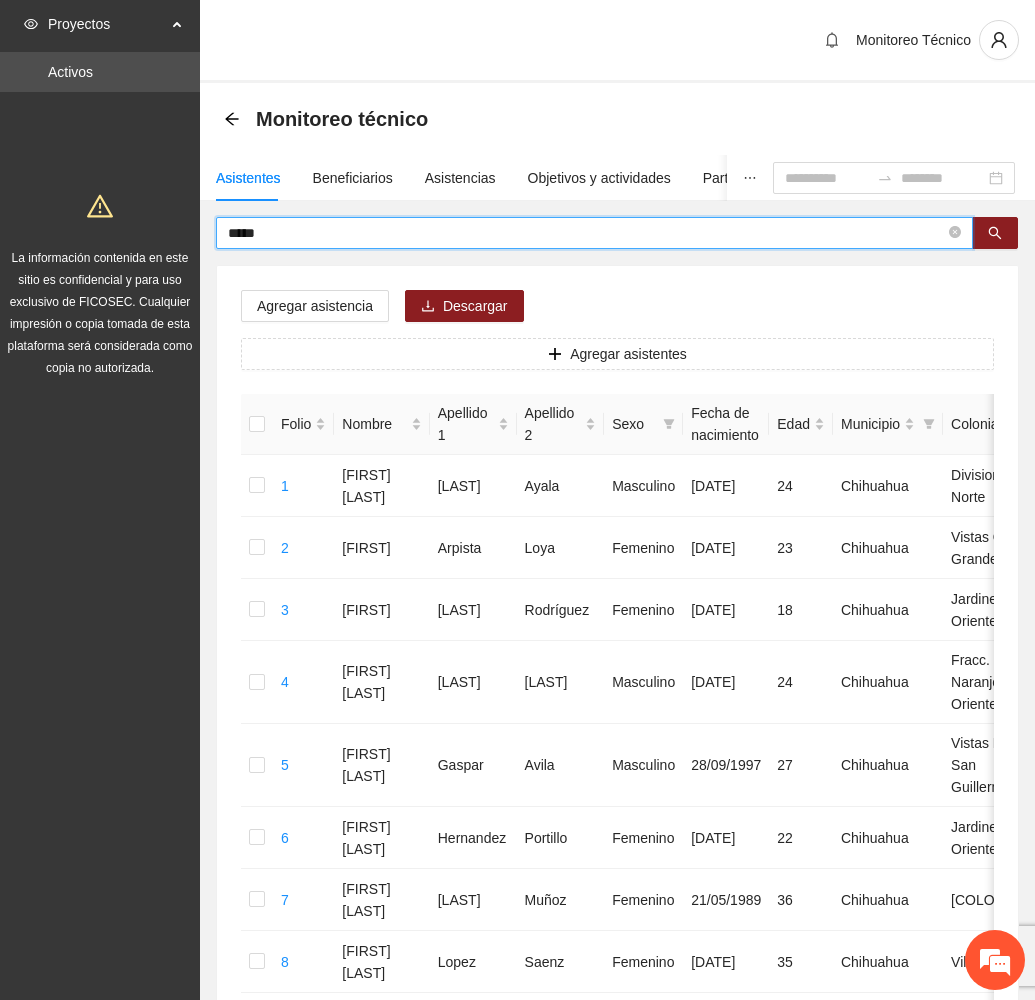 drag, startPoint x: 295, startPoint y: 226, endPoint x: 106, endPoint y: 241, distance: 189.5943 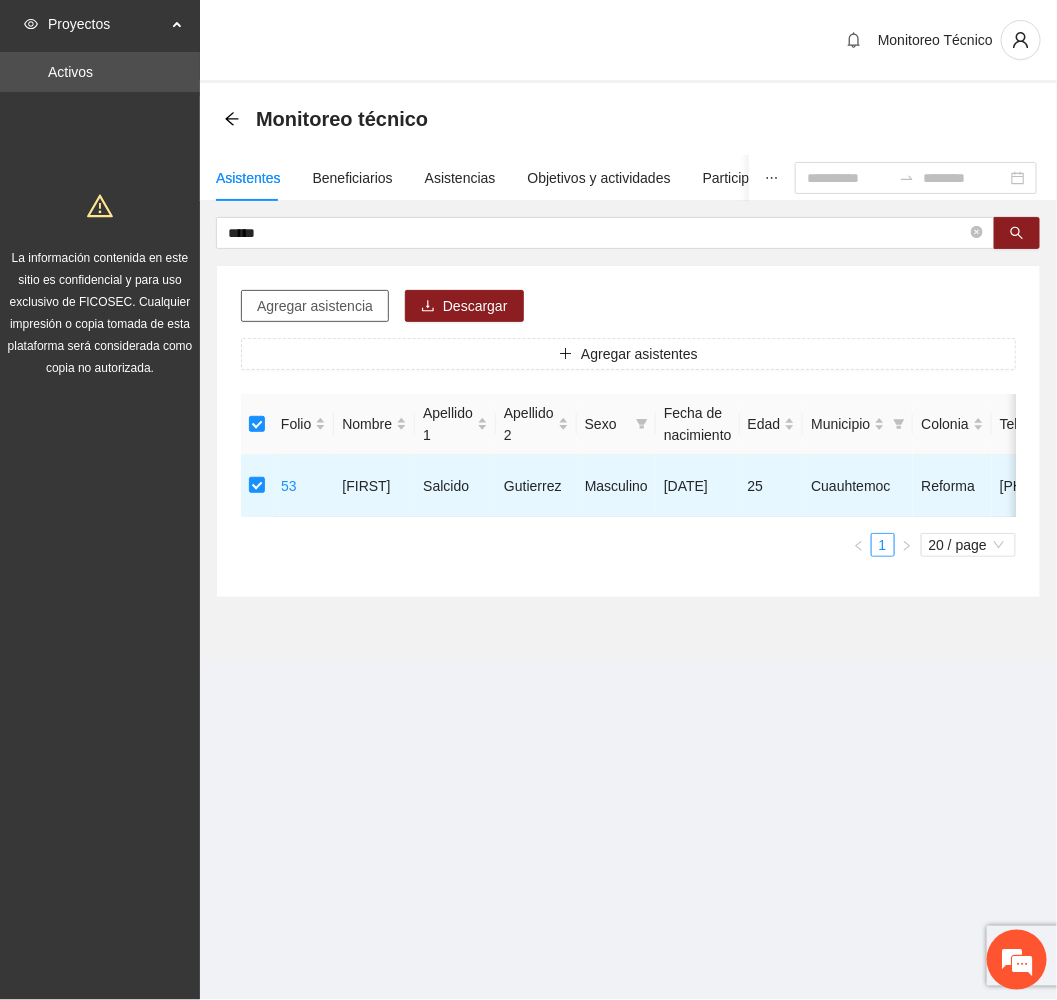 click on "Agregar asistencia" at bounding box center [315, 306] 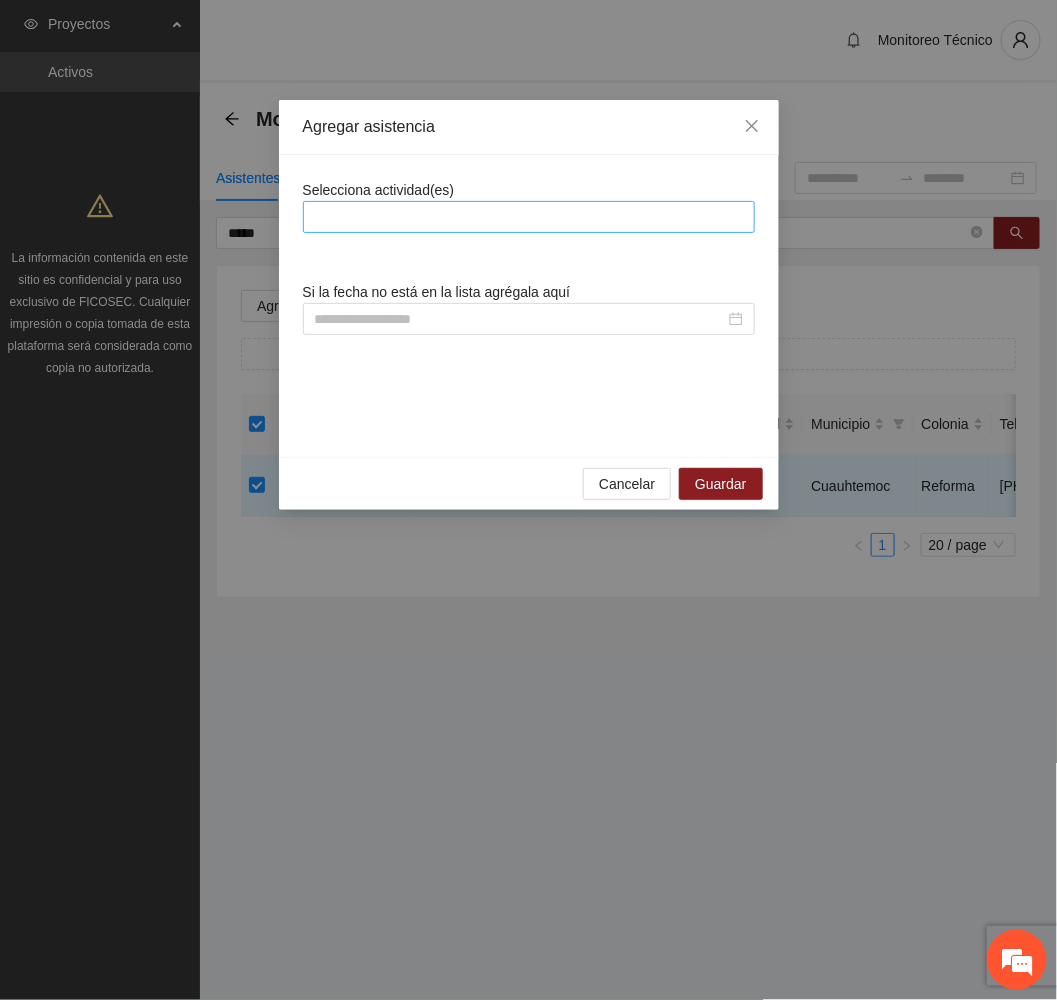 click at bounding box center [529, 217] 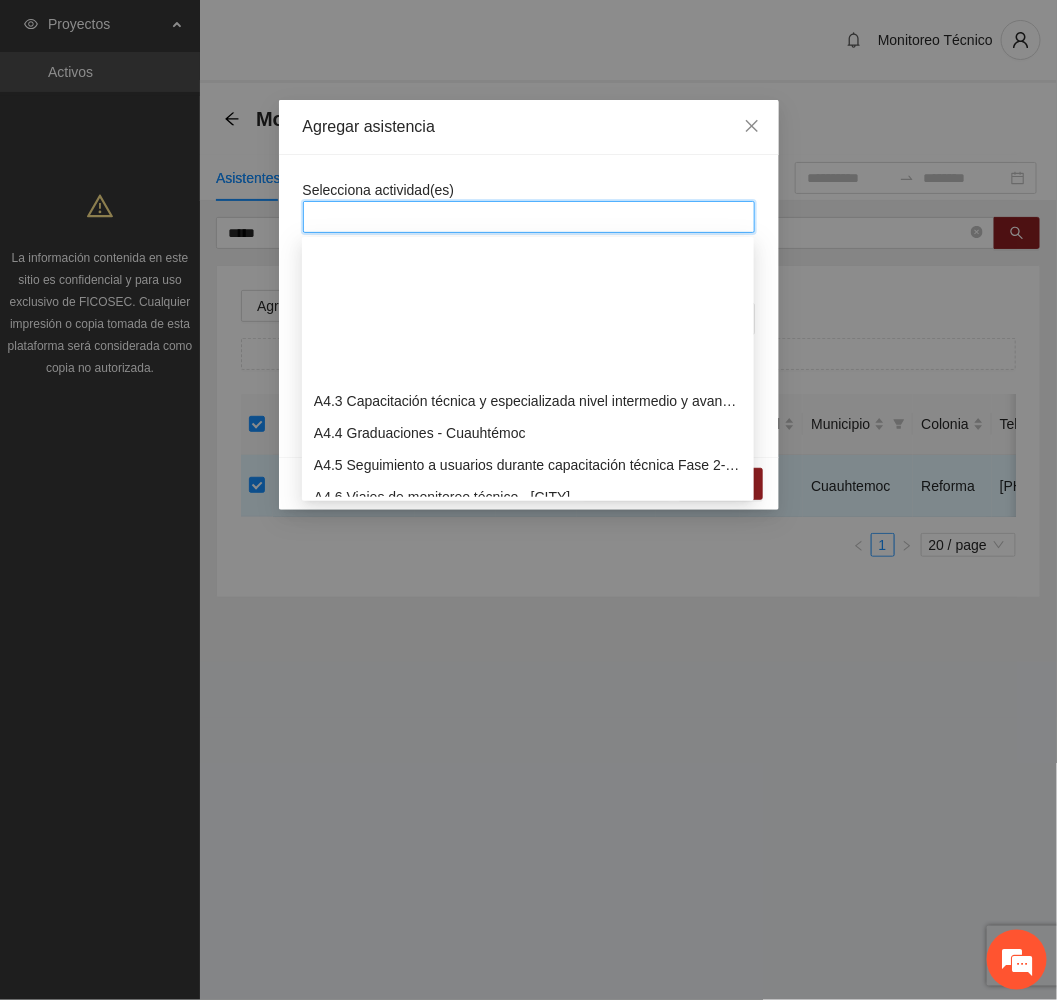 scroll, scrollTop: 1350, scrollLeft: 0, axis: vertical 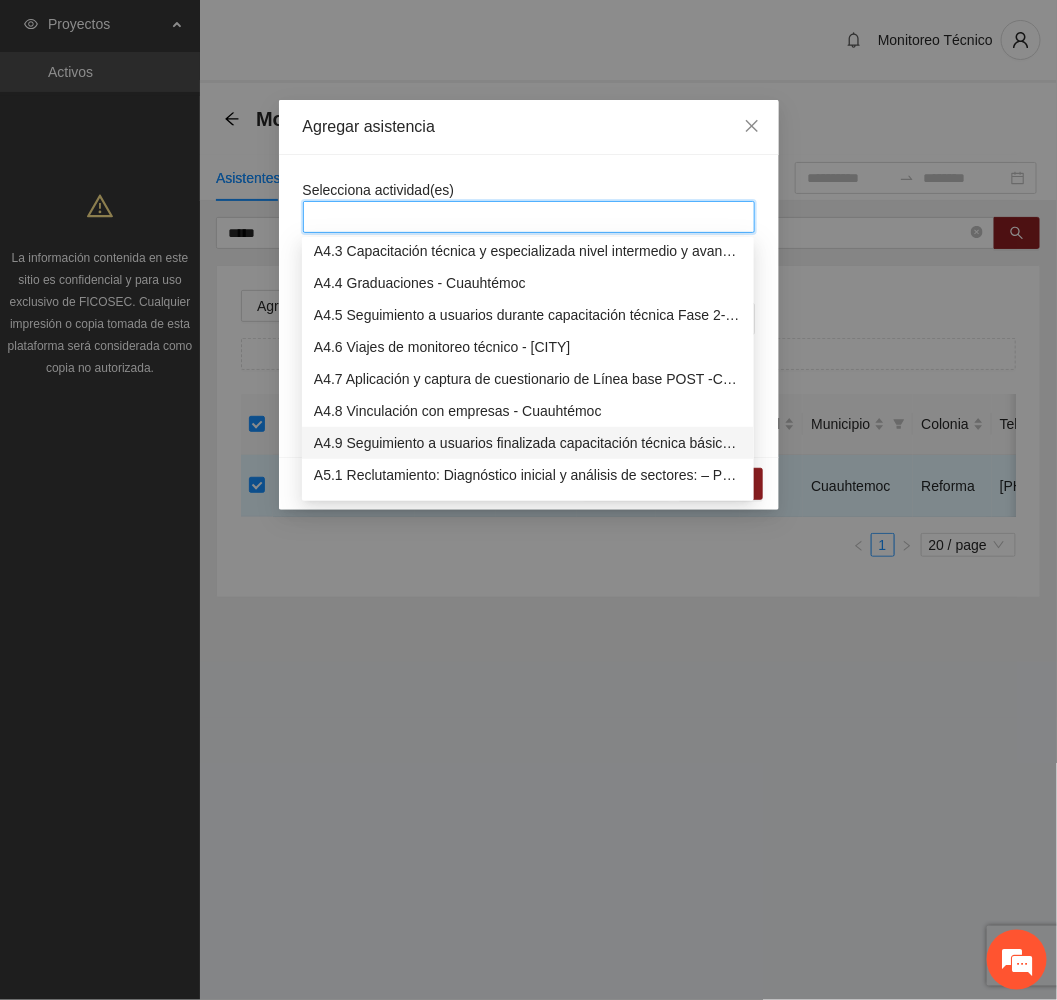 click on "A4.9 Seguimiento a usuarios finalizada capacitación técnica básica- Cuauhtémoc" at bounding box center [528, 443] 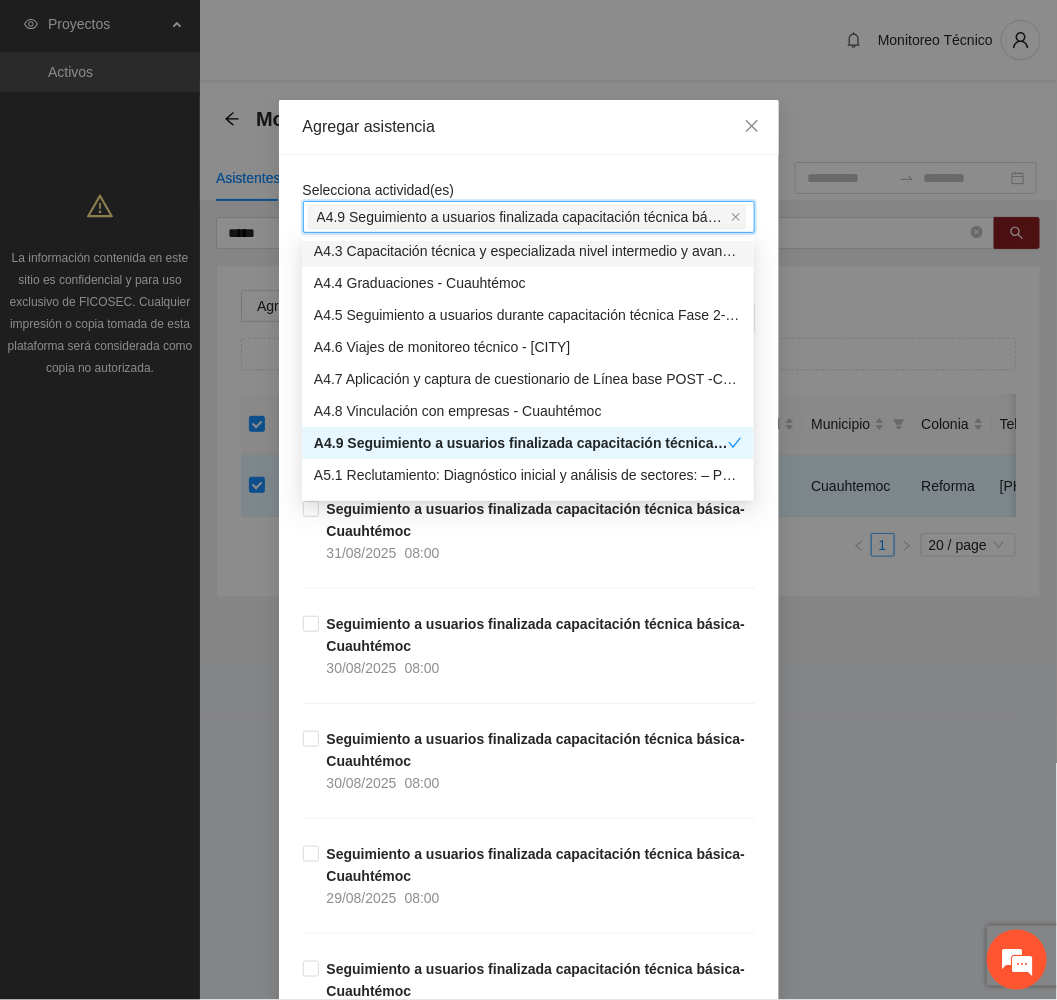 click on "Agregar asistencia" at bounding box center [529, 127] 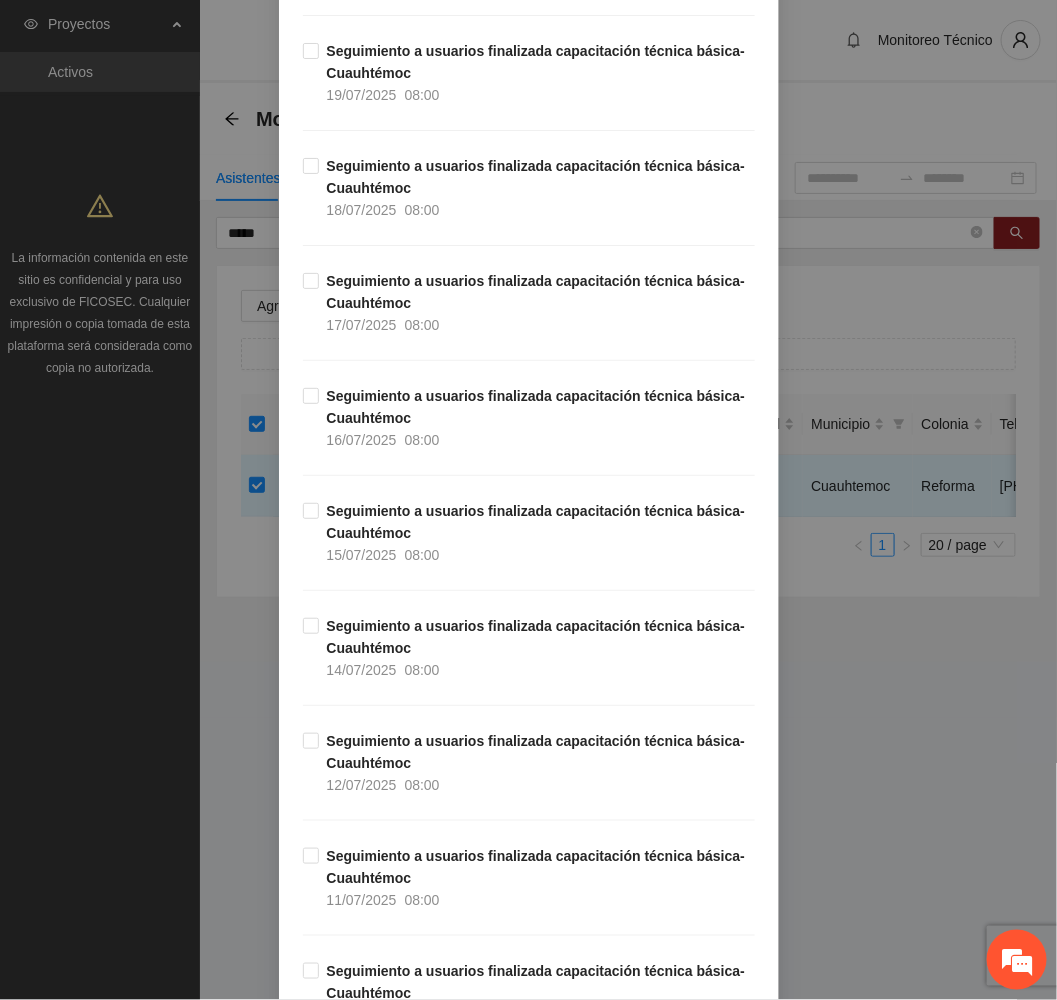 scroll, scrollTop: 9409, scrollLeft: 0, axis: vertical 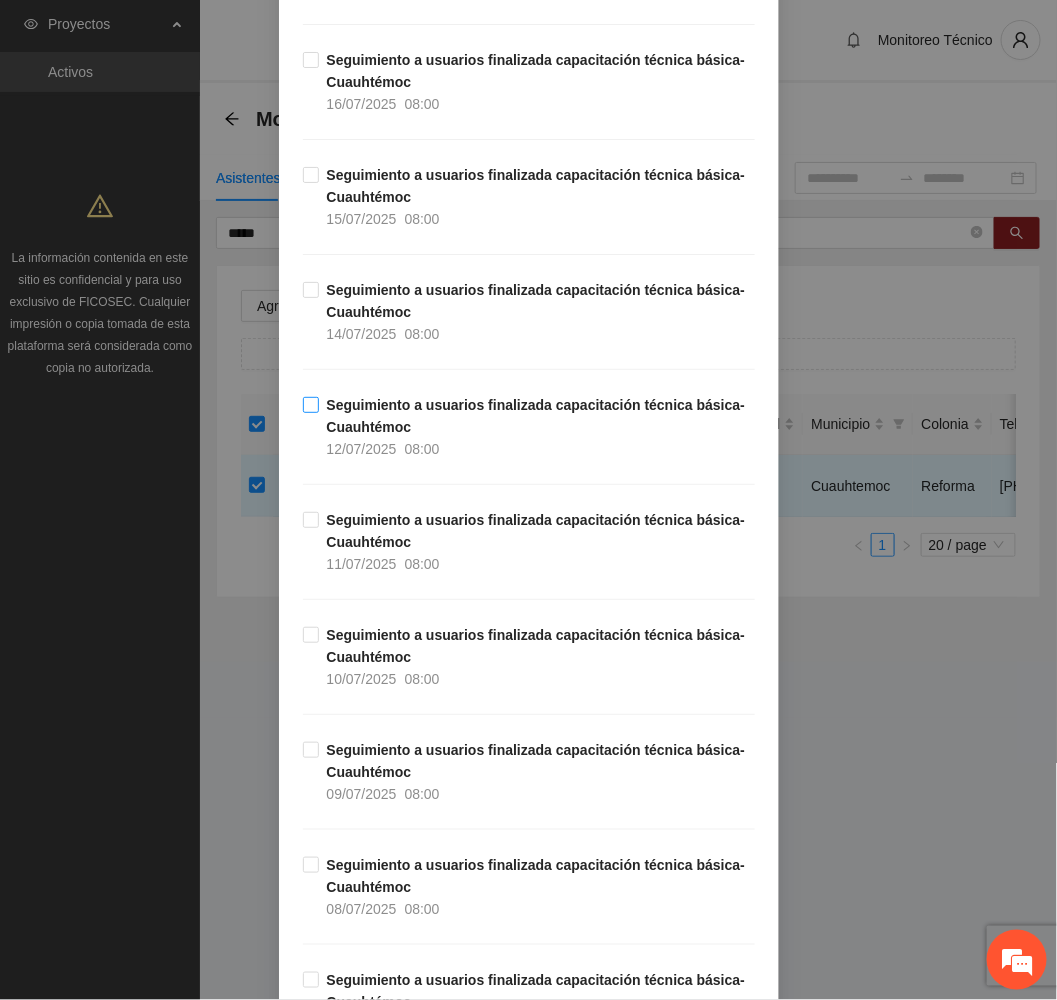 click on "Seguimiento a usuarios finalizada capacitación técnica básica- Cuauhtémoc [DATE] [TIME]" at bounding box center [537, 427] 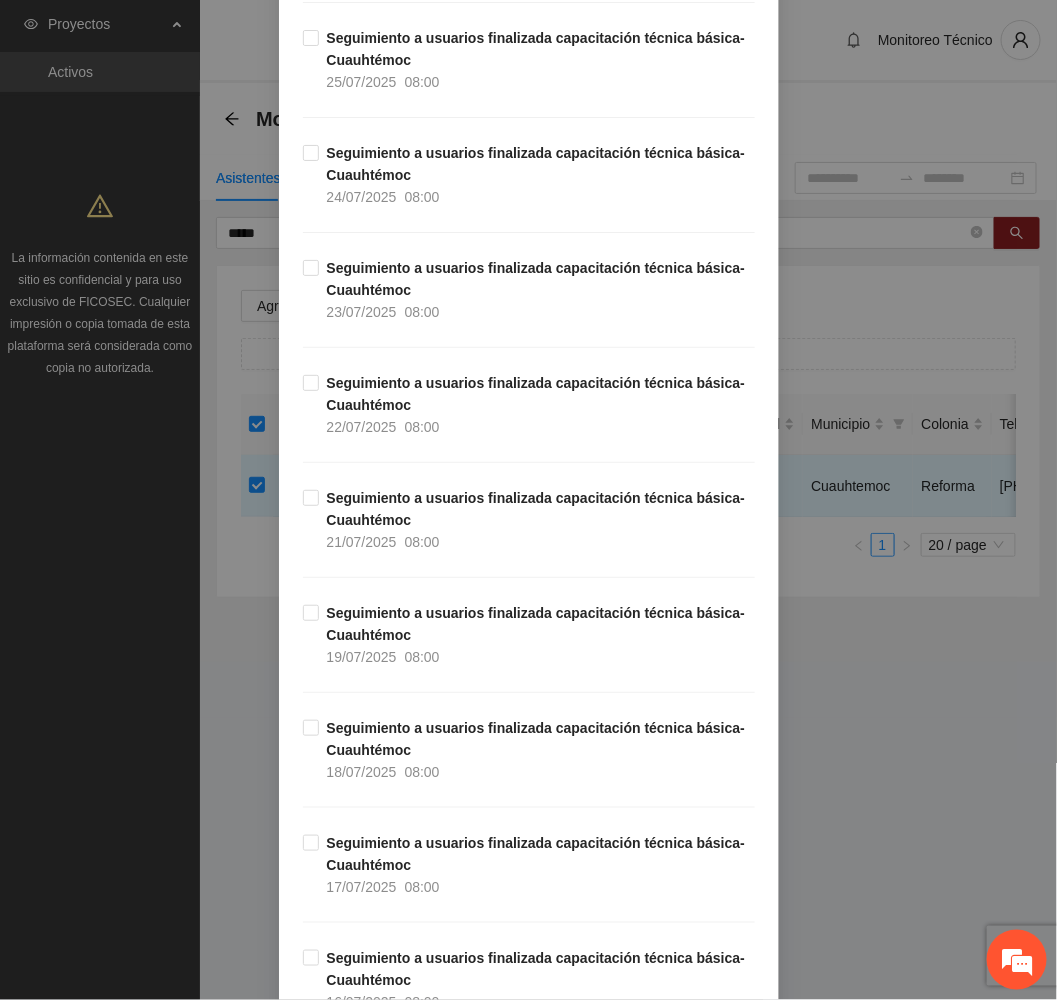 scroll, scrollTop: 8059, scrollLeft: 0, axis: vertical 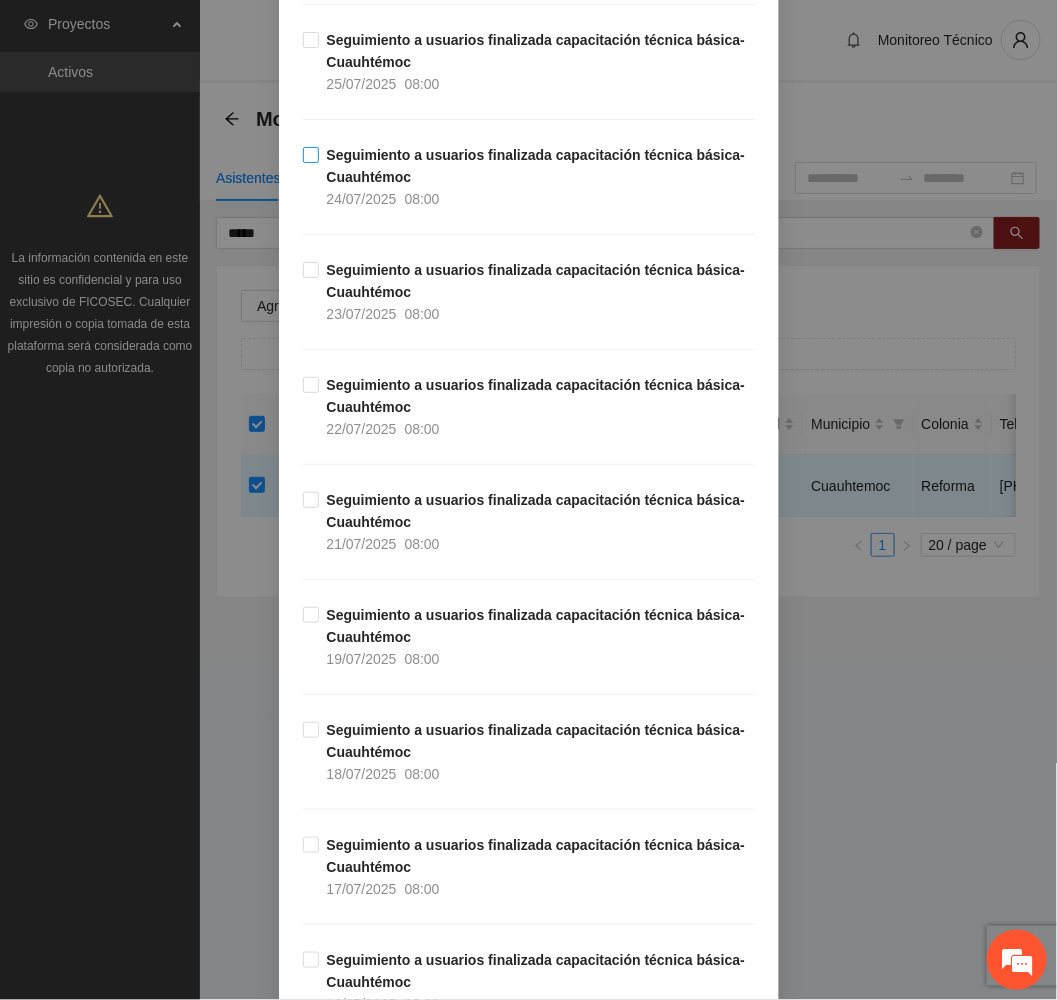 click on "Seguimiento a usuarios finalizada capacitación técnica básica- Cuauhtémoc [DATE] [TIME]" at bounding box center [537, 177] 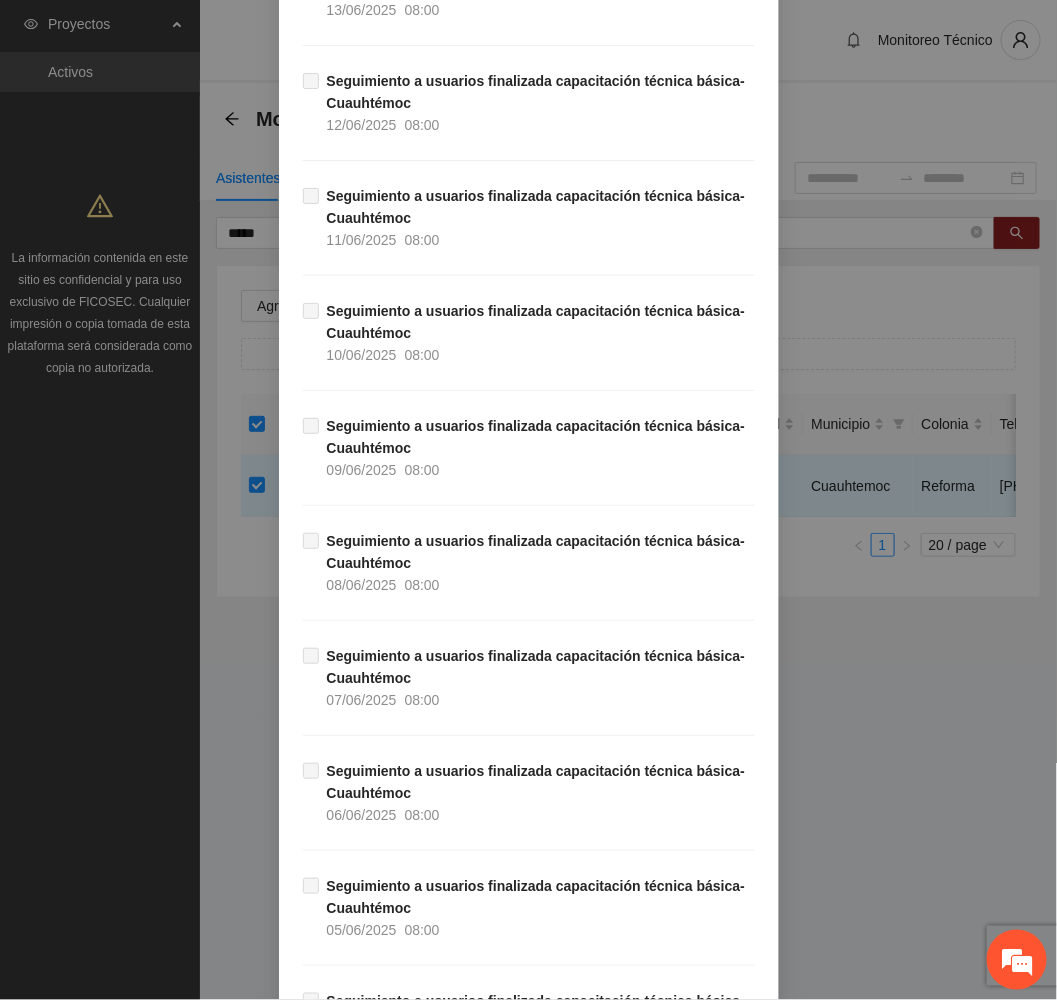 scroll, scrollTop: 13159, scrollLeft: 0, axis: vertical 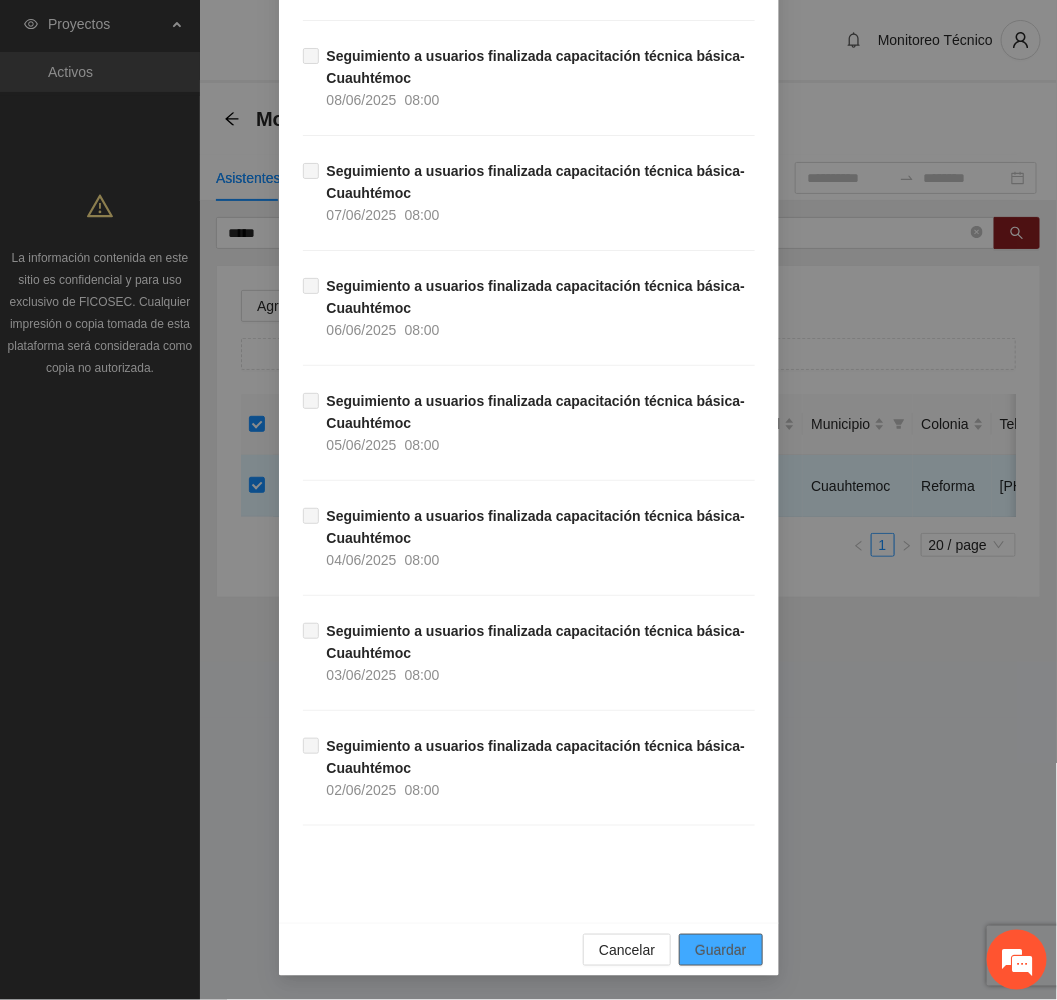 click on "Guardar" at bounding box center (720, 950) 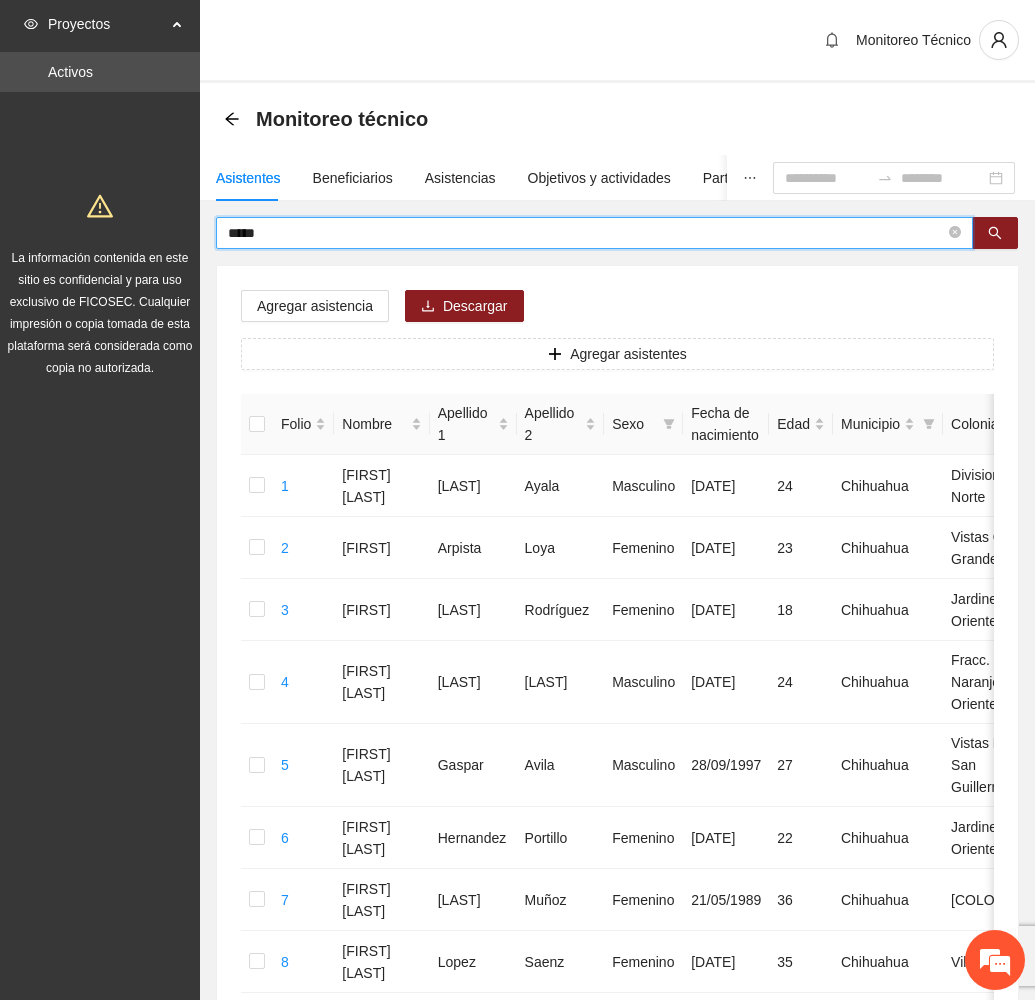 drag, startPoint x: 304, startPoint y: 232, endPoint x: 115, endPoint y: 267, distance: 192.21342 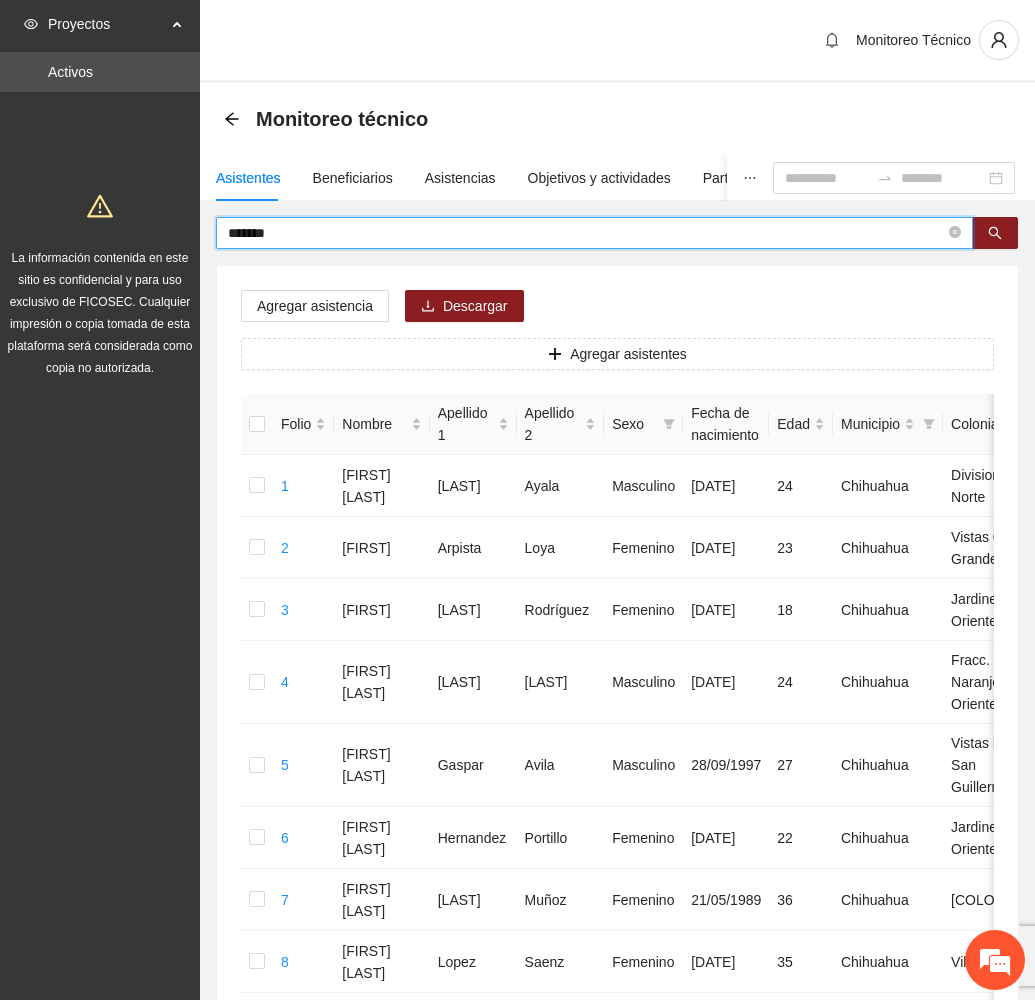 type on "*******" 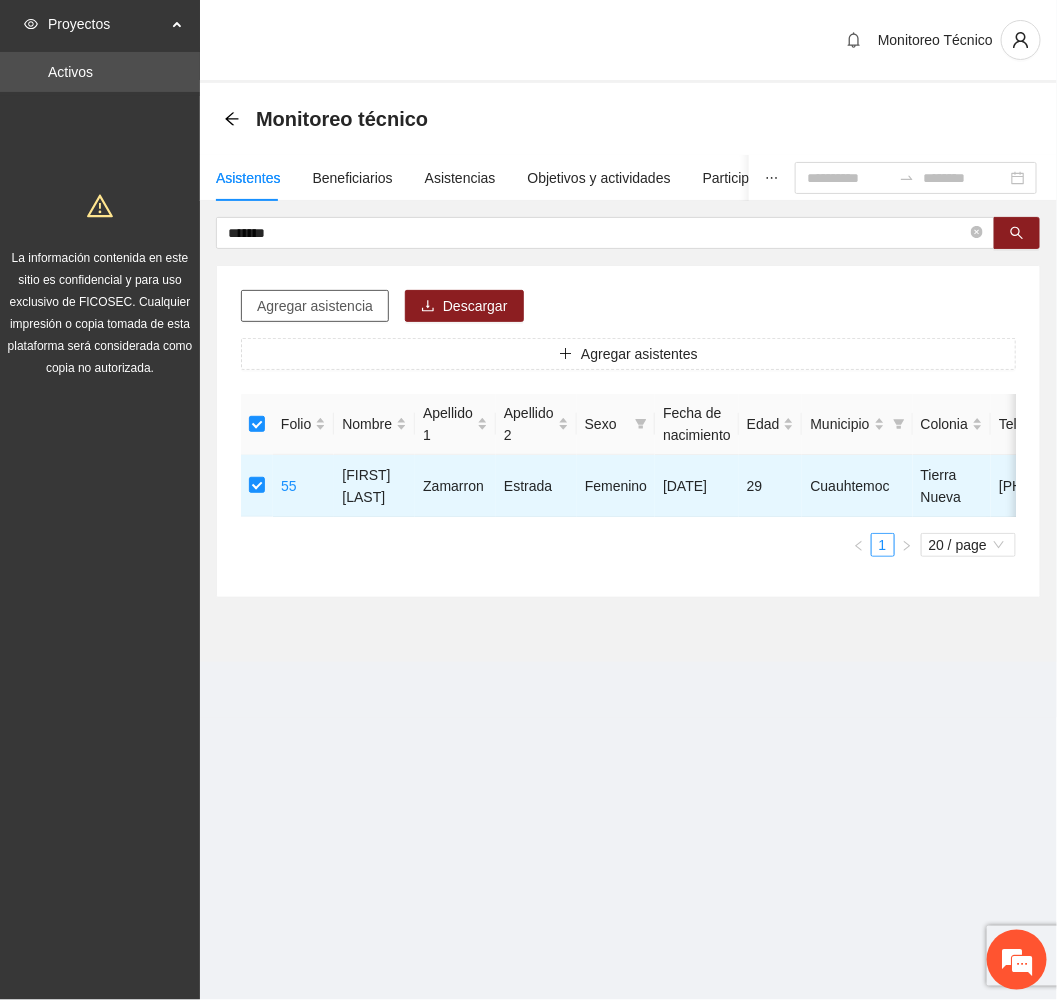 click on "Agregar asistencia" at bounding box center [315, 306] 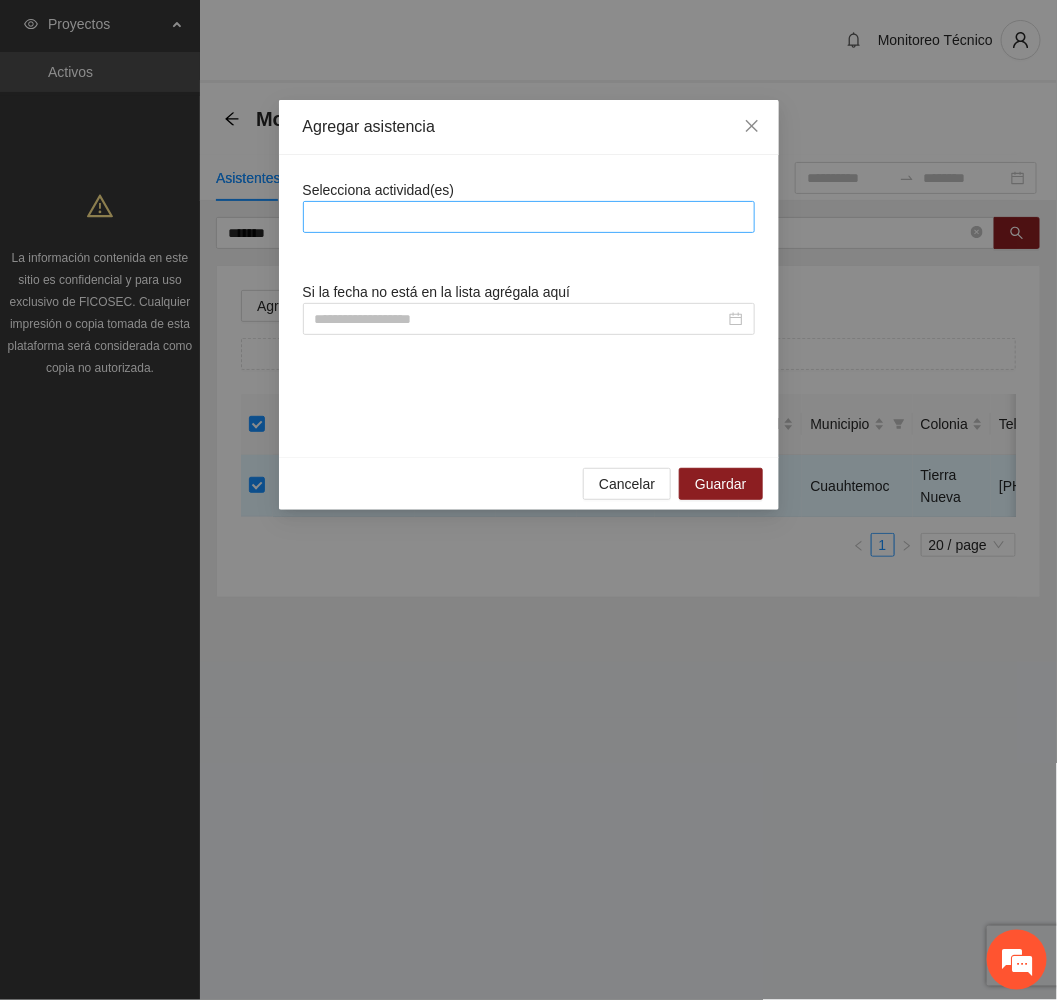 click at bounding box center (529, 217) 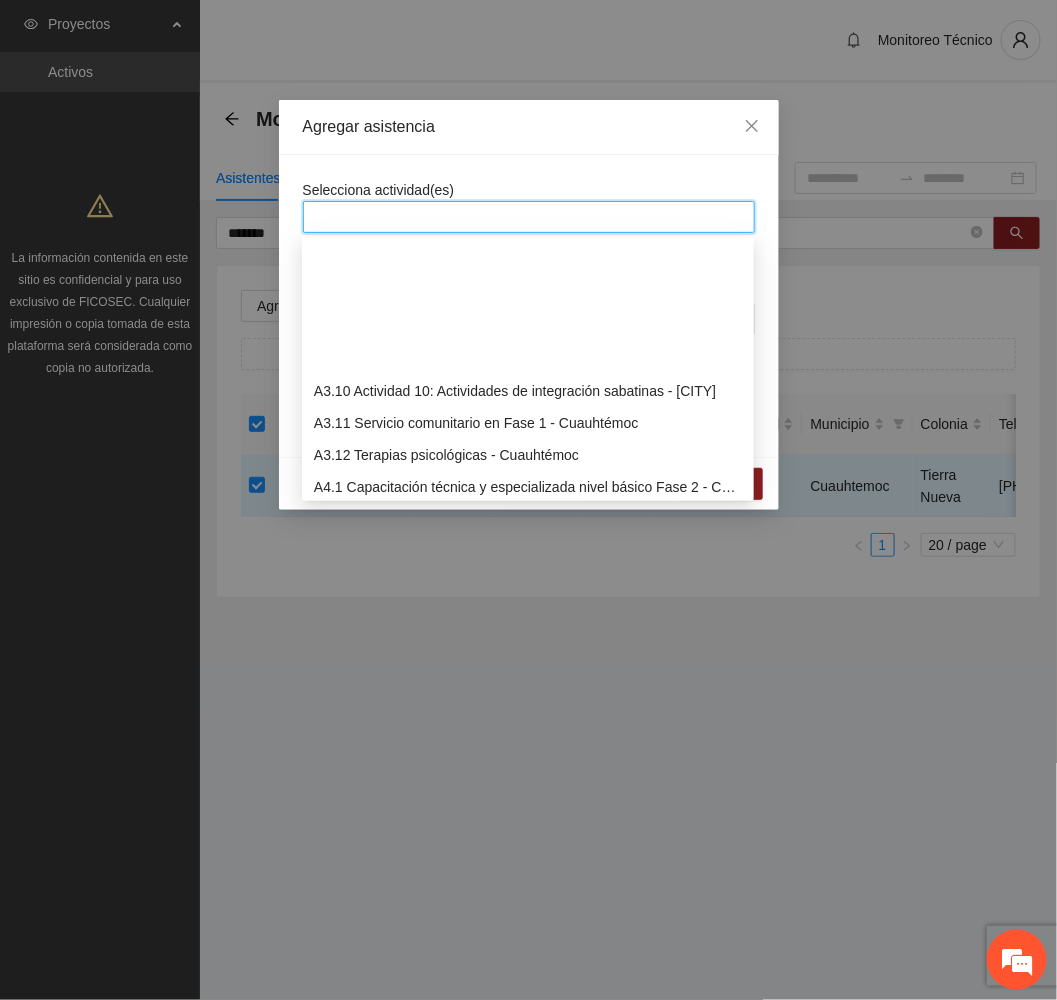 scroll, scrollTop: 1350, scrollLeft: 0, axis: vertical 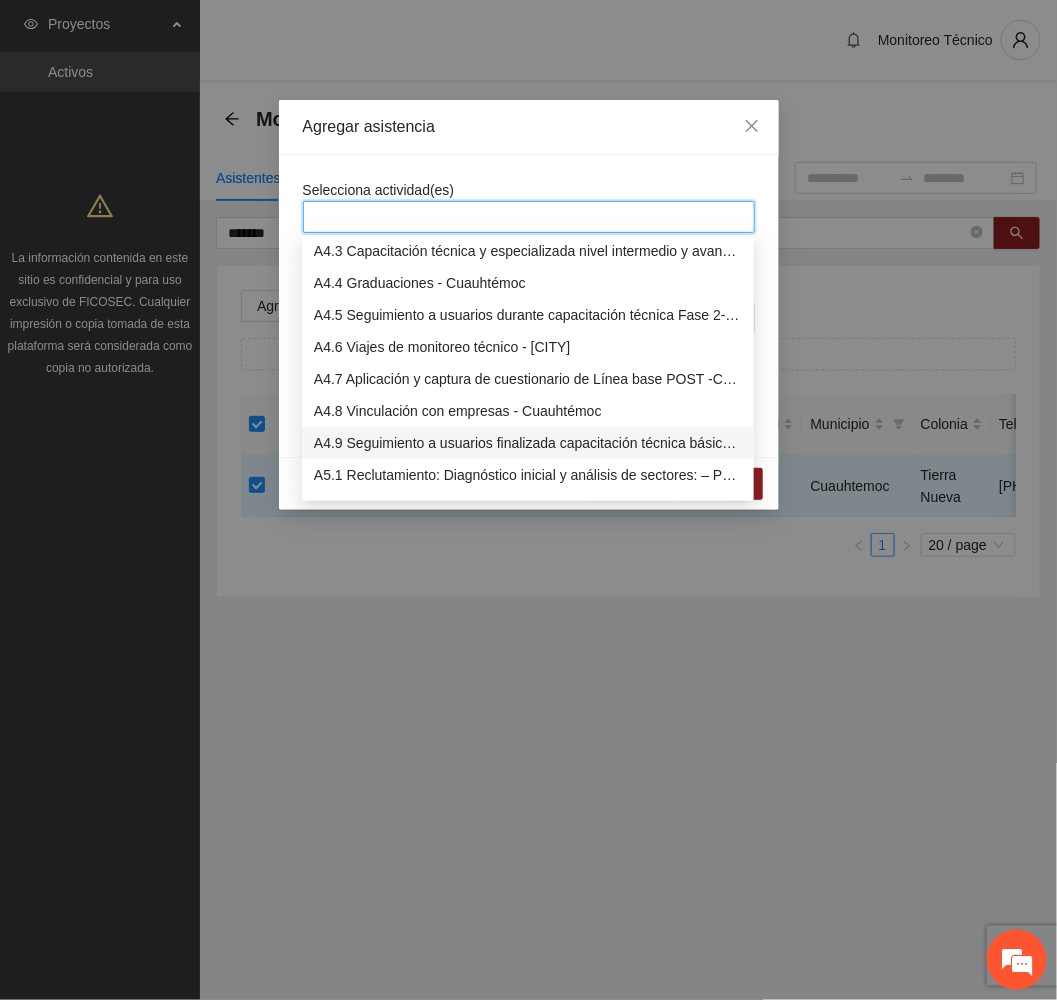 click on "A4.9 Seguimiento a usuarios finalizada capacitación técnica básica- Cuauhtémoc" at bounding box center (528, 443) 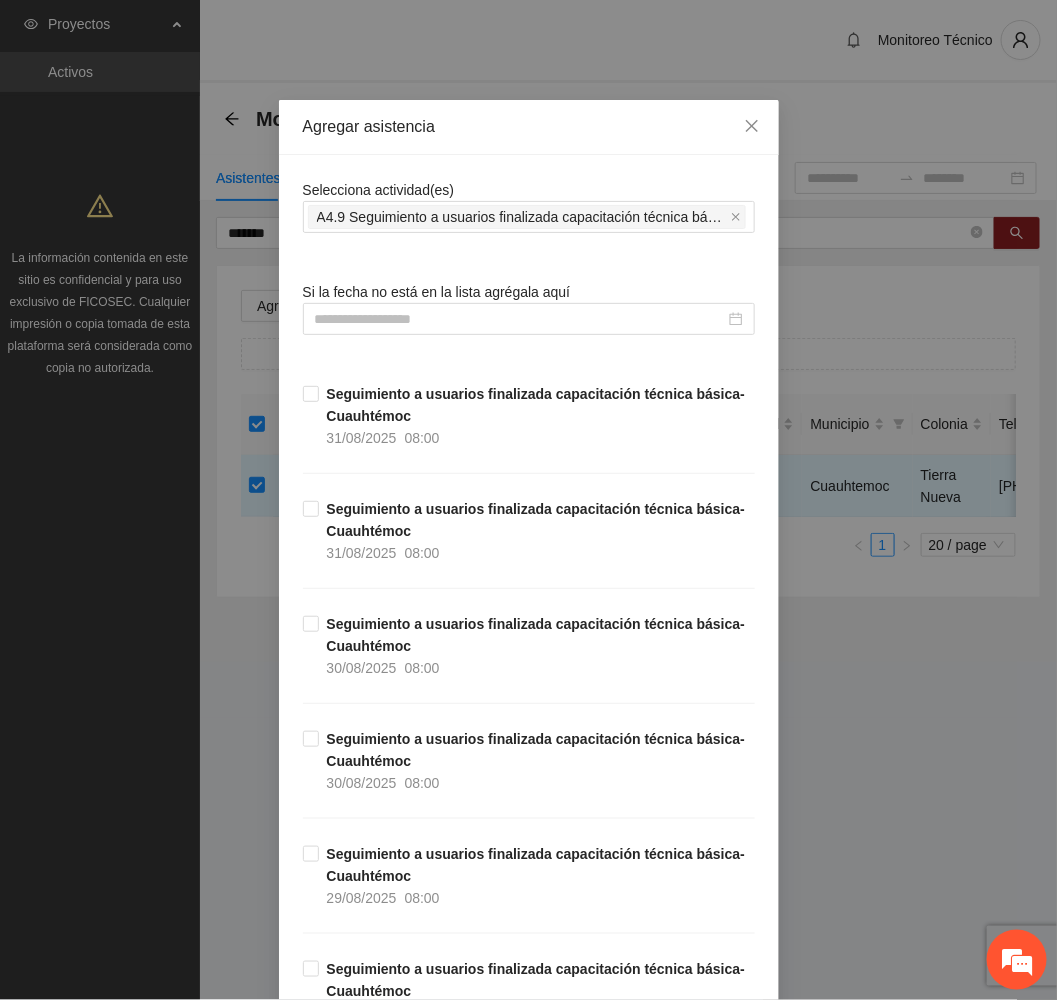 click on "Selecciona actividad(es) A4.9 Seguimiento a usuarios finalizada capacitación técnica básica- Cuauhtémoc   Si la fecha no está en la lista agrégala aquí Seguimiento a usuarios finalizada capacitación técnica básica- Cuauhtémoc [DATE] [TIME] Seguimiento a usuarios finalizada capacitación técnica básica- Cuauhtémoc [DATE] [TIME] Seguimiento a usuarios finalizada capacitación técnica básica- Cuauhtémoc [DATE] [TIME] Seguimiento a usuarios finalizada capacitación técnica básica- Cuauhtémoc [DATE] [TIME] Seguimiento a usuarios finalizada capacitación técnica básica- Cuauhtémoc [DATE] [TIME] Seguimiento a usuarios finalizada capacitación técnica básica- Cuauhtémoc [DATE] [TIME] Seguimiento a usuarios finalizada capacitación técnica básica- Cuauhtémoc [DATE] [TIME] Seguimiento a usuarios finalizada capacitación técnica básica- Cuauhtémoc [DATE] [TIME] Seguimiento a usuarios finalizada capacitación técnica básica- Cuauhtémoc [DATE] [TIME] 08:00" at bounding box center [529, 7090] 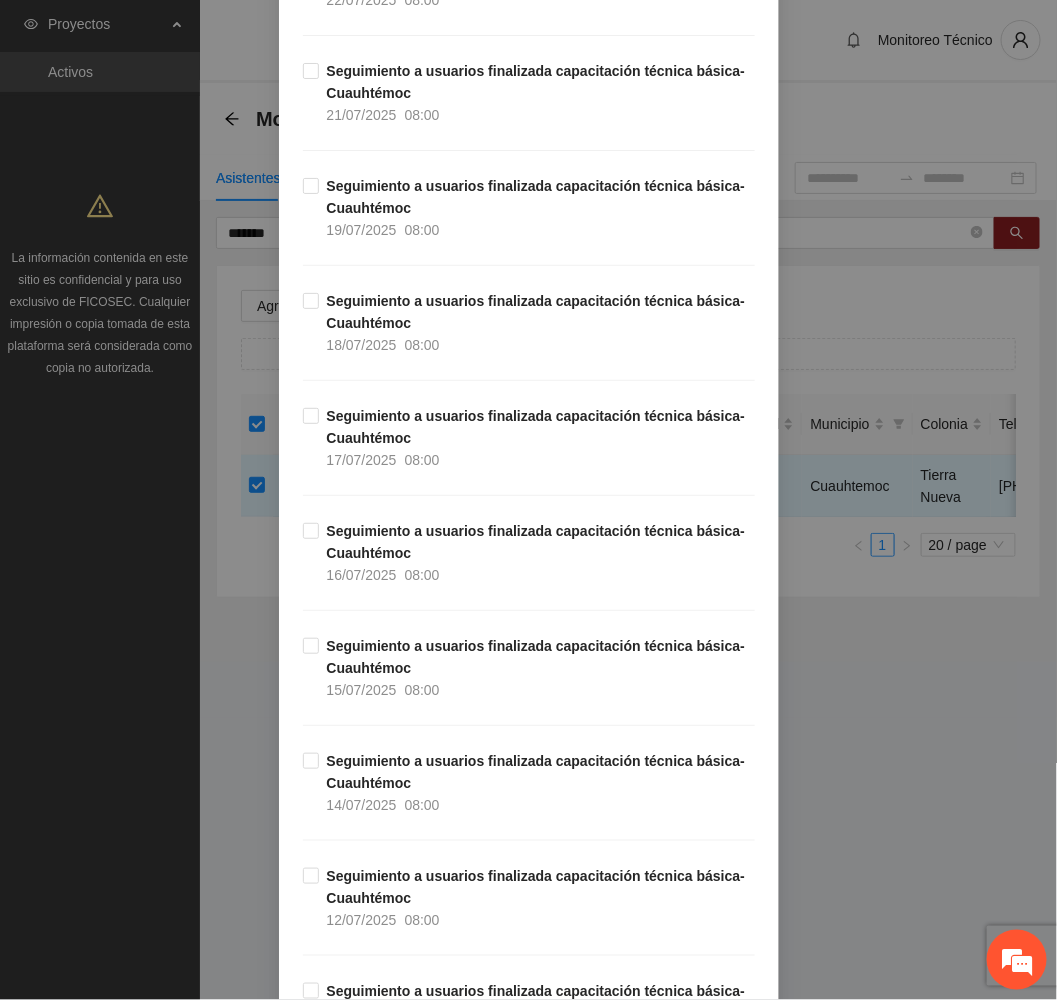scroll, scrollTop: 8533, scrollLeft: 0, axis: vertical 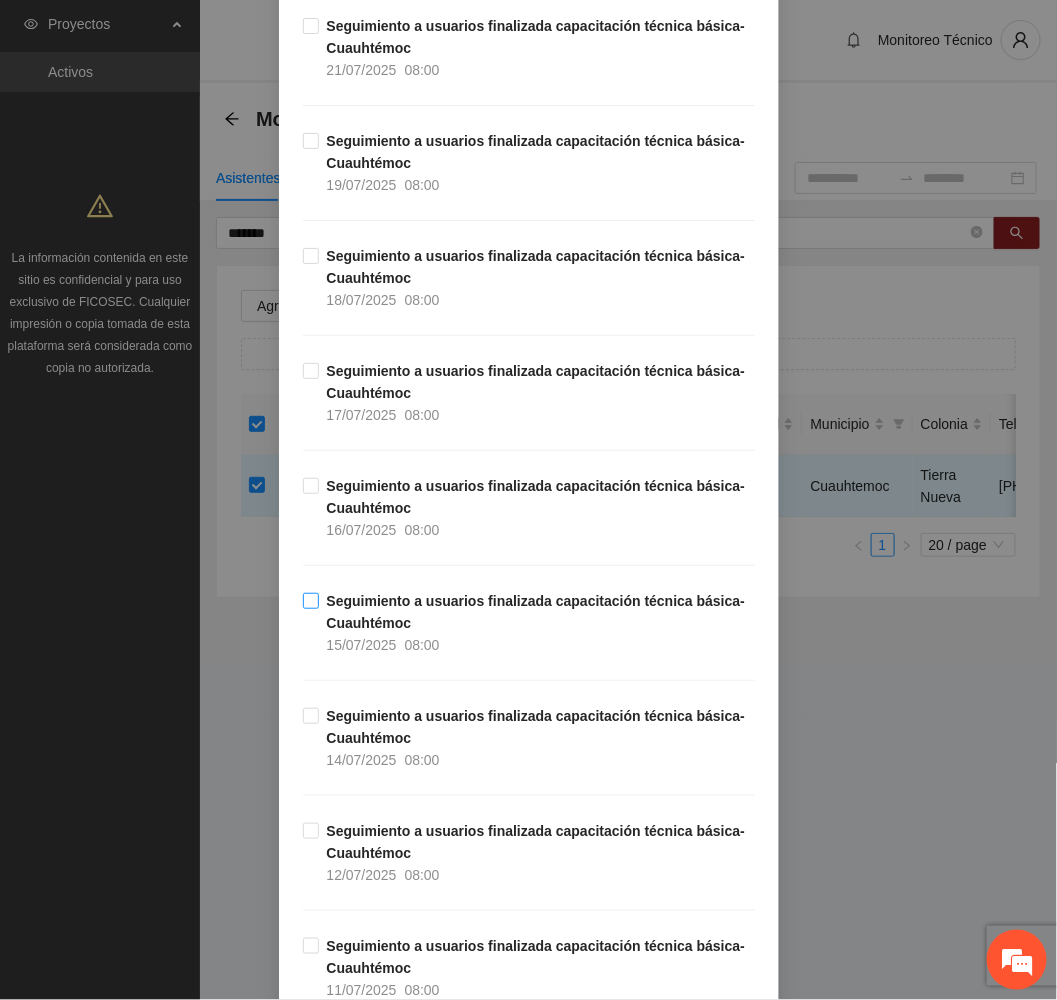 click on "Seguimiento a usuarios finalizada capacitación técnica básica- Cuauhtémoc" at bounding box center (536, 612) 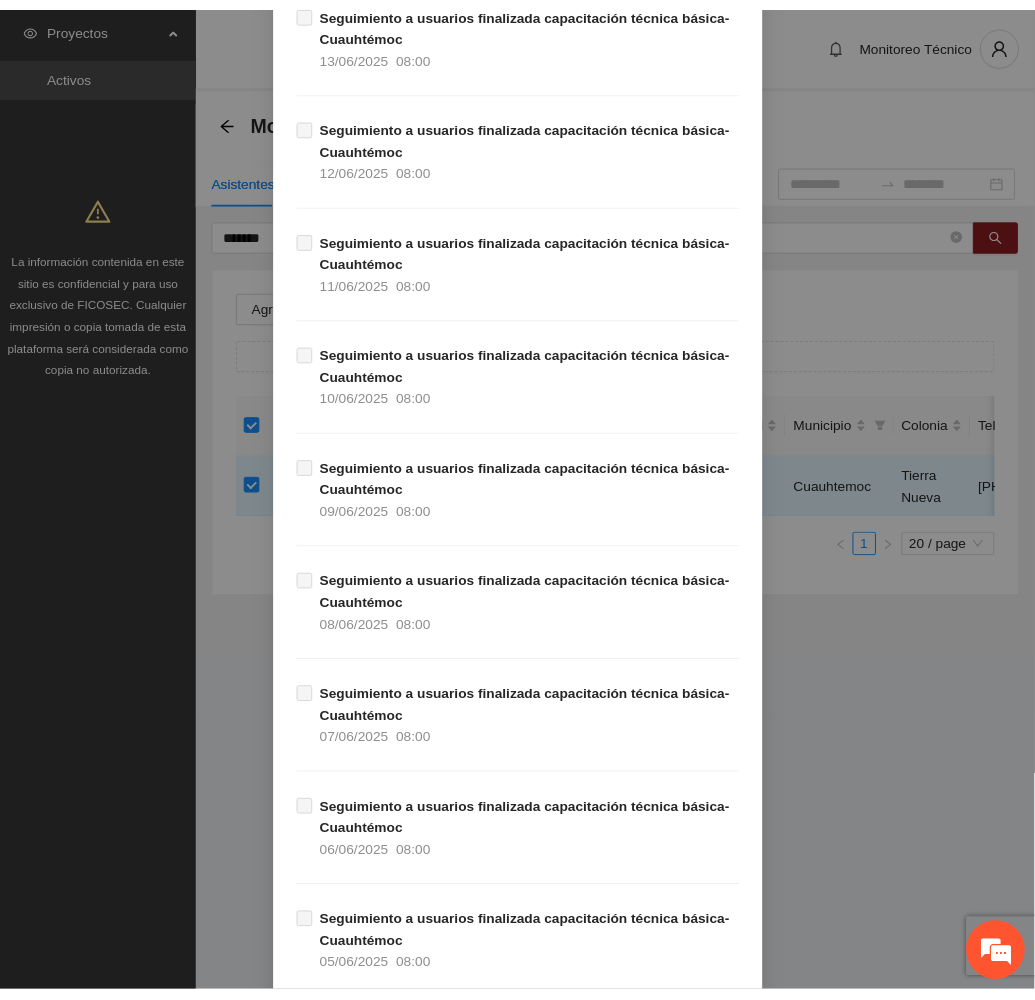 scroll, scrollTop: 13159, scrollLeft: 0, axis: vertical 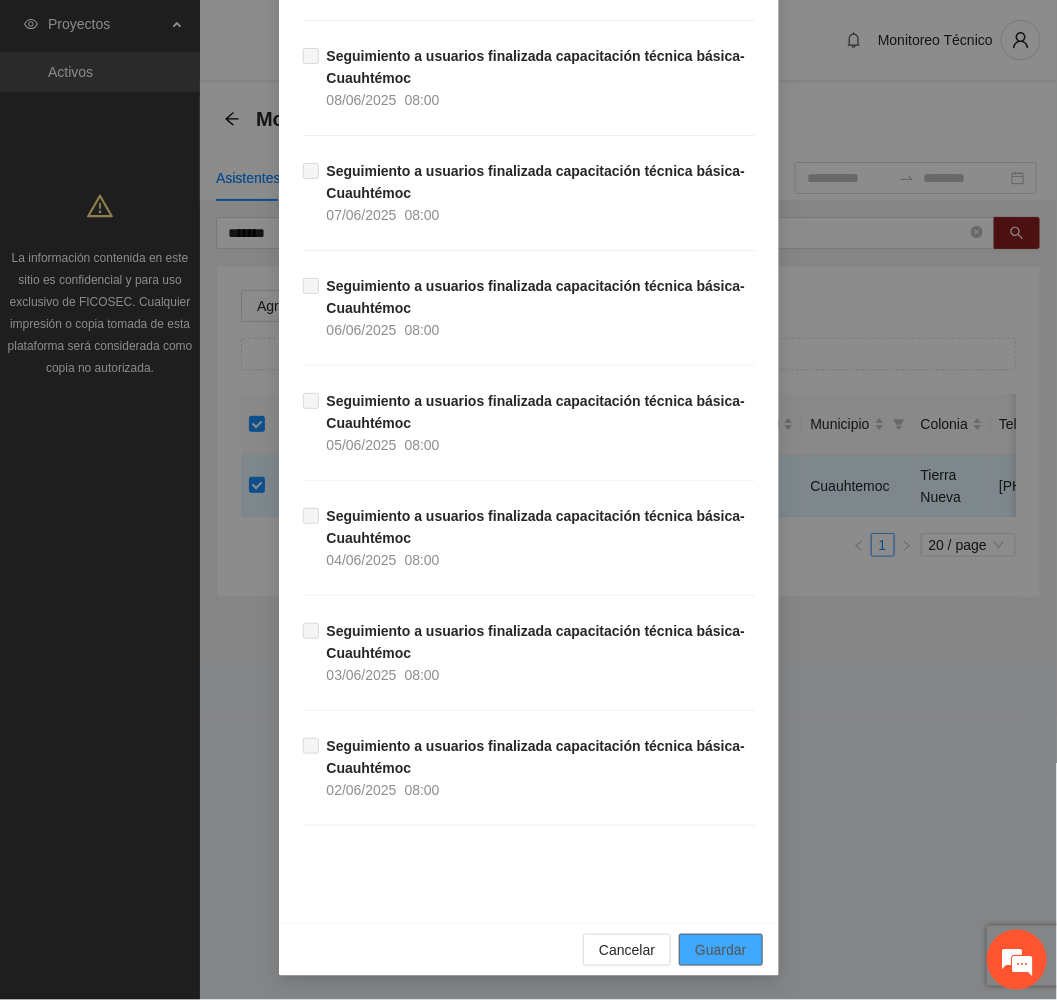 click on "Guardar" at bounding box center [720, 950] 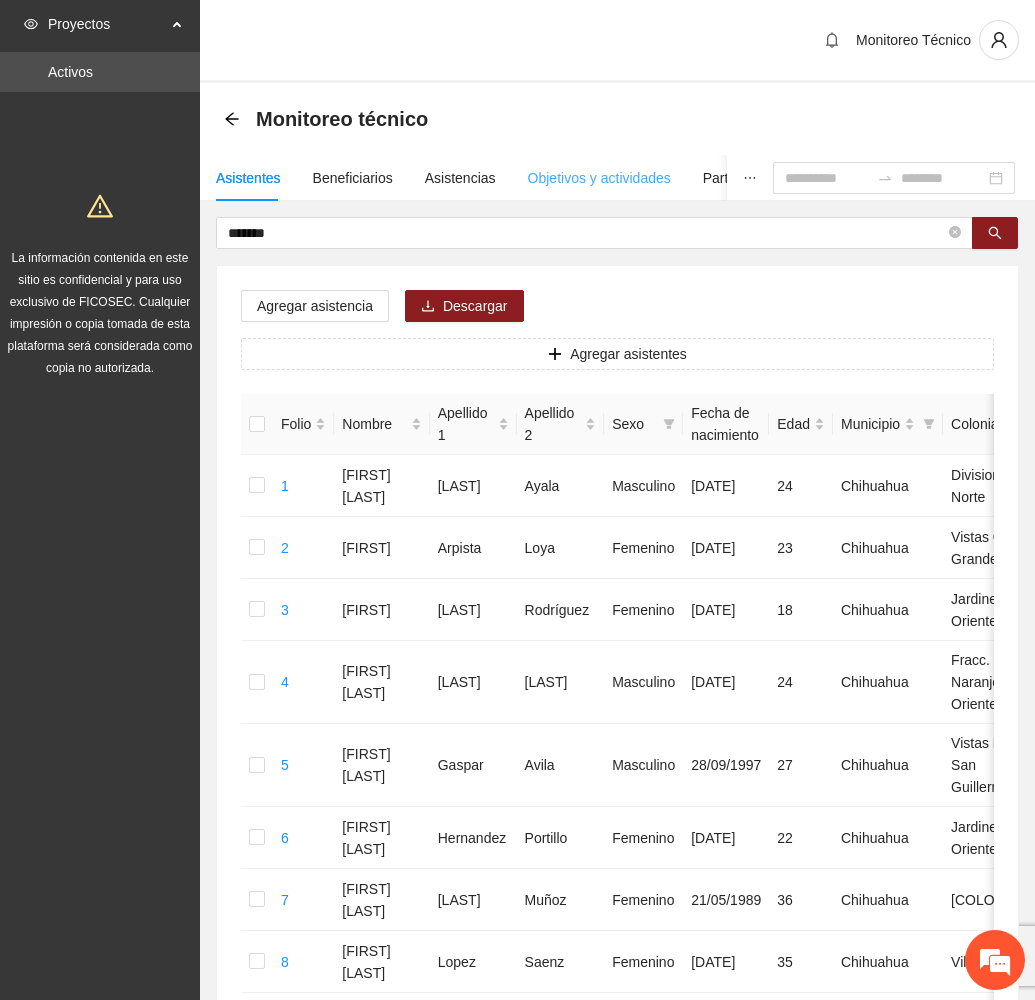 click on "Objetivos y actividades" at bounding box center (599, 178) 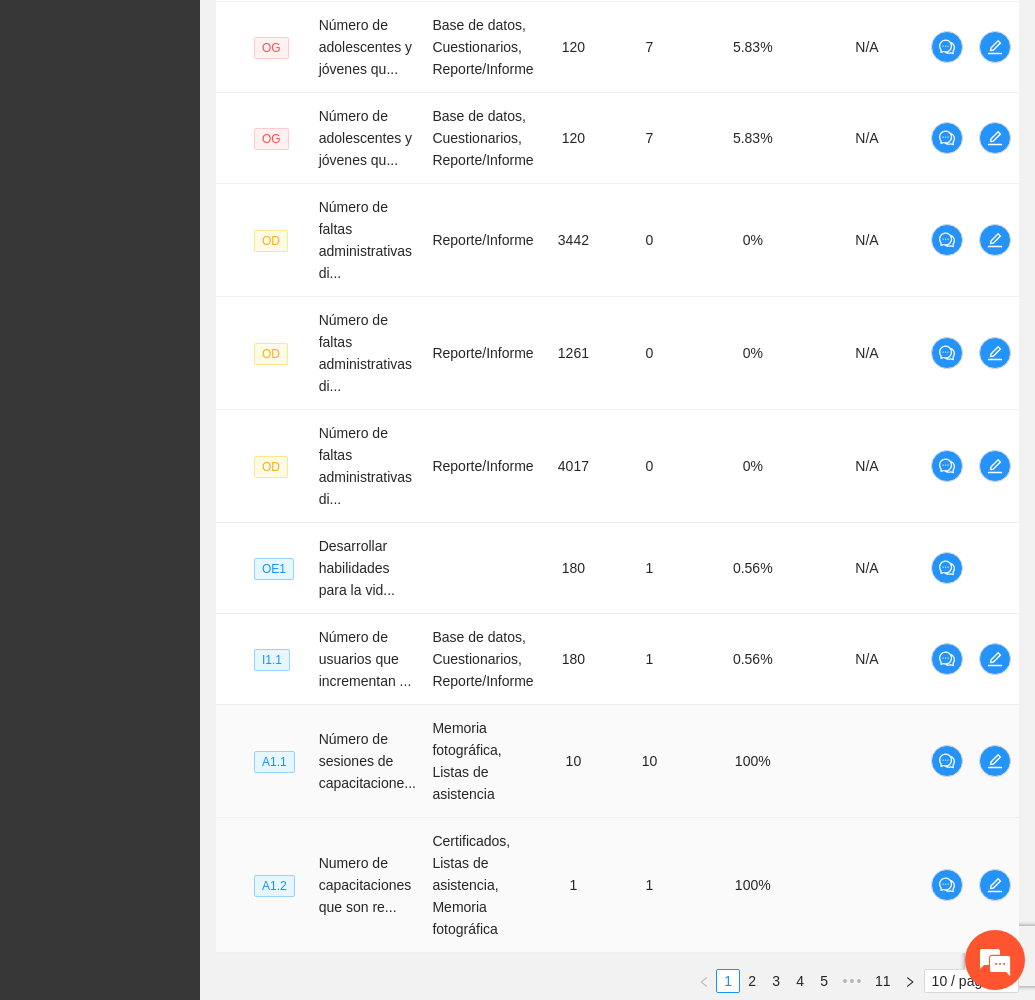 scroll, scrollTop: 820, scrollLeft: 0, axis: vertical 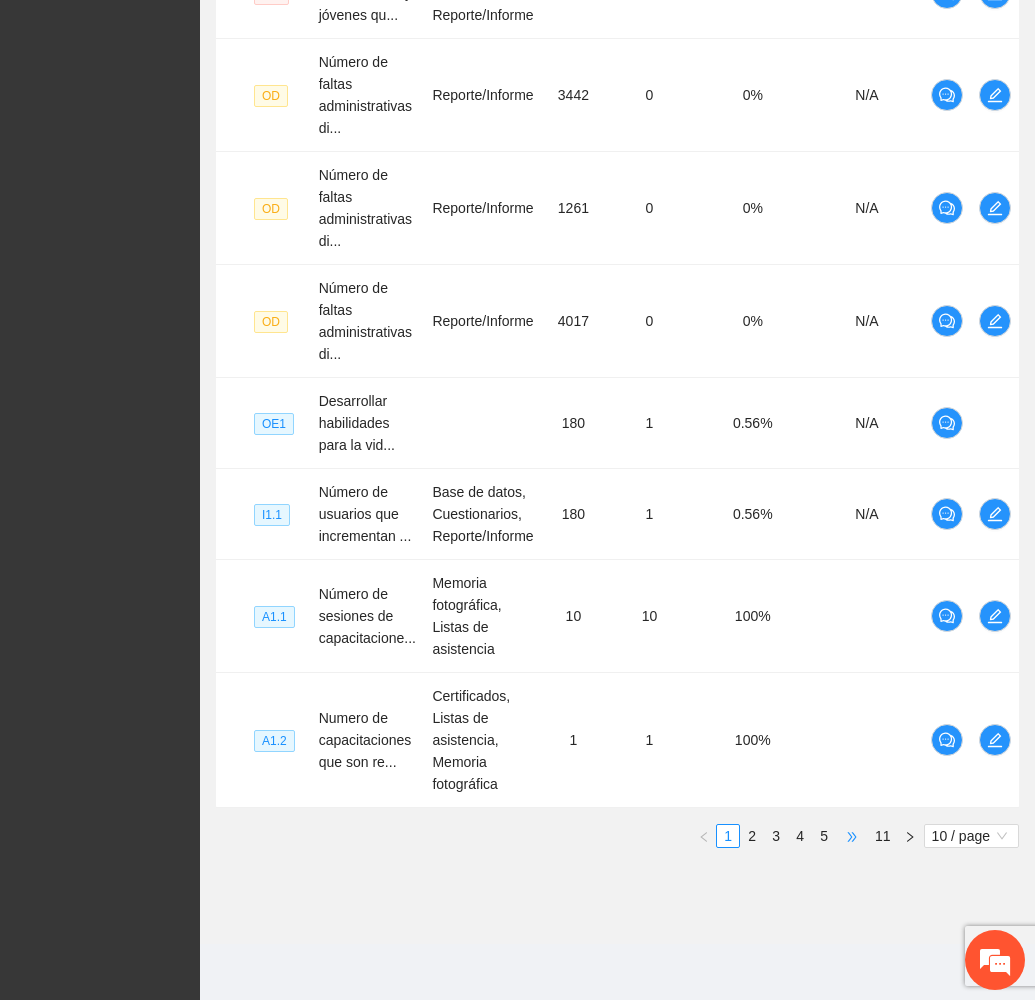 click on "•••" at bounding box center [852, 836] 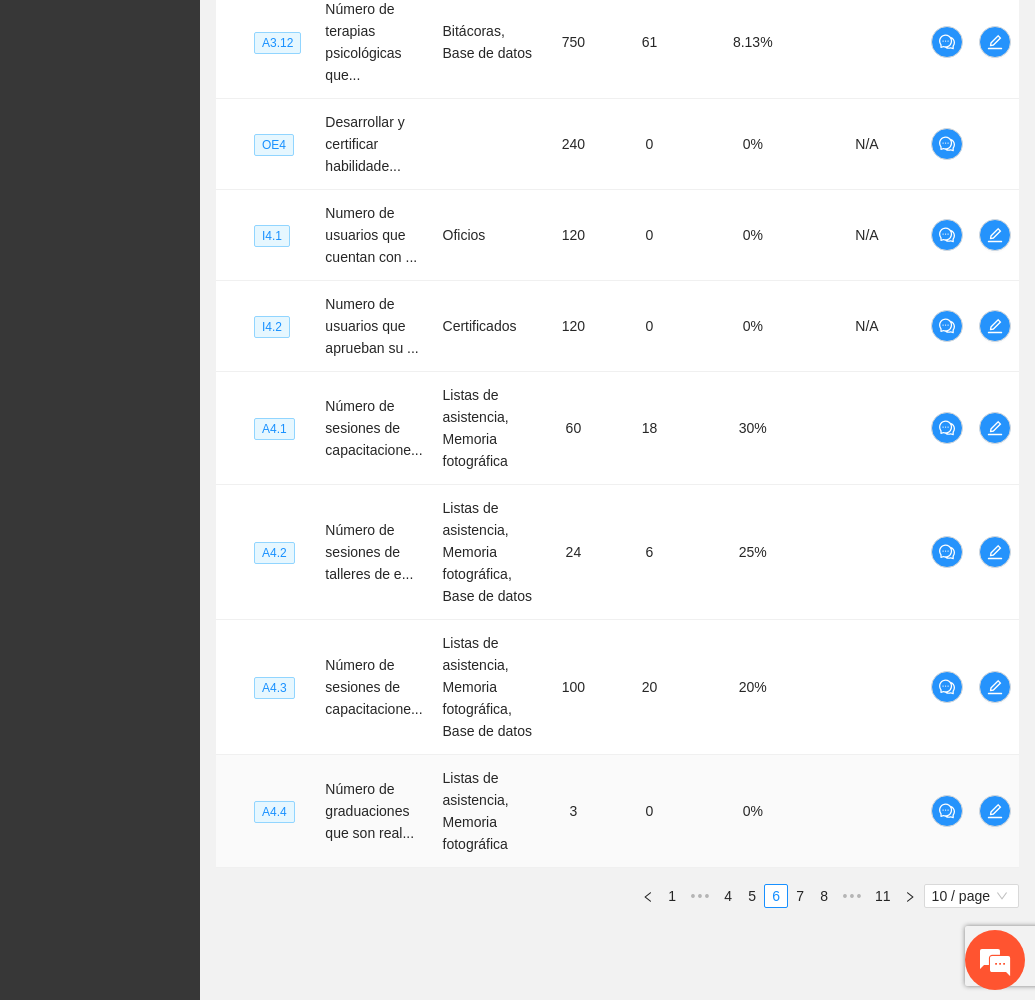 scroll, scrollTop: 886, scrollLeft: 0, axis: vertical 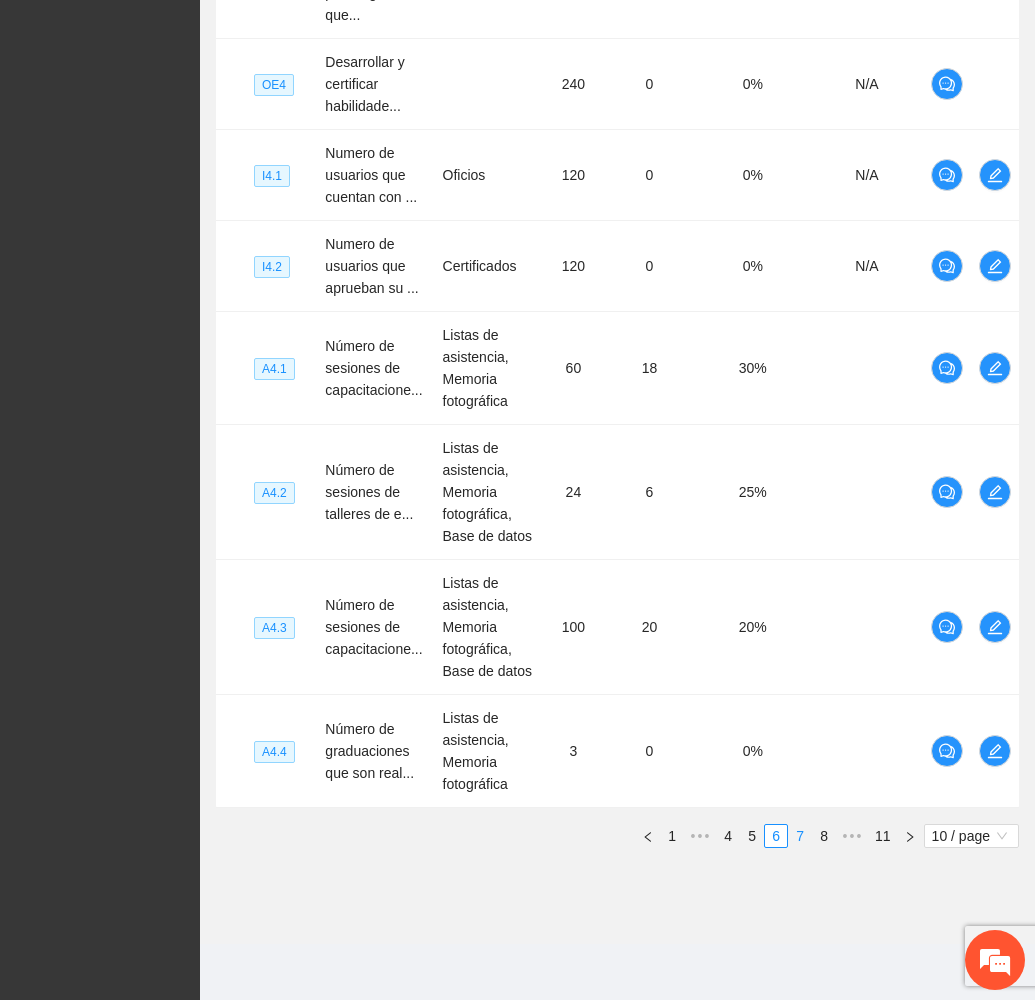 click on "7" at bounding box center [800, 836] 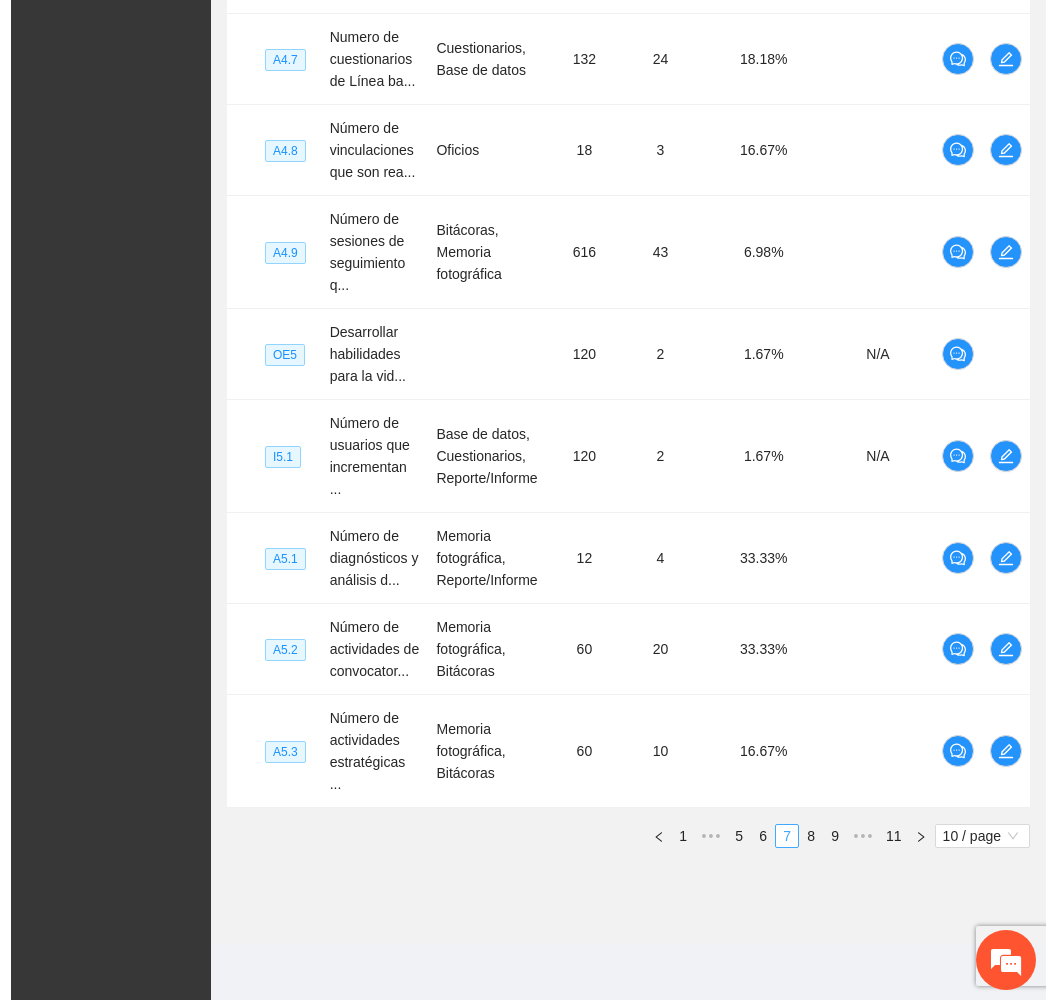 scroll, scrollTop: 798, scrollLeft: 0, axis: vertical 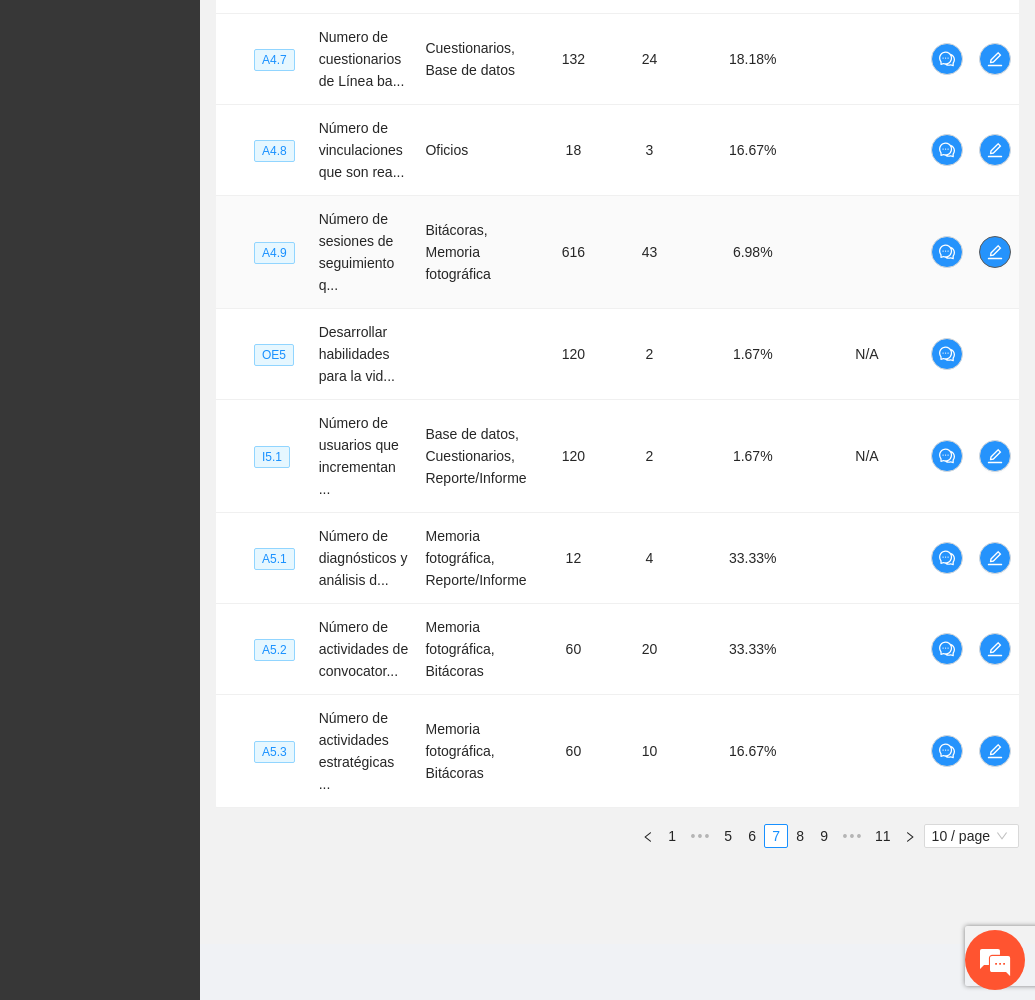 click 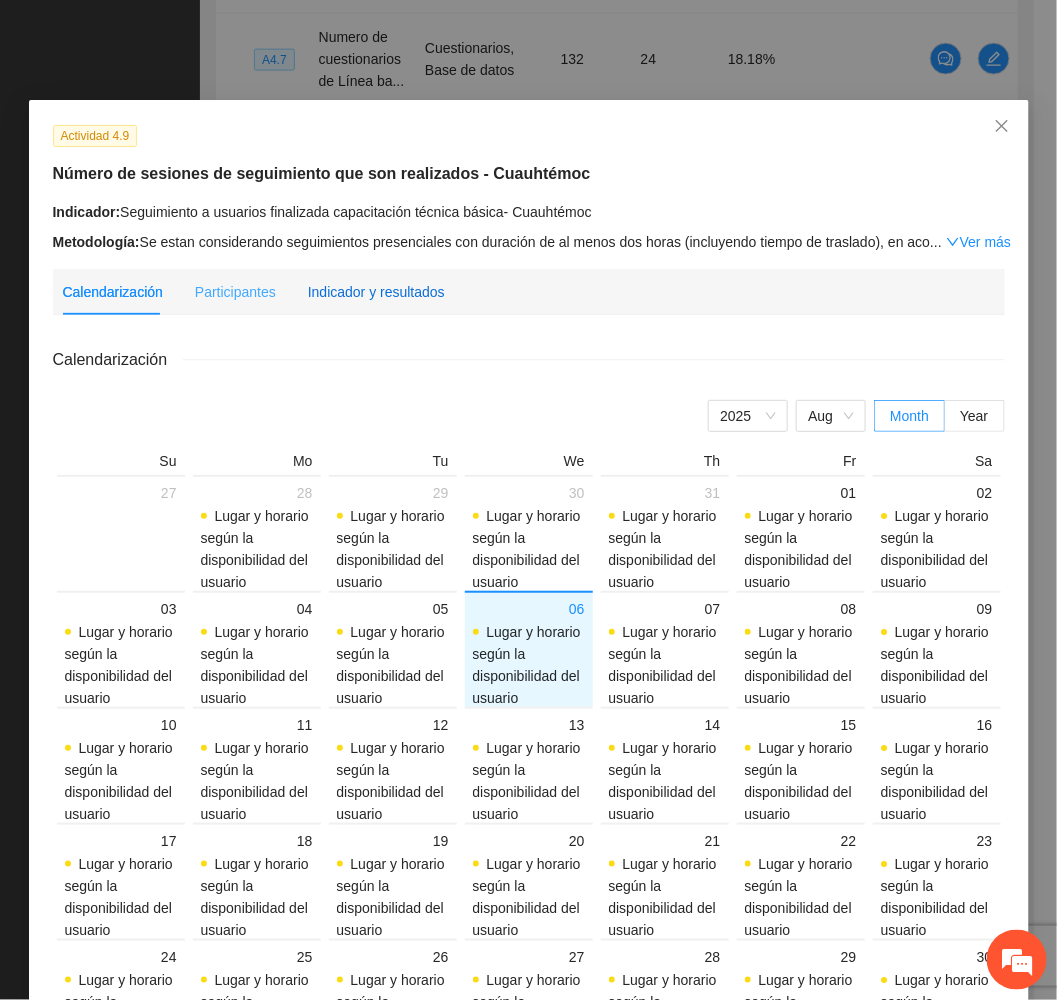 click on "Indicador y resultados" at bounding box center [376, 292] 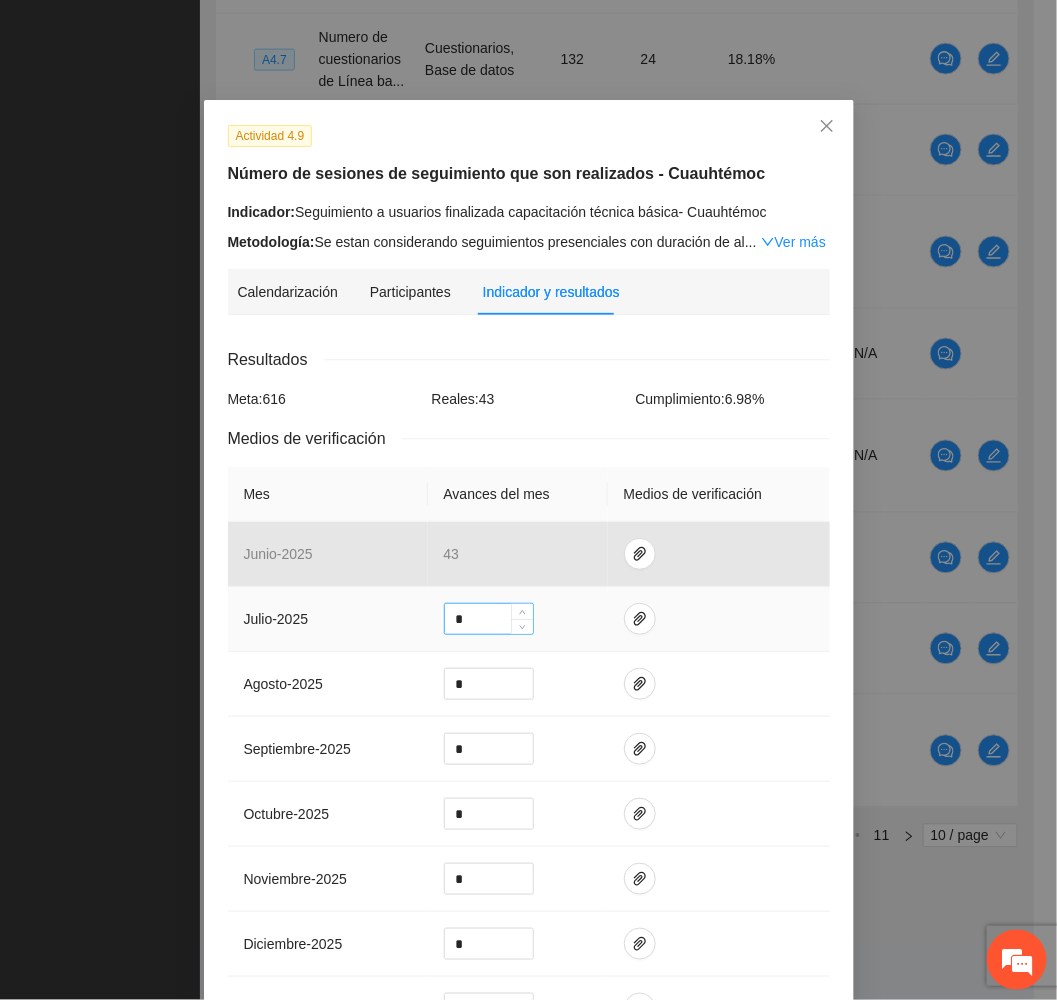 click on "*" at bounding box center (489, 619) 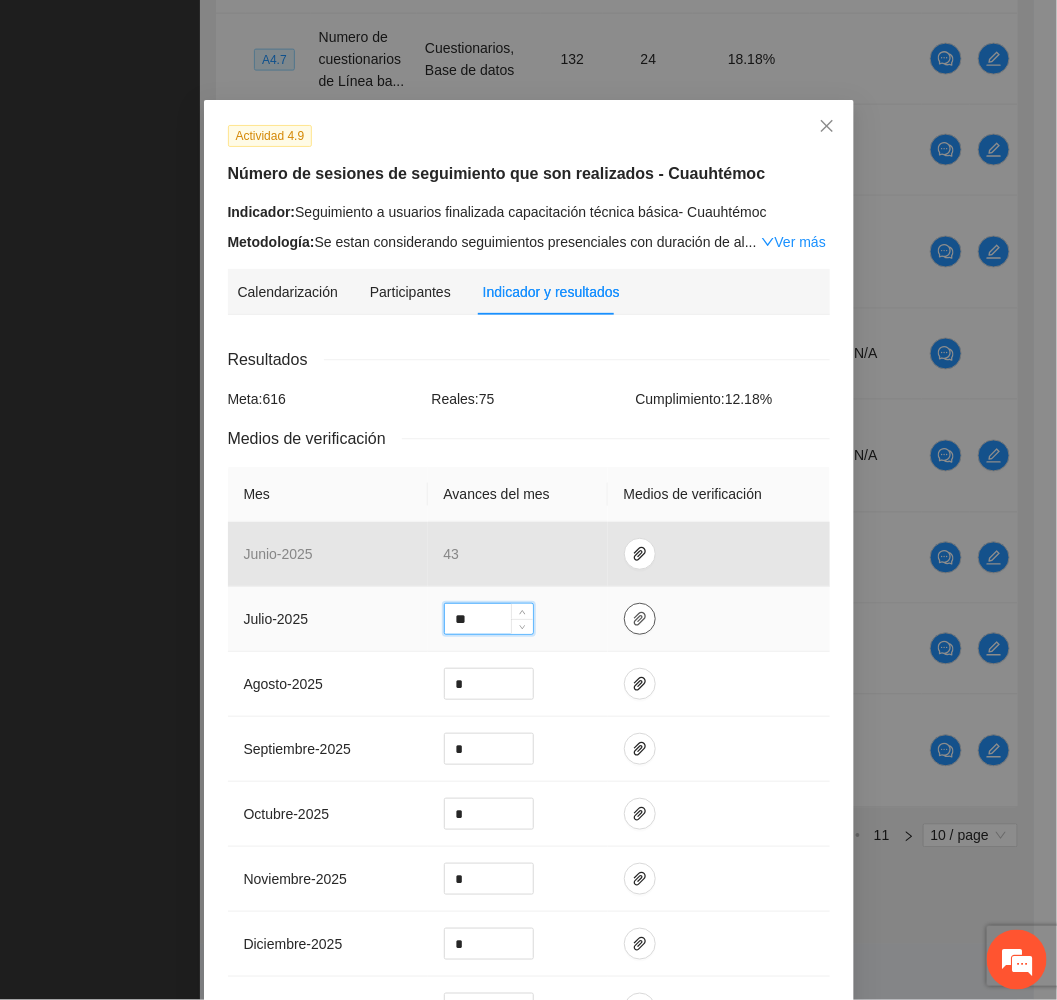 type on "**" 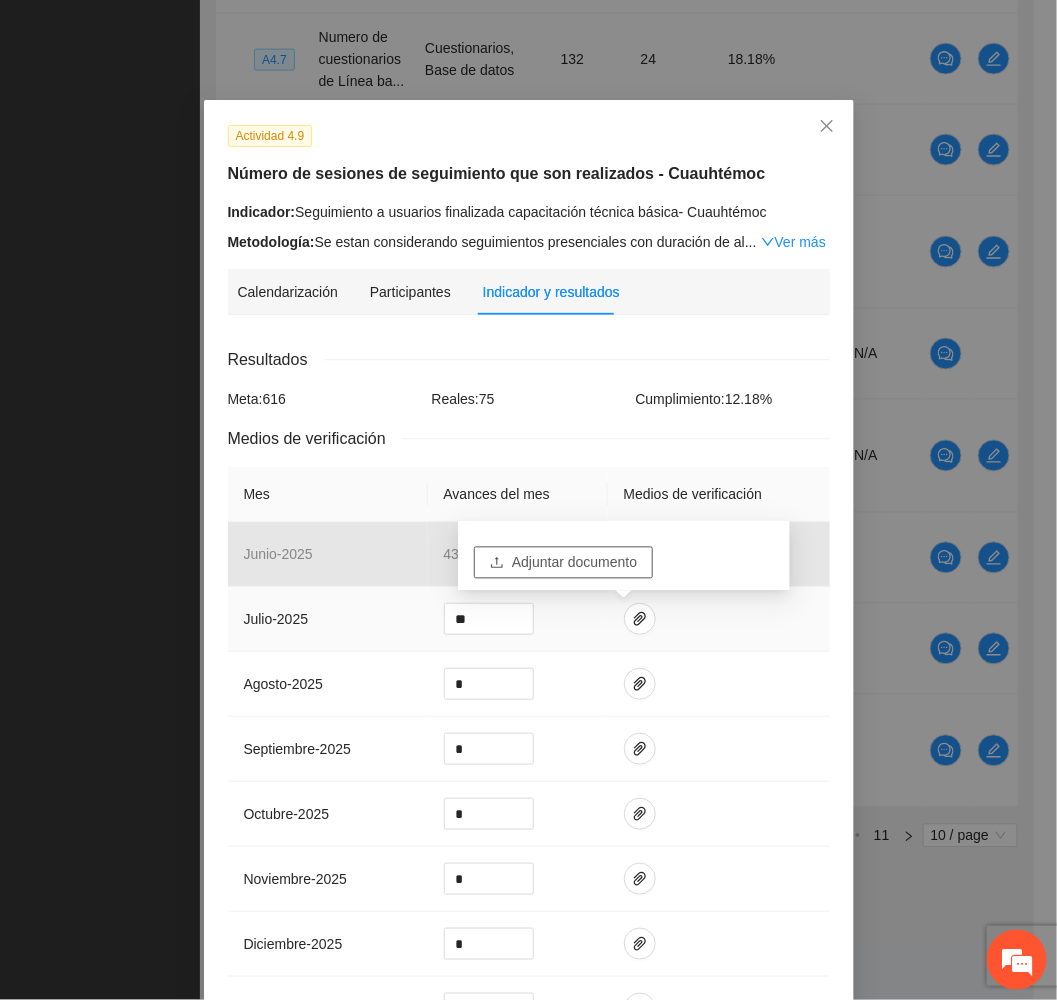 click on "Adjuntar documento" at bounding box center [574, 563] 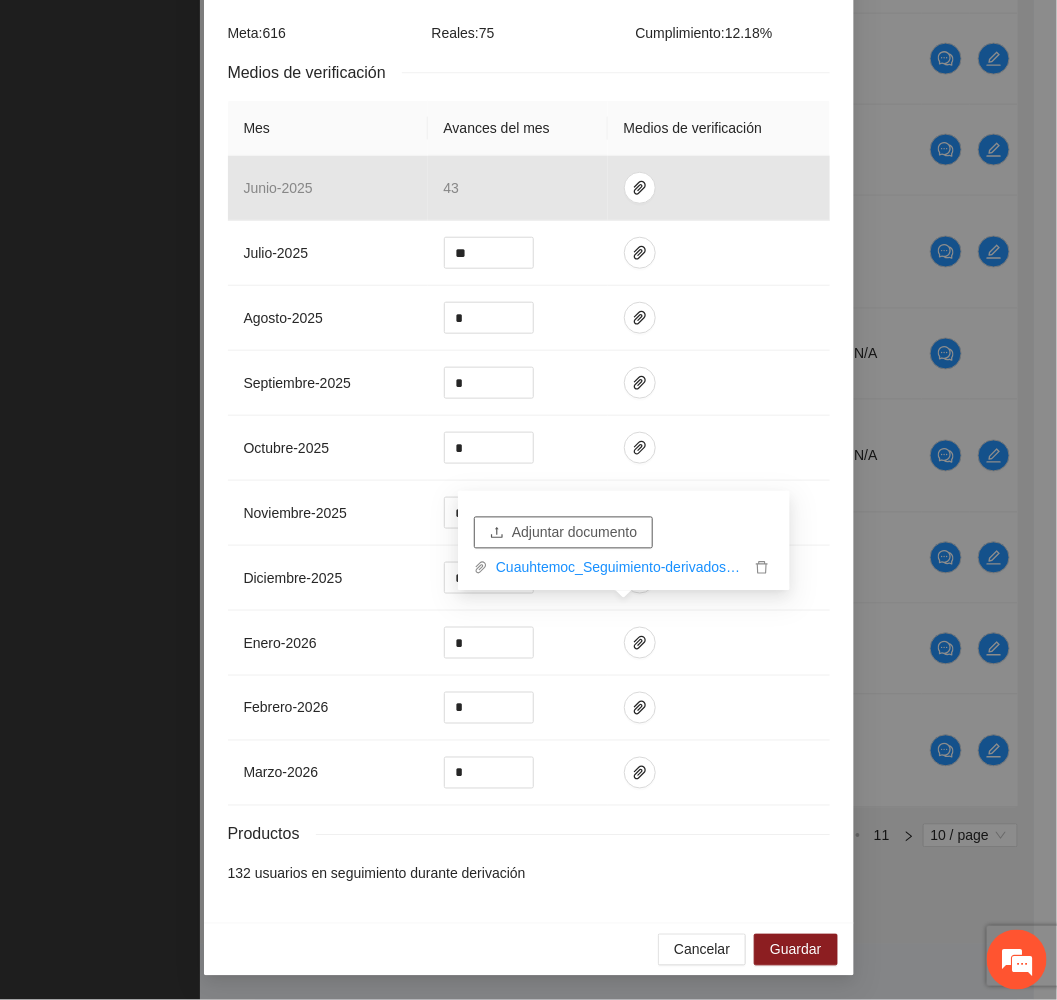 scroll, scrollTop: 381, scrollLeft: 0, axis: vertical 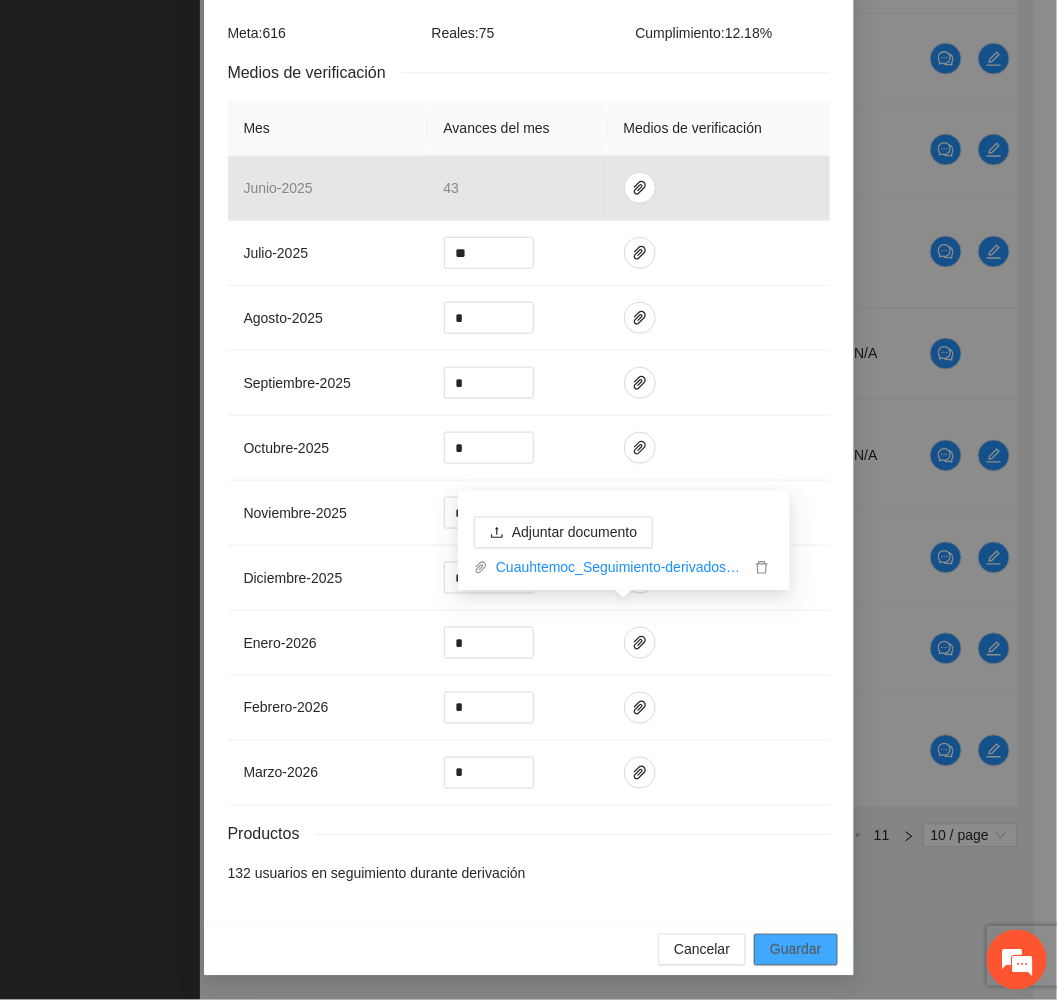 click on "Guardar" at bounding box center [795, 950] 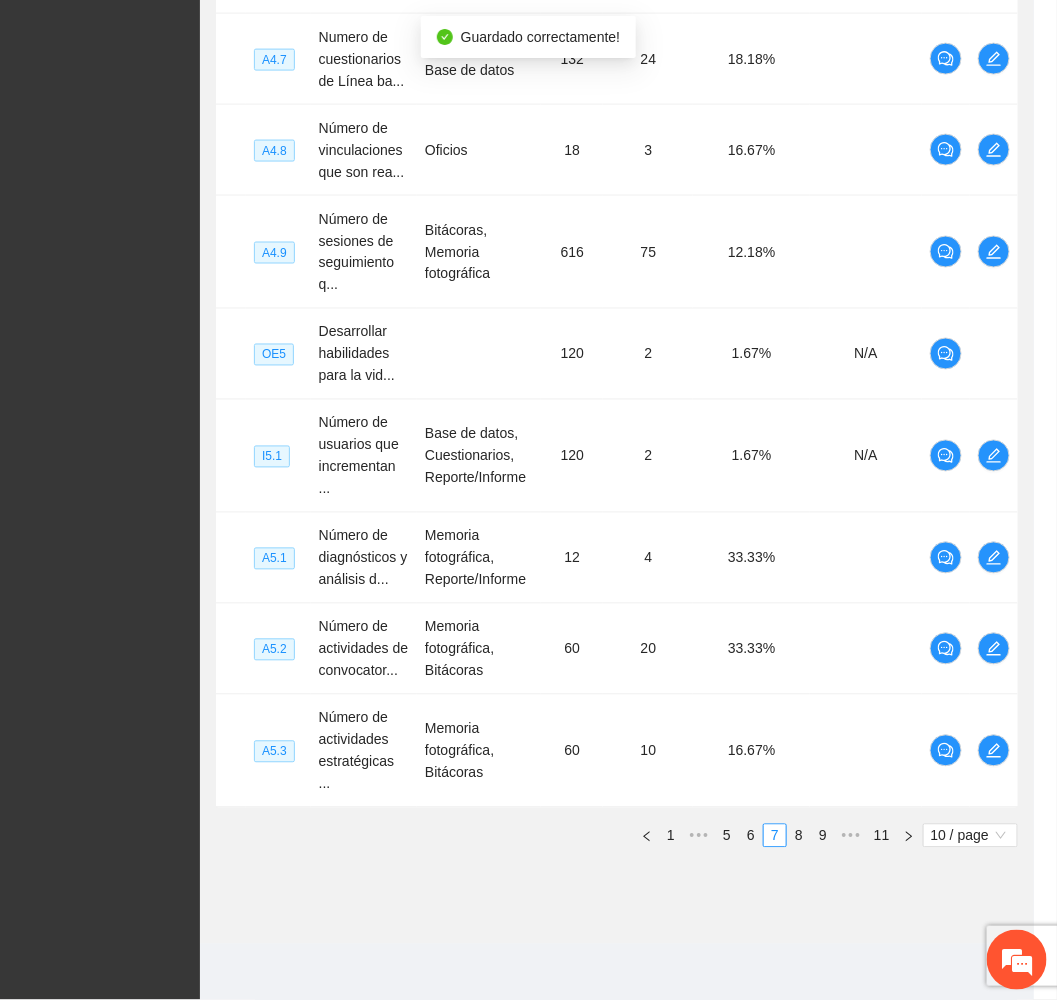 scroll, scrollTop: 280, scrollLeft: 0, axis: vertical 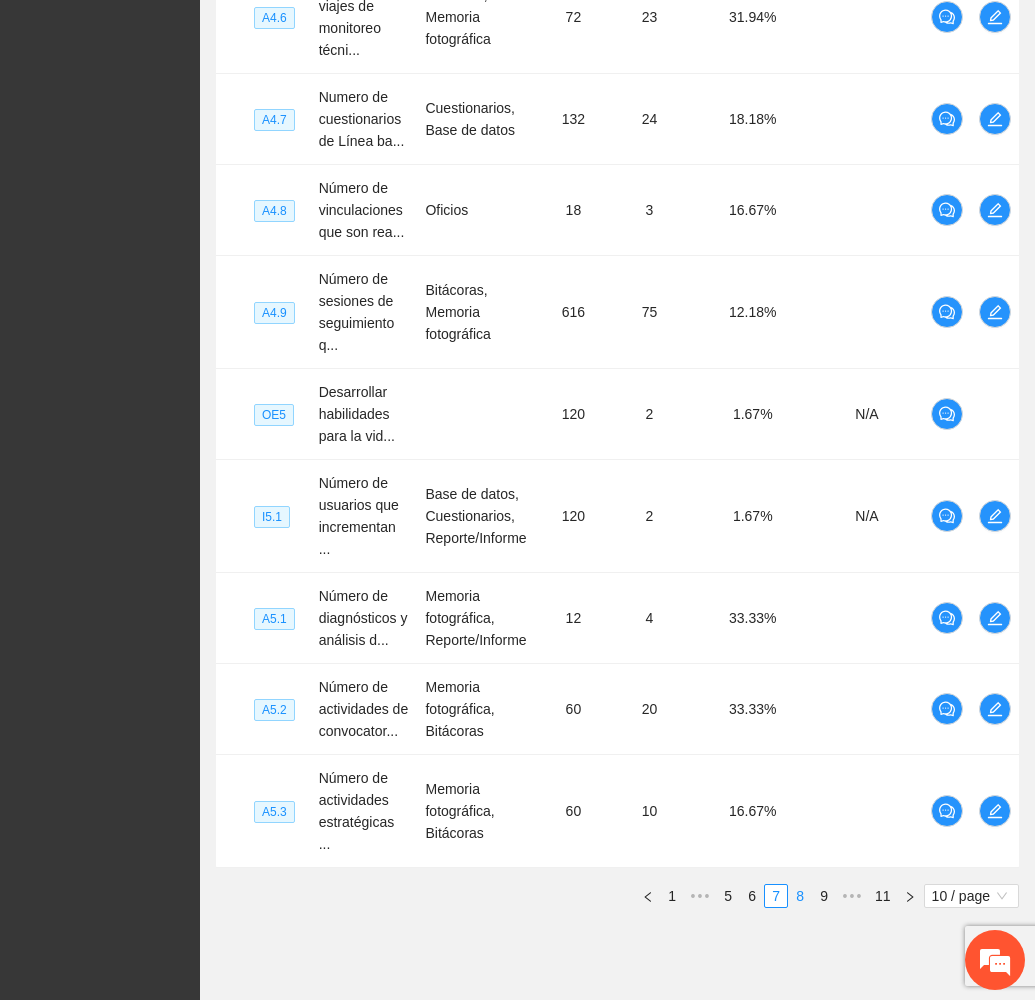 click on "8" at bounding box center (800, 896) 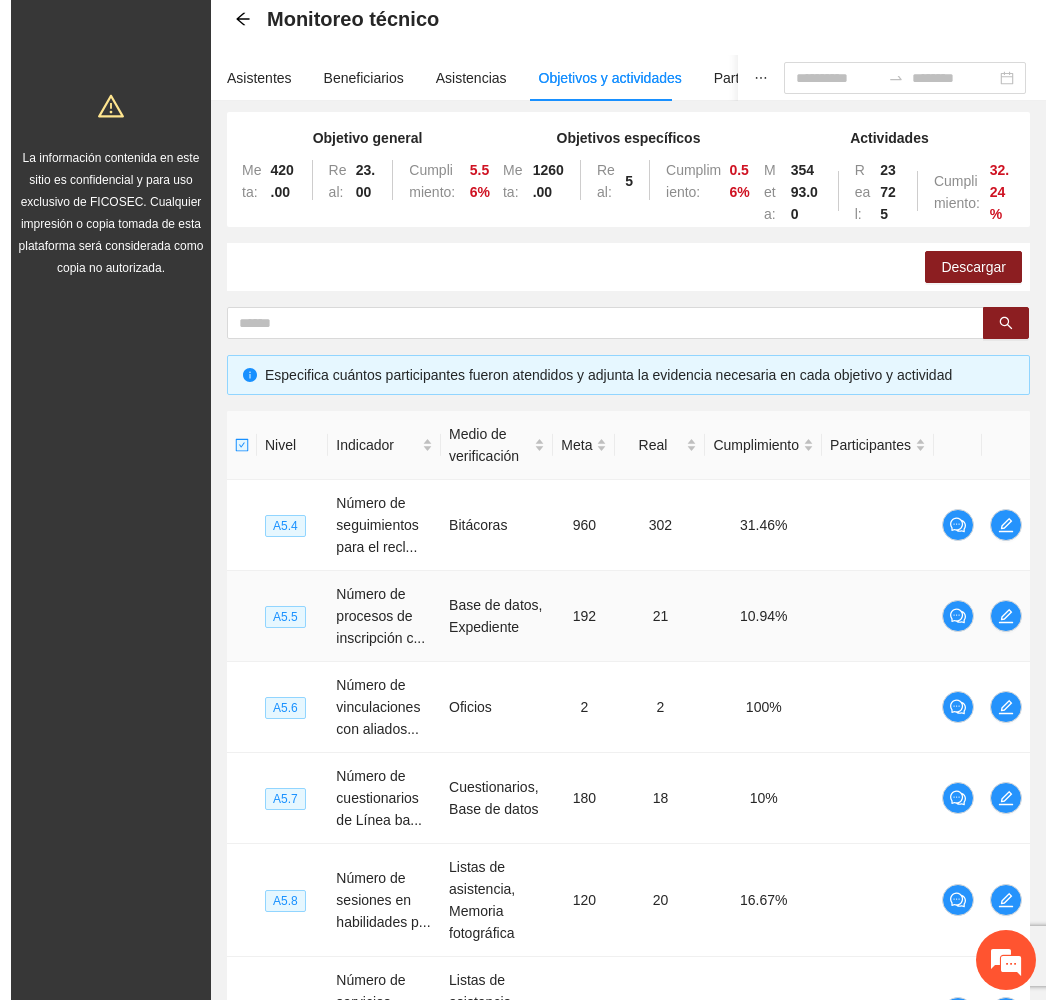 scroll, scrollTop: 150, scrollLeft: 0, axis: vertical 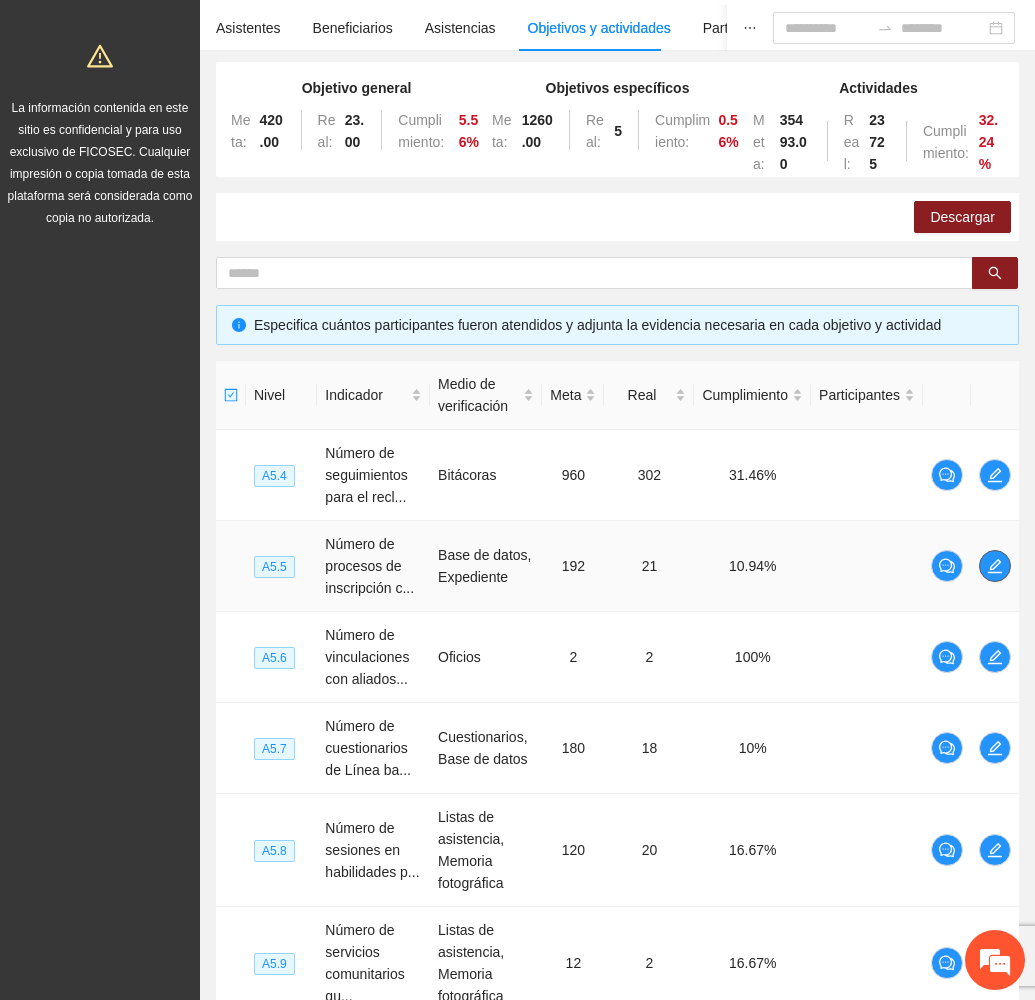 click 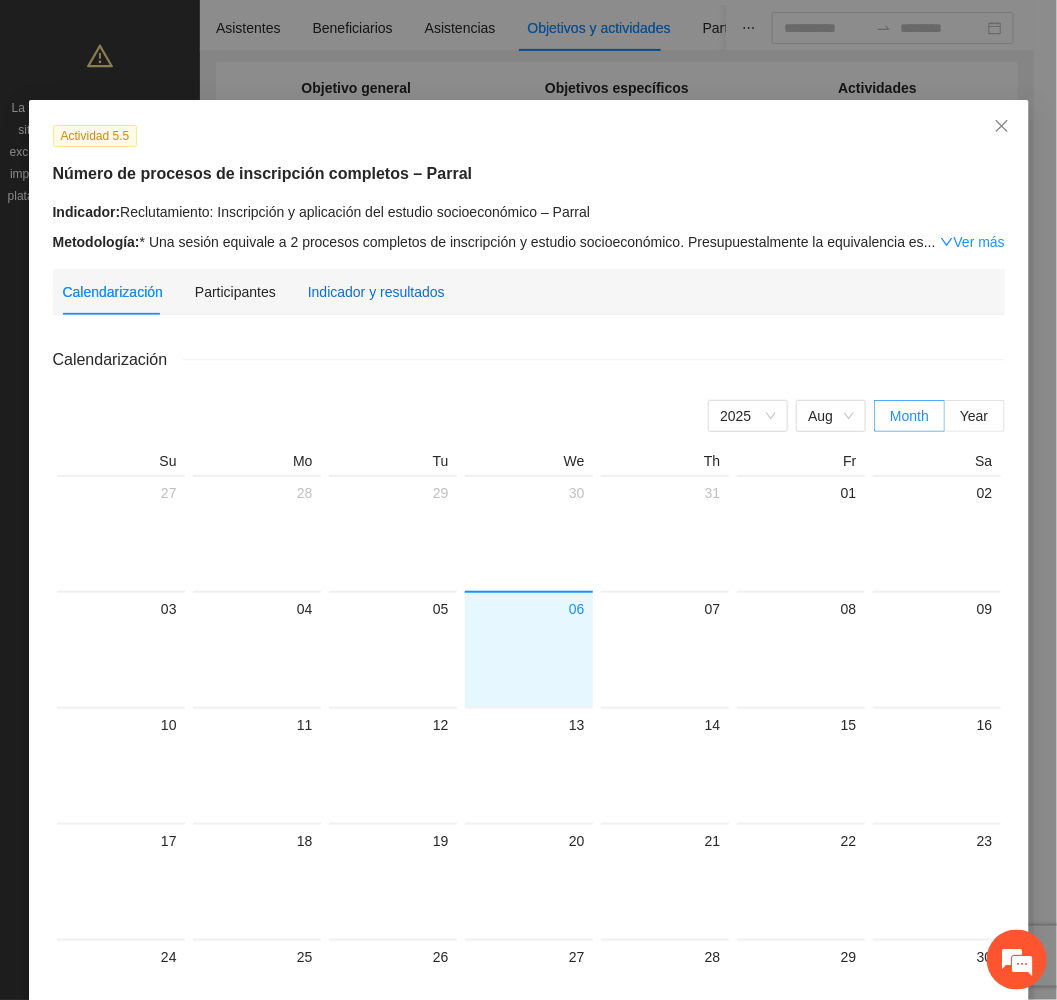 click on "Indicador y resultados" at bounding box center [376, 292] 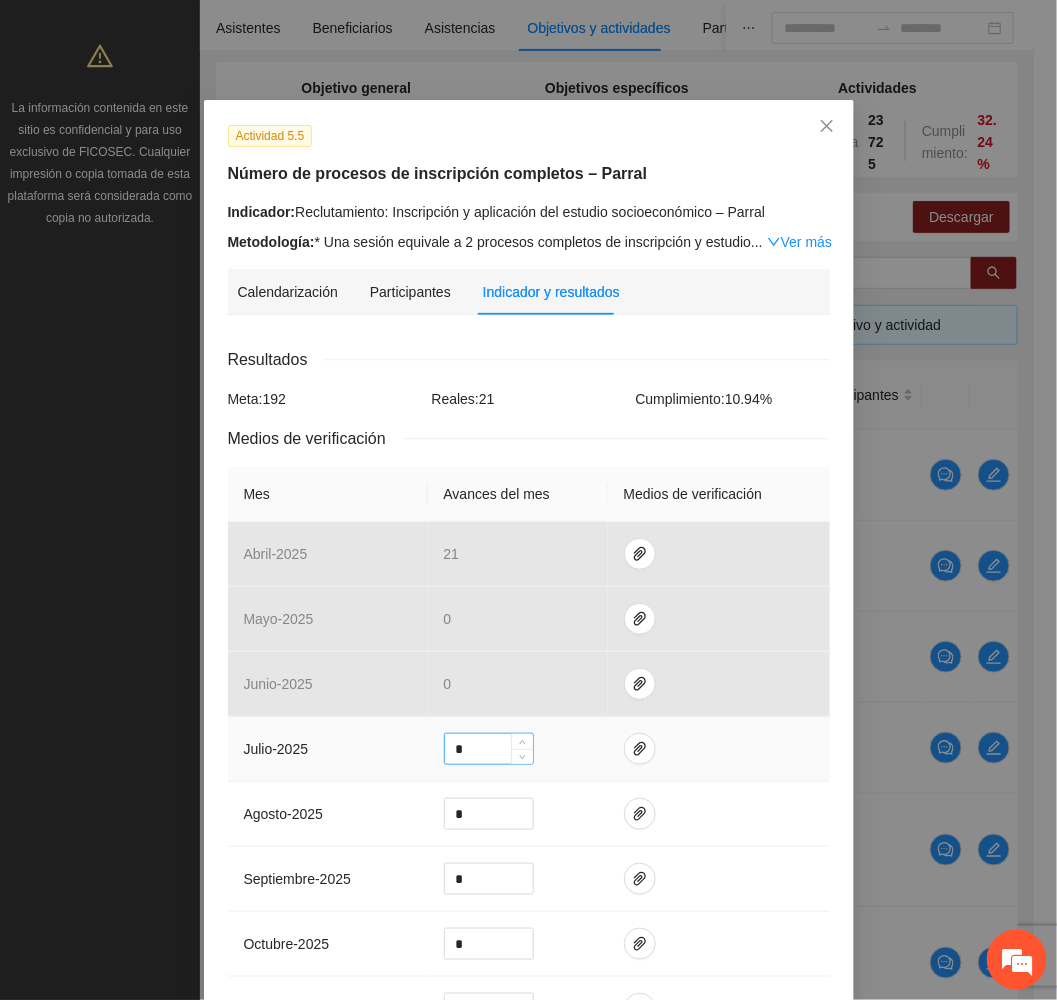 click on "*" at bounding box center [489, 749] 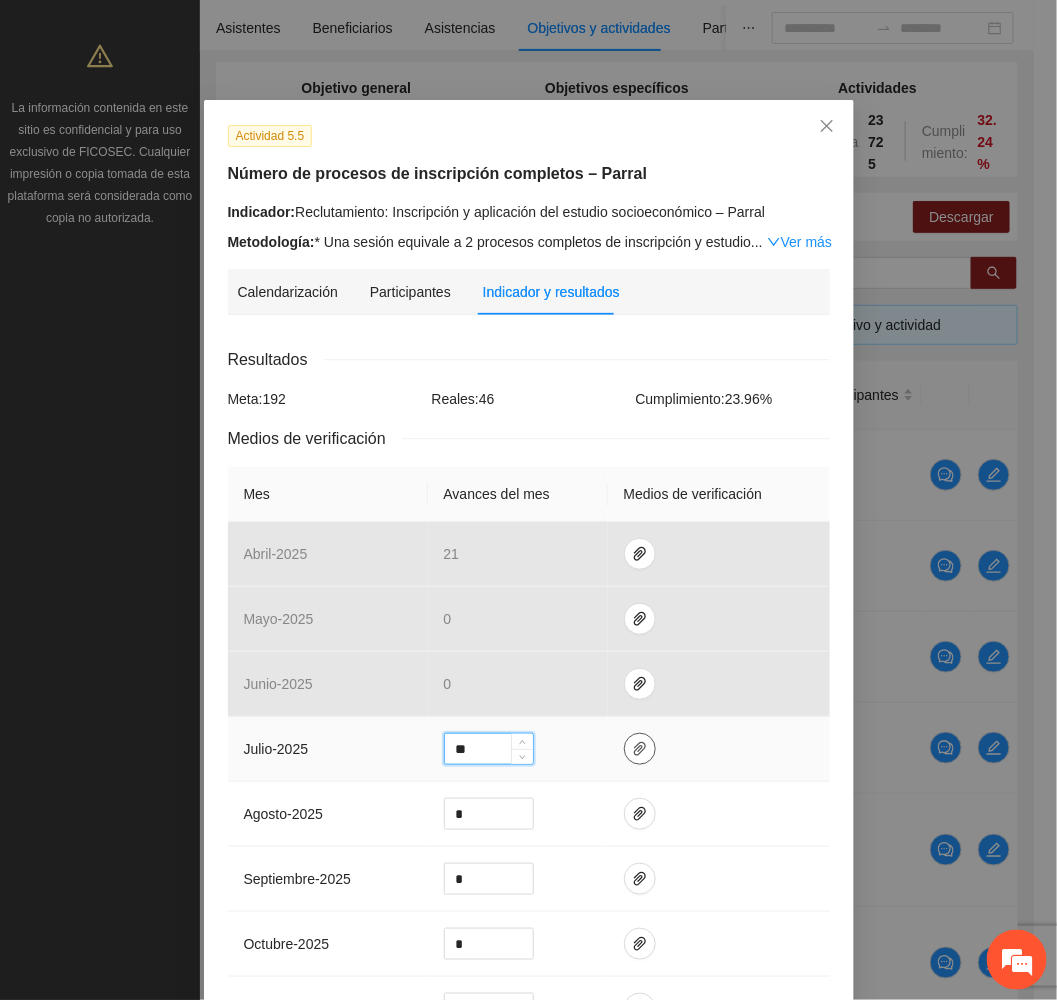 type on "**" 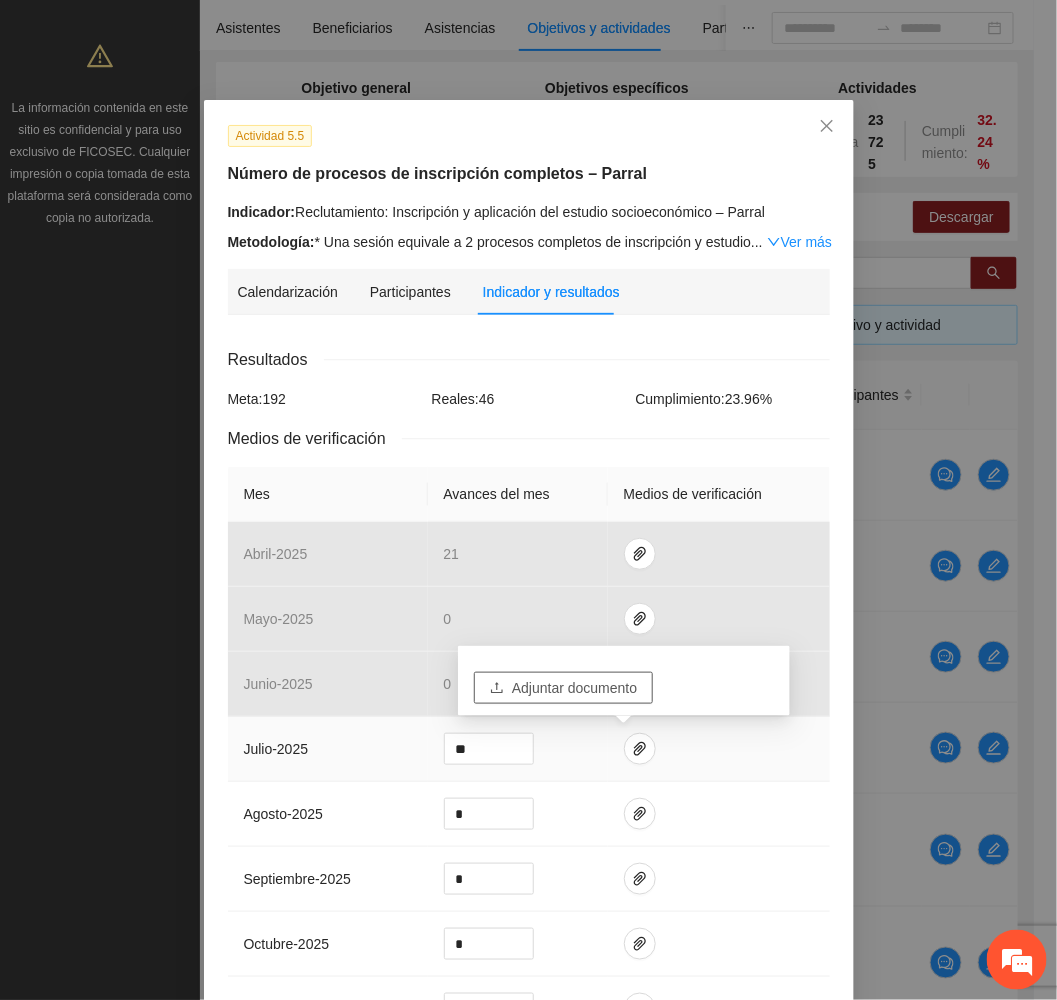 click on "Adjuntar documento" at bounding box center [574, 688] 